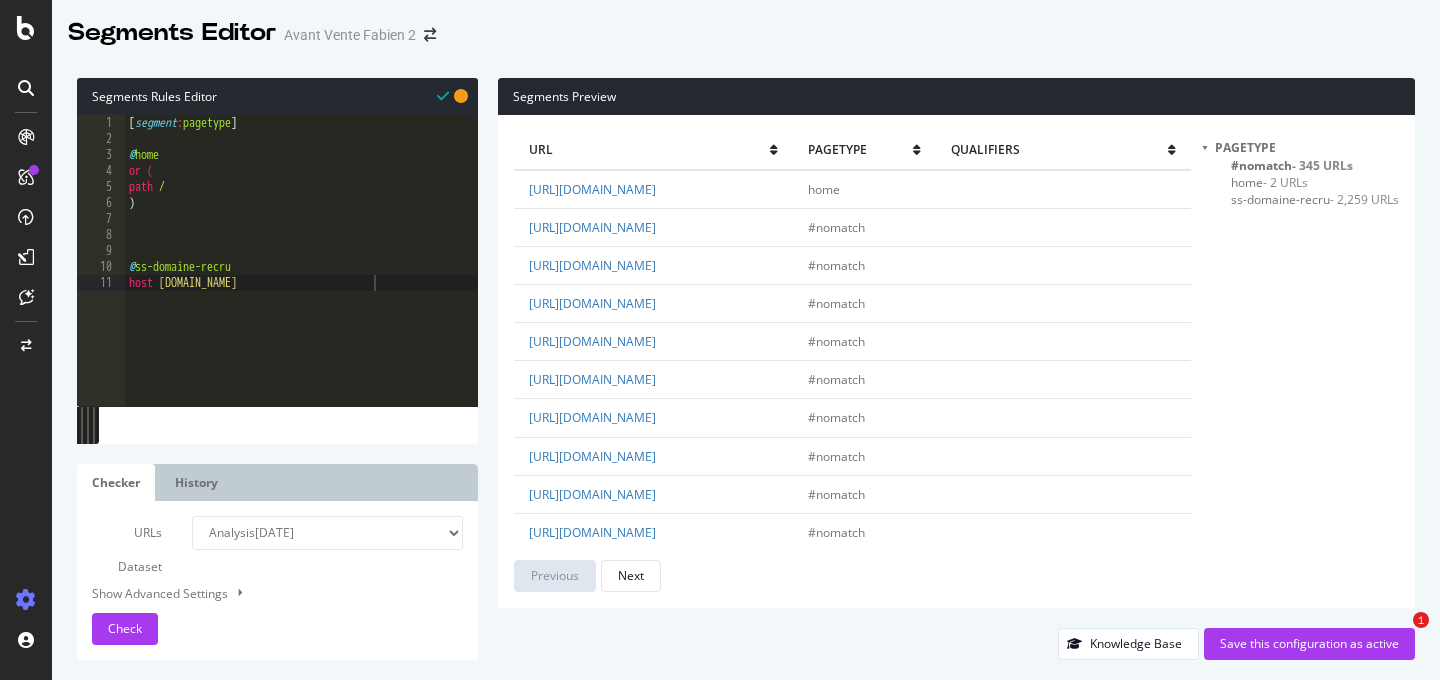 select on "analysis:20250709" 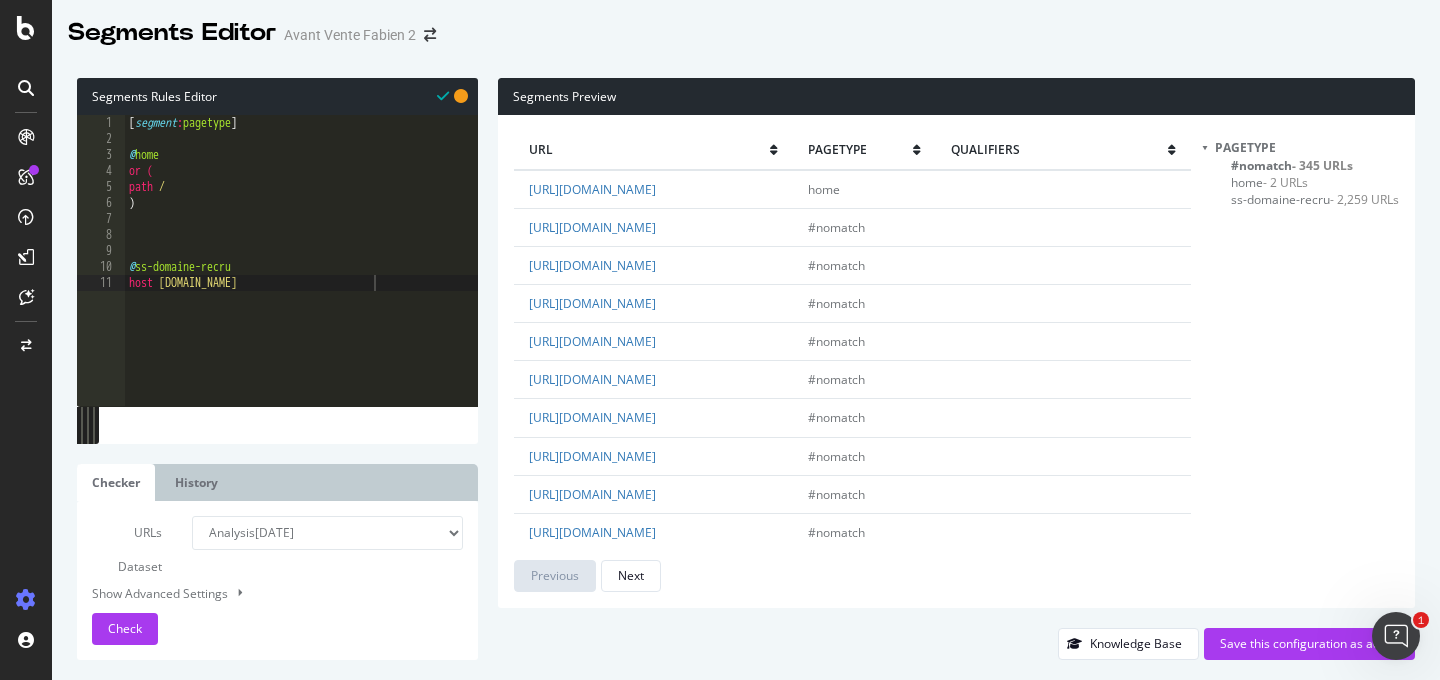 scroll, scrollTop: 0, scrollLeft: 0, axis: both 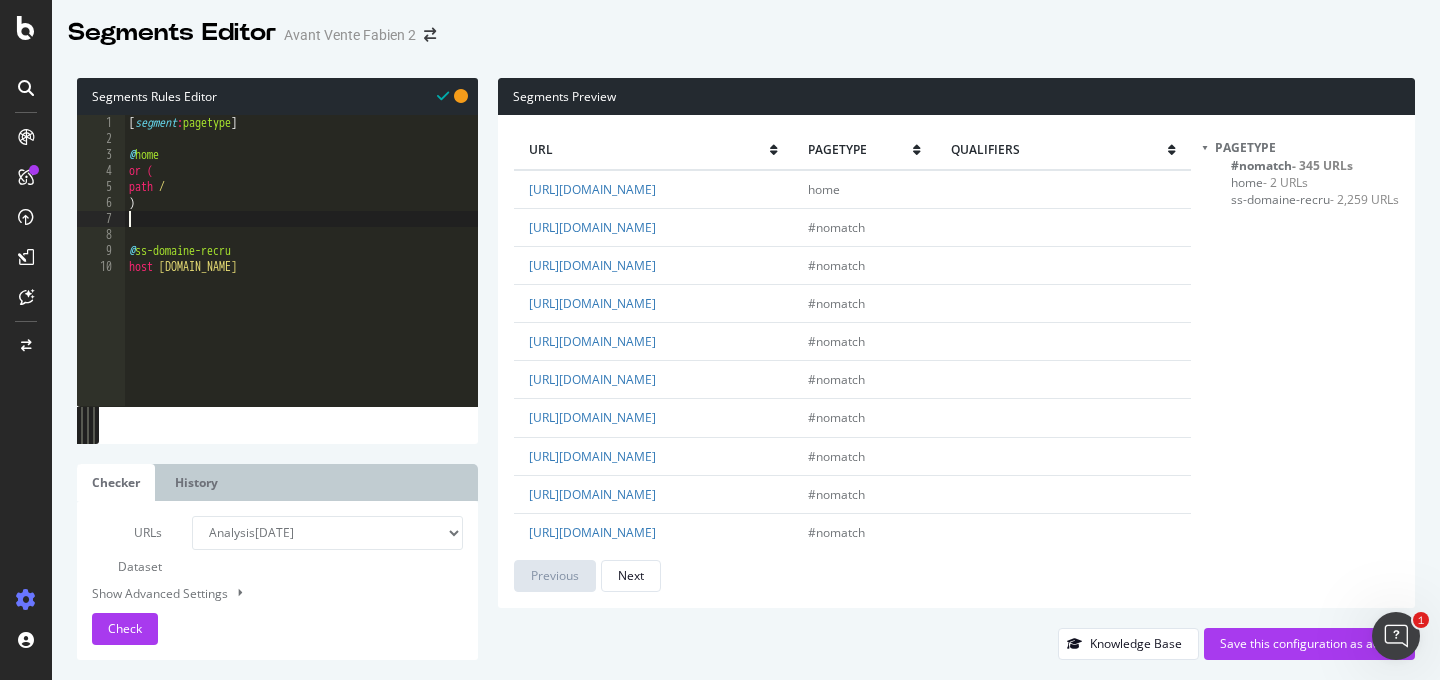click on "[ segment : pagetype ] @ home or   ( path   / ) @ ss-domaine-recru host   www.recrutement.ritzparis.com" at bounding box center [301, 276] 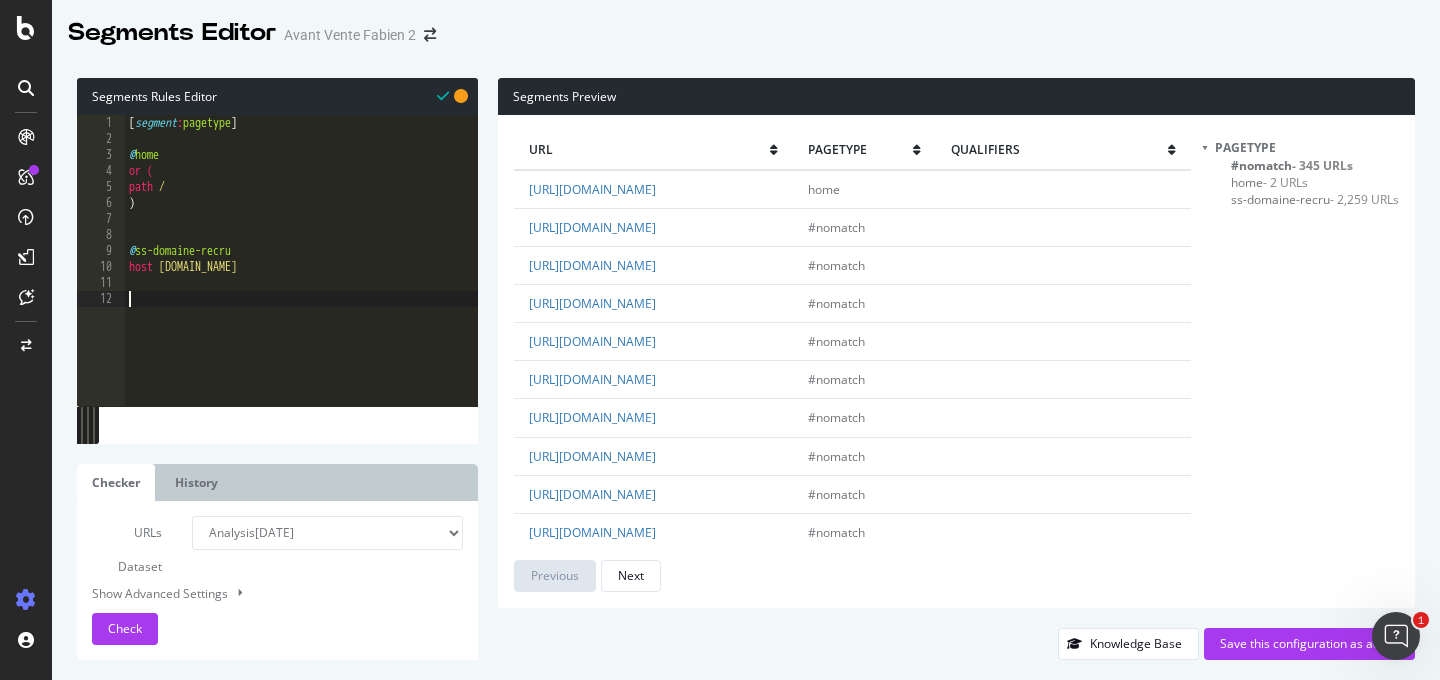 click on "Segments Editor Avant Vente Fabien 2" at bounding box center (746, 25) 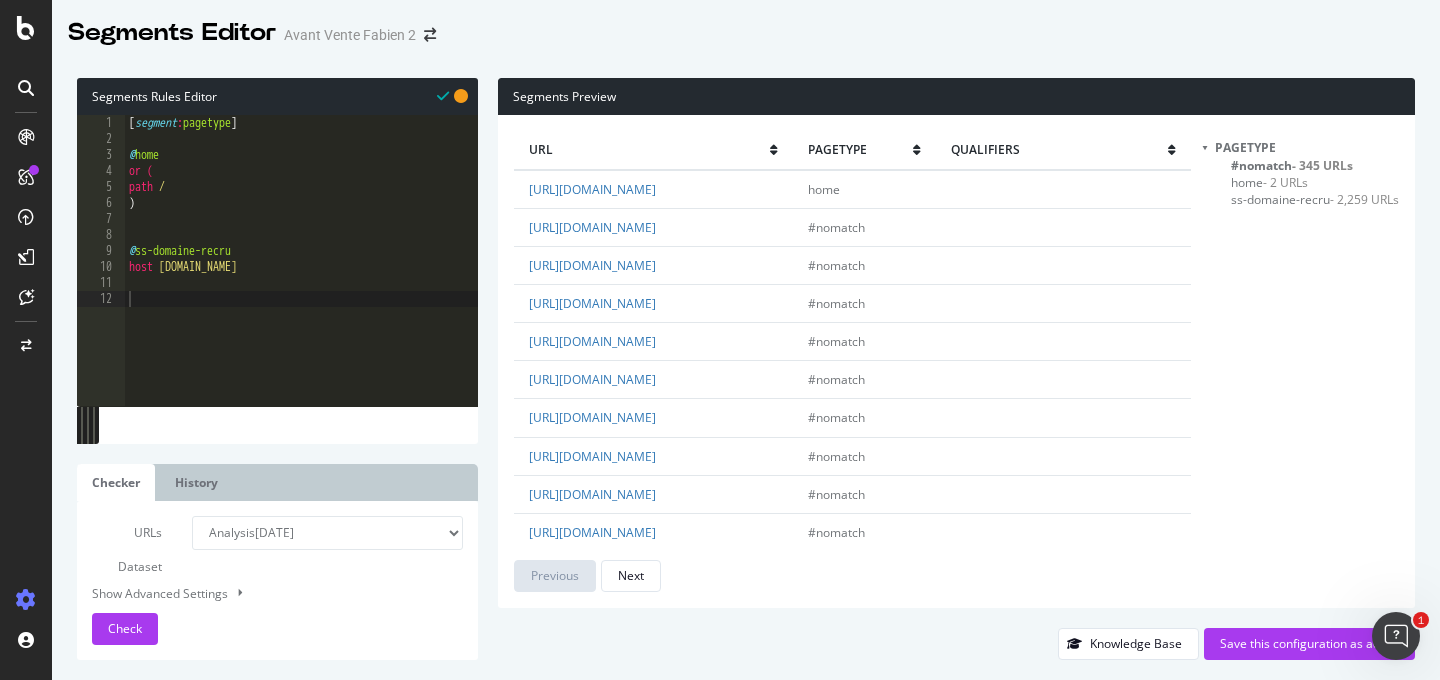 click on "#nomatch  - 345 URLs" at bounding box center (1292, 165) 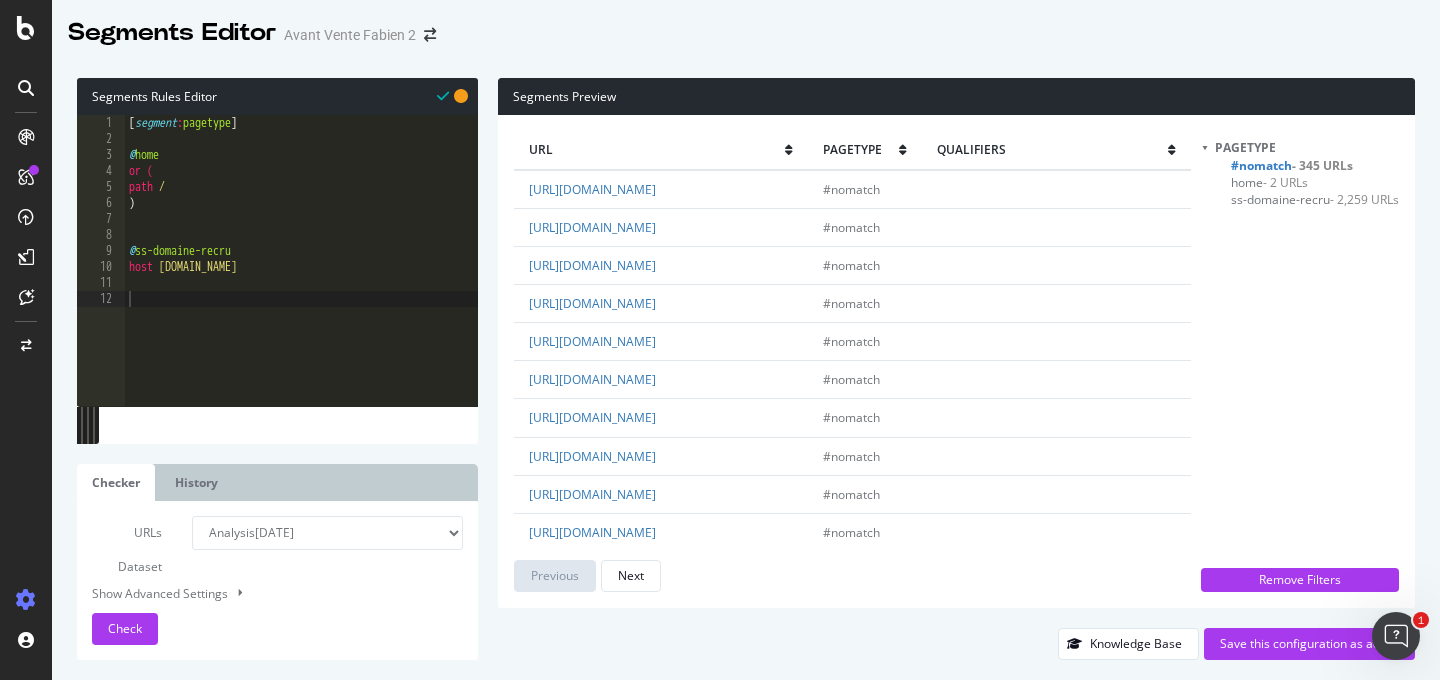click on "[ segment : pagetype ] @ home or   ( path   / ) @ ss-domaine-recru host   www.recrutement.ritzparis.com" at bounding box center (301, 276) 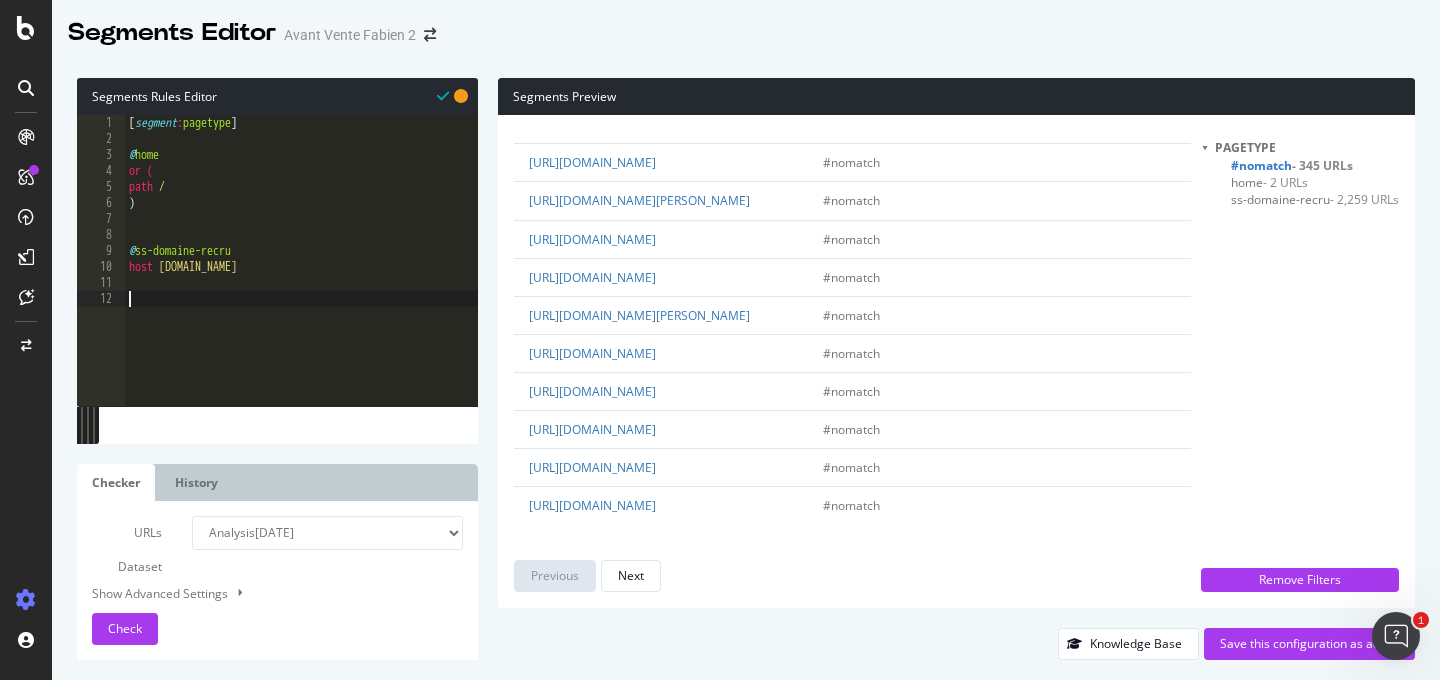scroll, scrollTop: 4556, scrollLeft: 0, axis: vertical 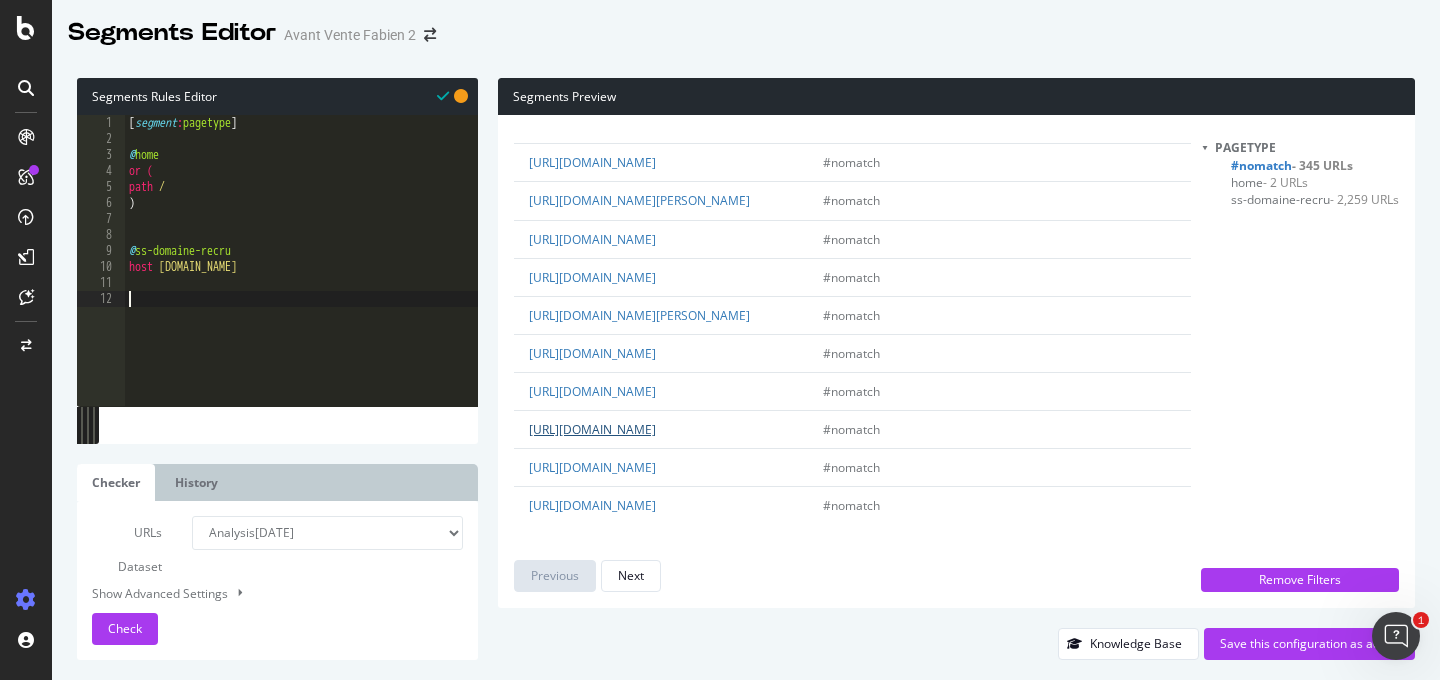click on "https://www.ritzparis.com/fr/legale/conditions-generales-de-vente" at bounding box center [592, 429] 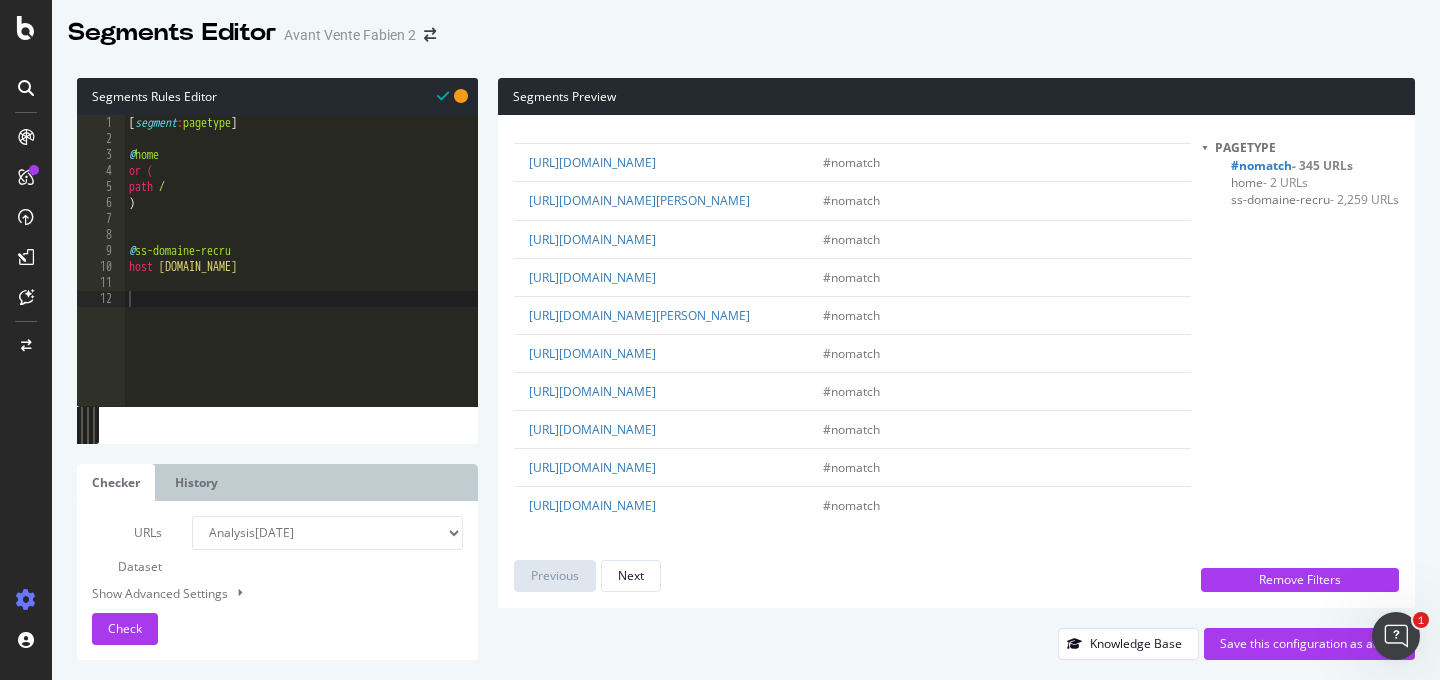 click on "[ segment : pagetype ] @ home or   ( path   / ) @ ss-domaine-recru host   www.recrutement.ritzparis.com" at bounding box center (301, 276) 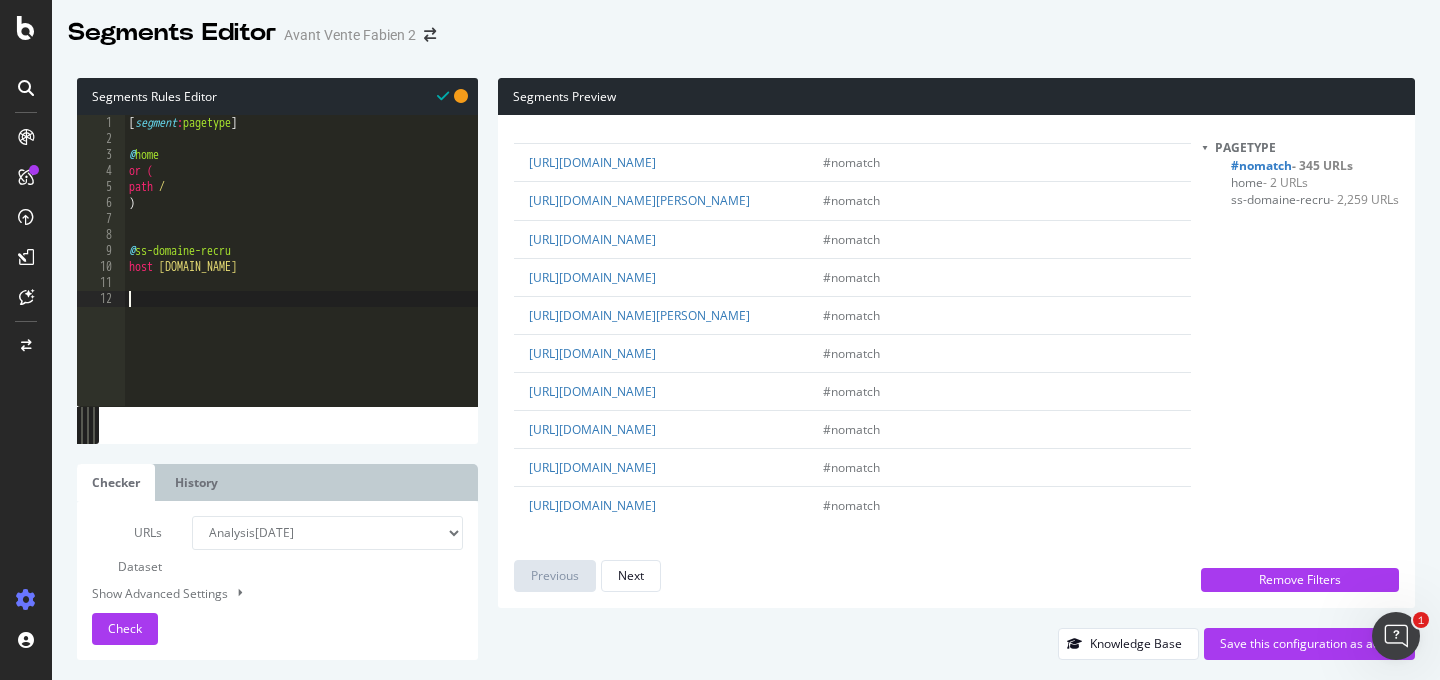 scroll, scrollTop: 0, scrollLeft: 0, axis: both 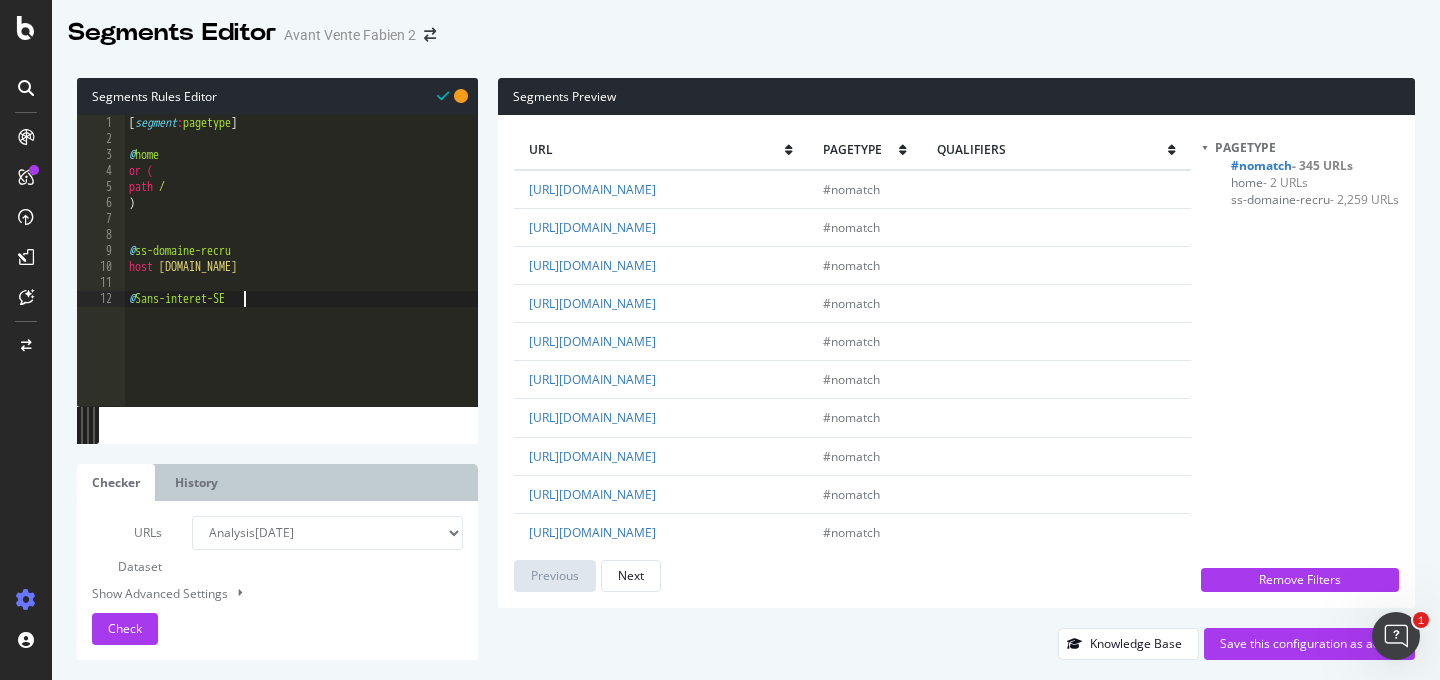 type on "@Sans-interet-SEO" 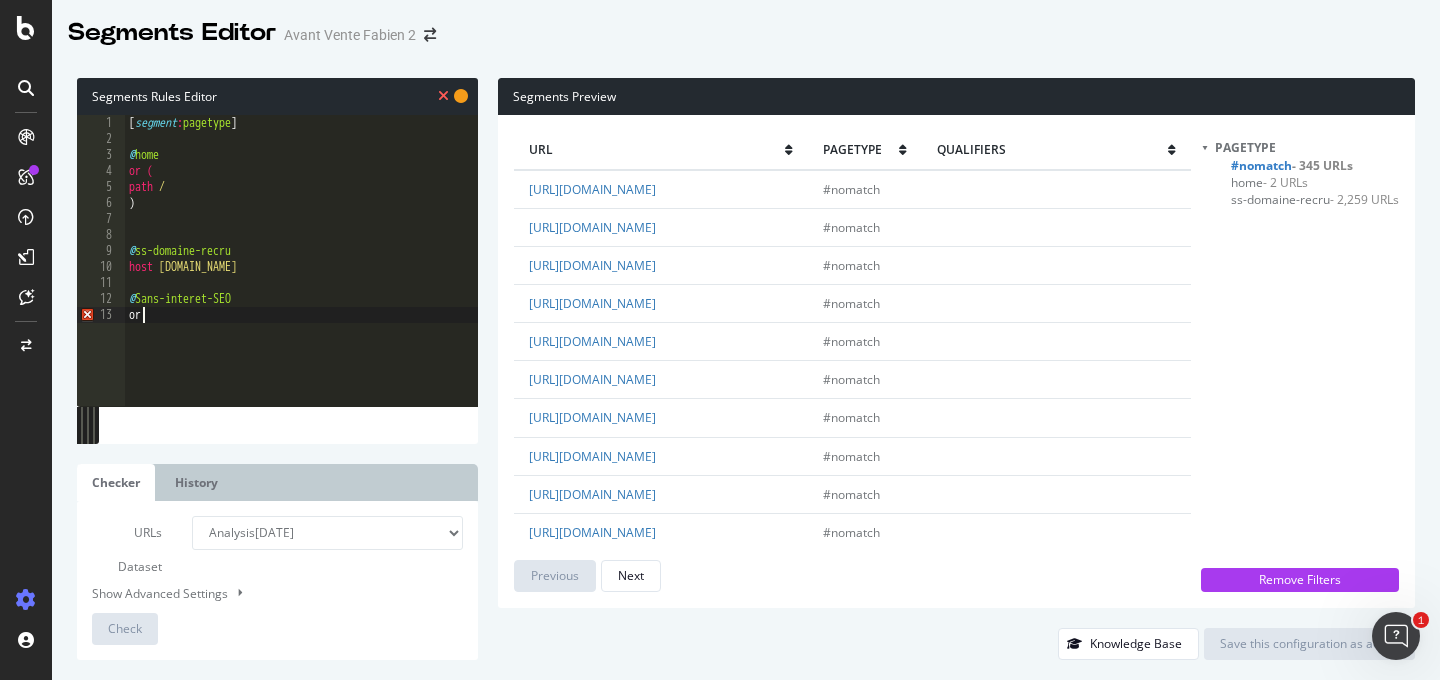 scroll, scrollTop: 0, scrollLeft: 0, axis: both 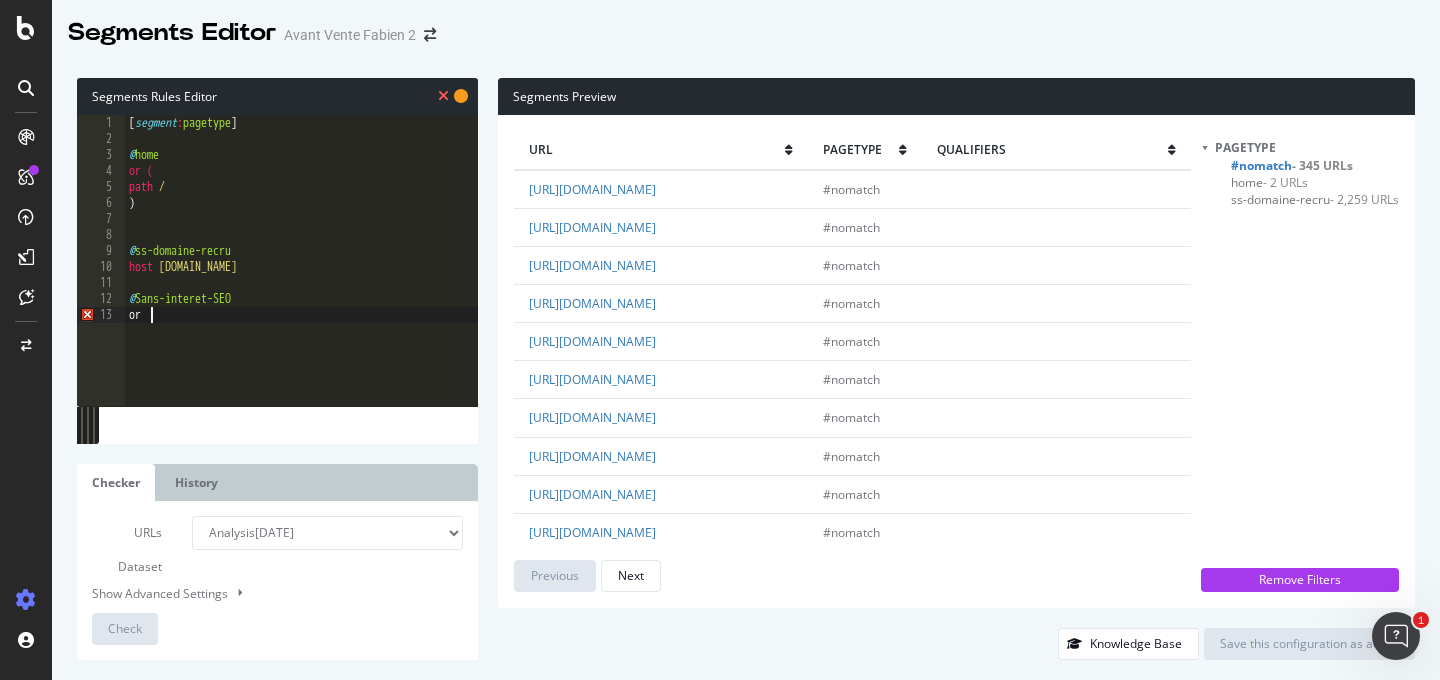type on "or (" 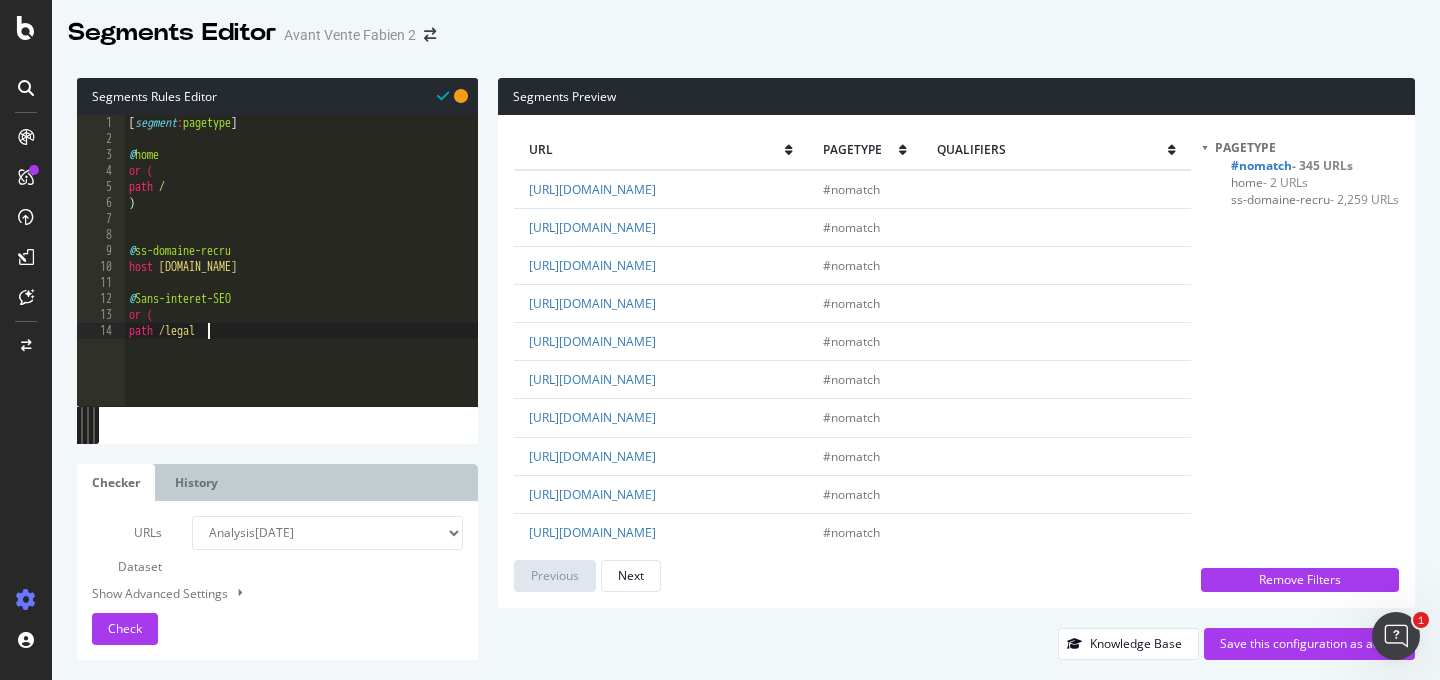scroll, scrollTop: 0, scrollLeft: 6, axis: horizontal 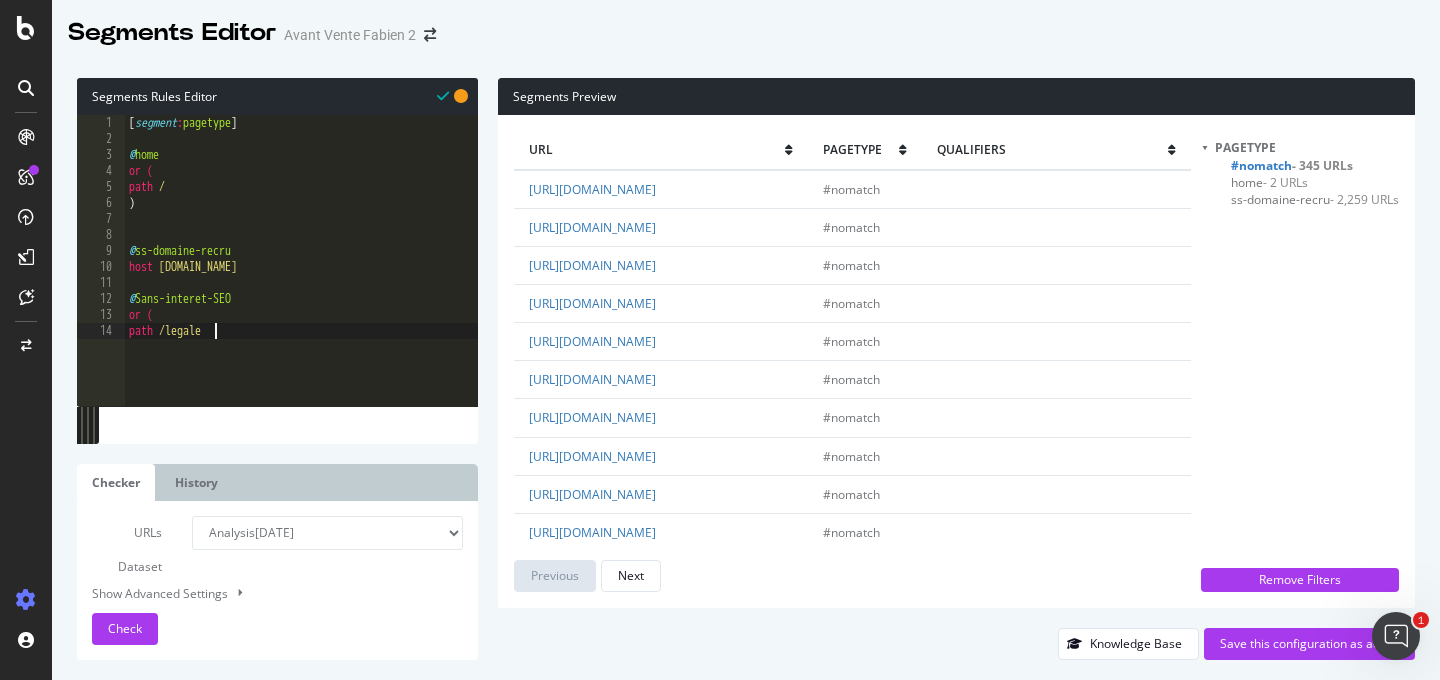 type on "path /legale*" 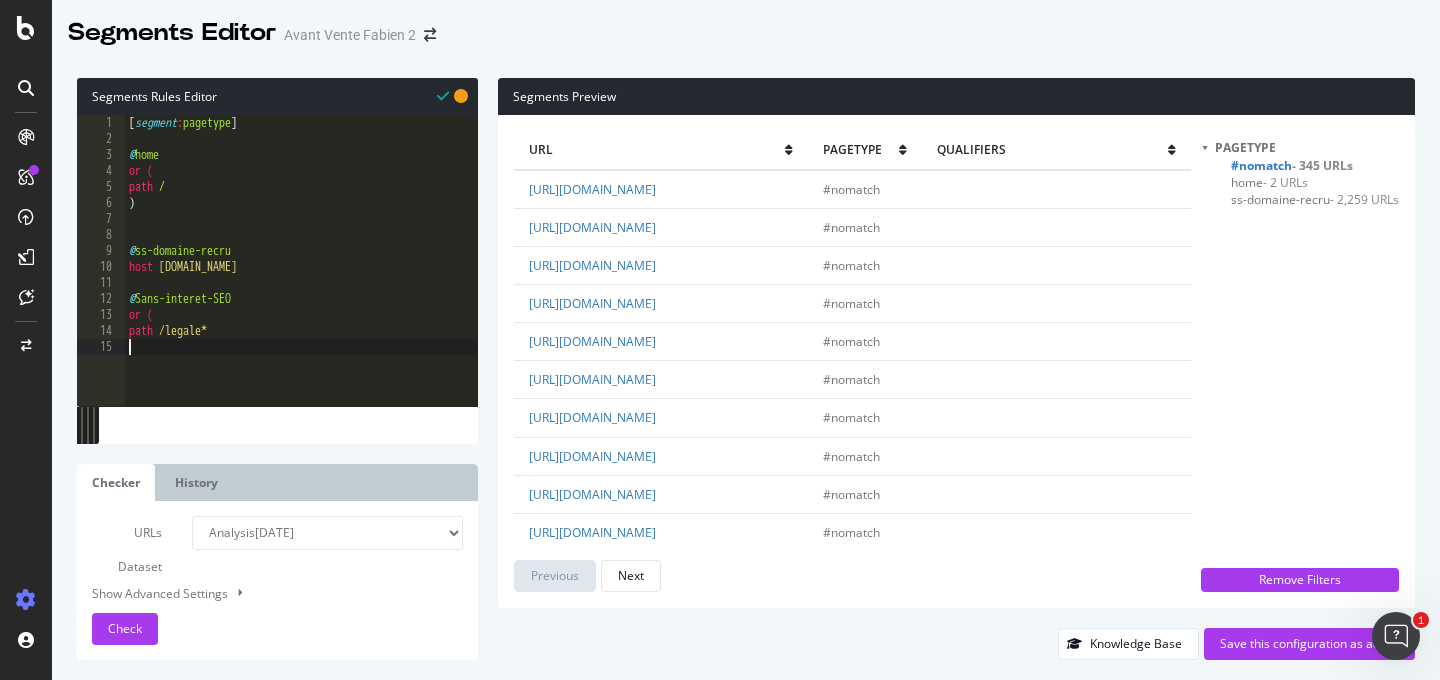 scroll, scrollTop: 0, scrollLeft: 0, axis: both 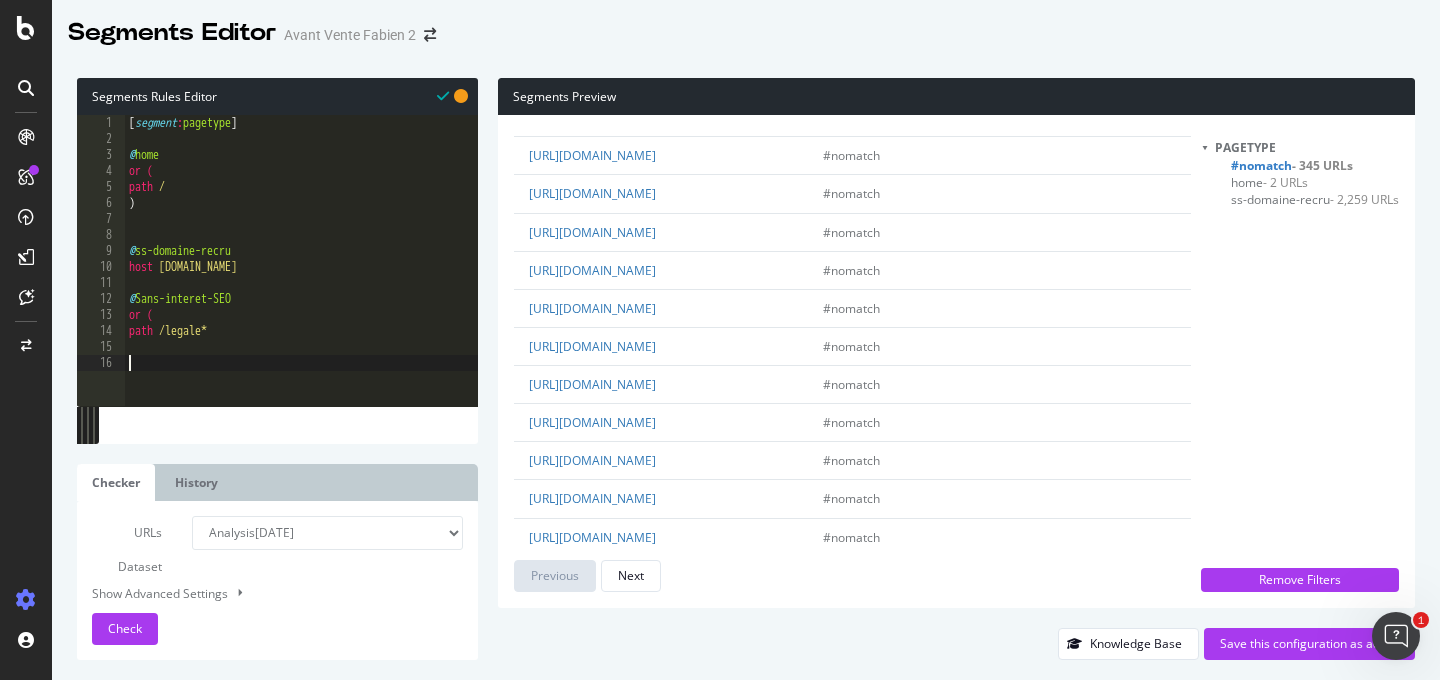 click on "[ segment : pagetype ] @ home or   ( path   / ) @ ss-domaine-recru host   www.recrutement.ritzparis.com @ Sans-interet-SEO or   ( path   /legale*" at bounding box center (301, 276) 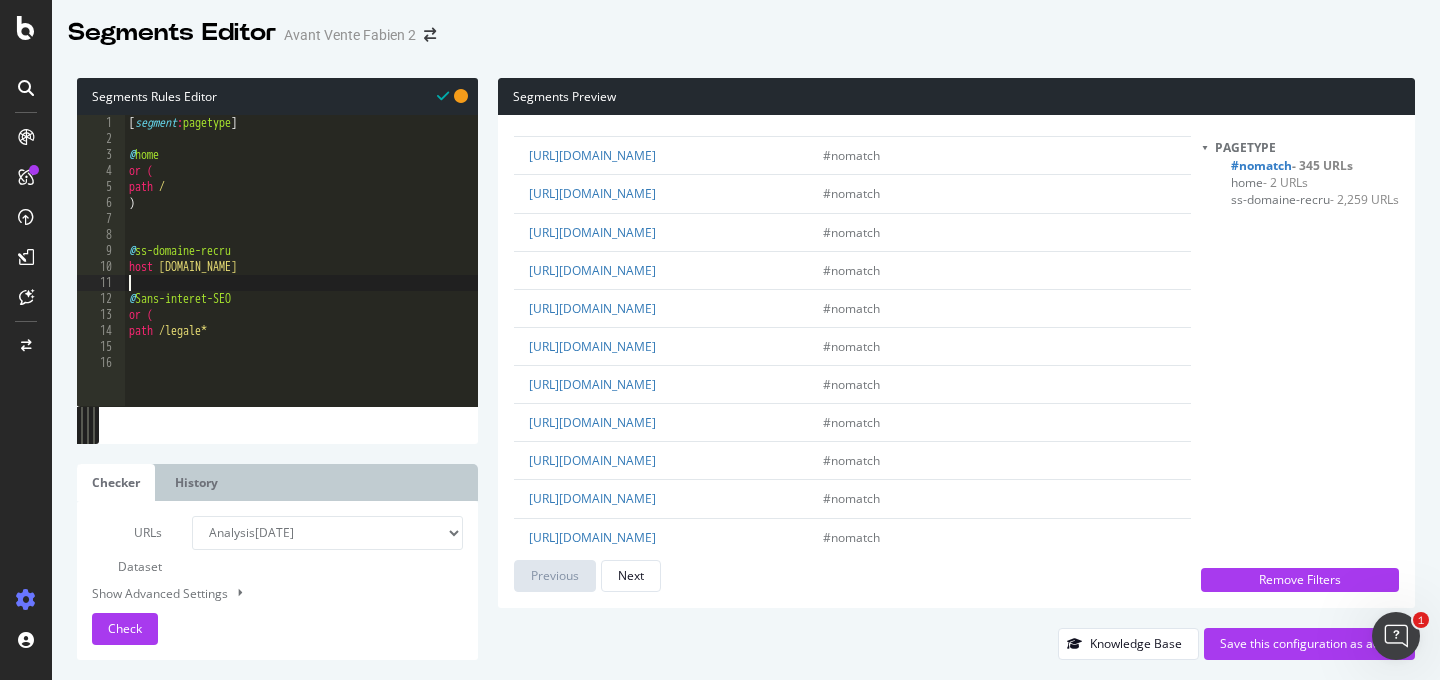 scroll, scrollTop: 0, scrollLeft: 0, axis: both 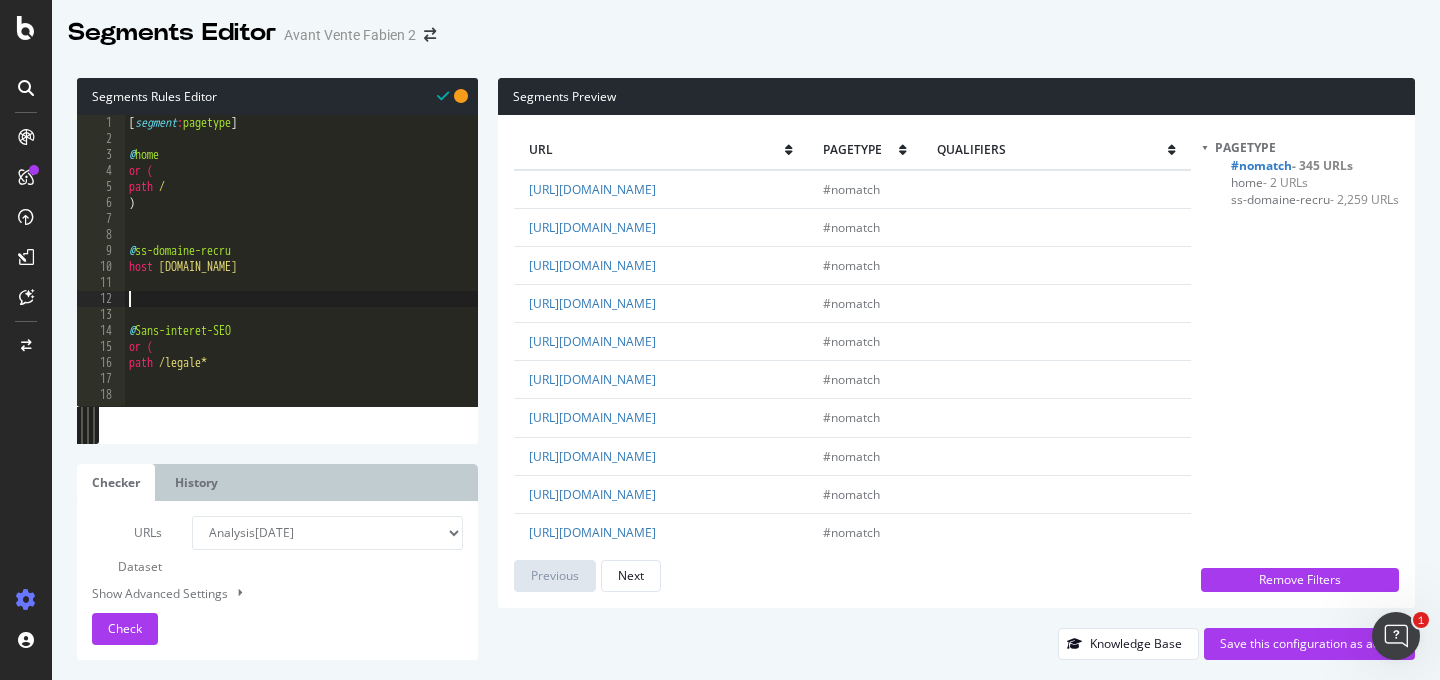click on "[ segment : pagetype ] @ home or   ( path   / ) @ ss-domaine-recru host   www.recrutement.ritzparis.com @ Sans-interet-SEO or   ( path   /legale*" at bounding box center (301, 276) 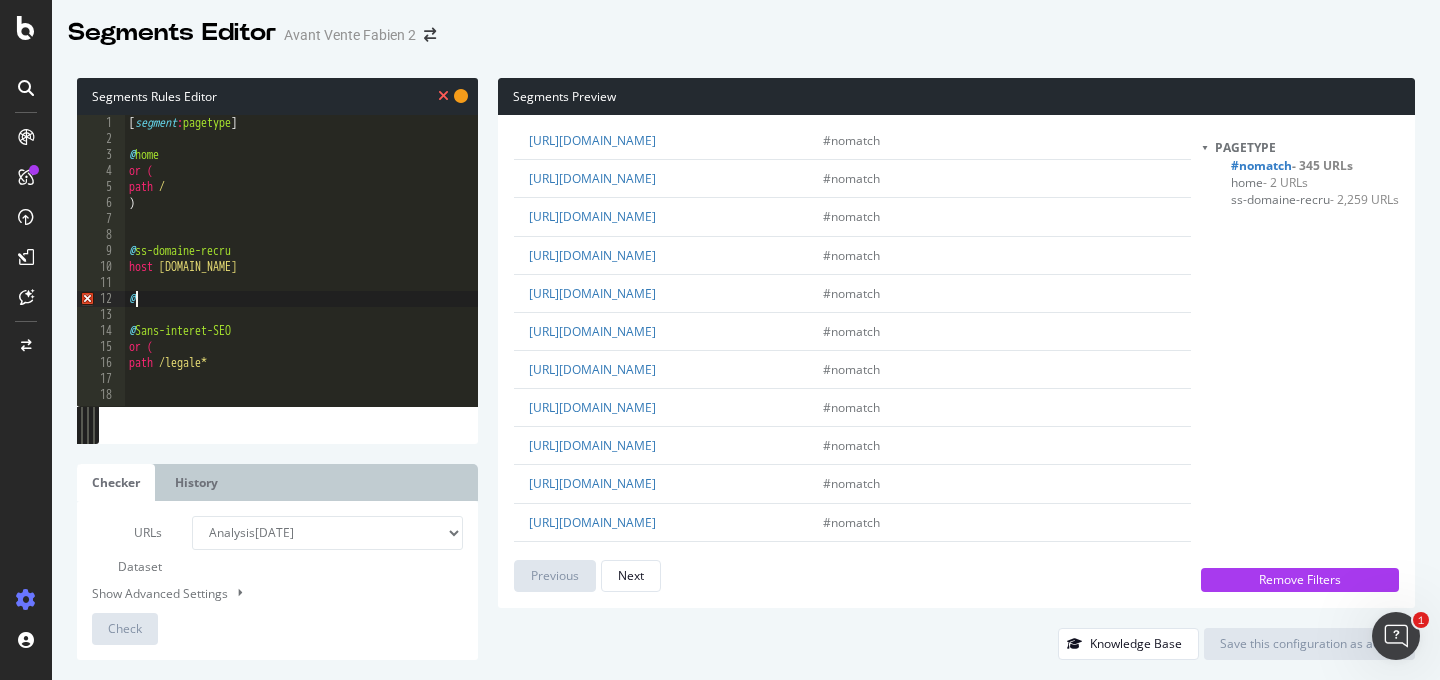 scroll, scrollTop: 0, scrollLeft: 0, axis: both 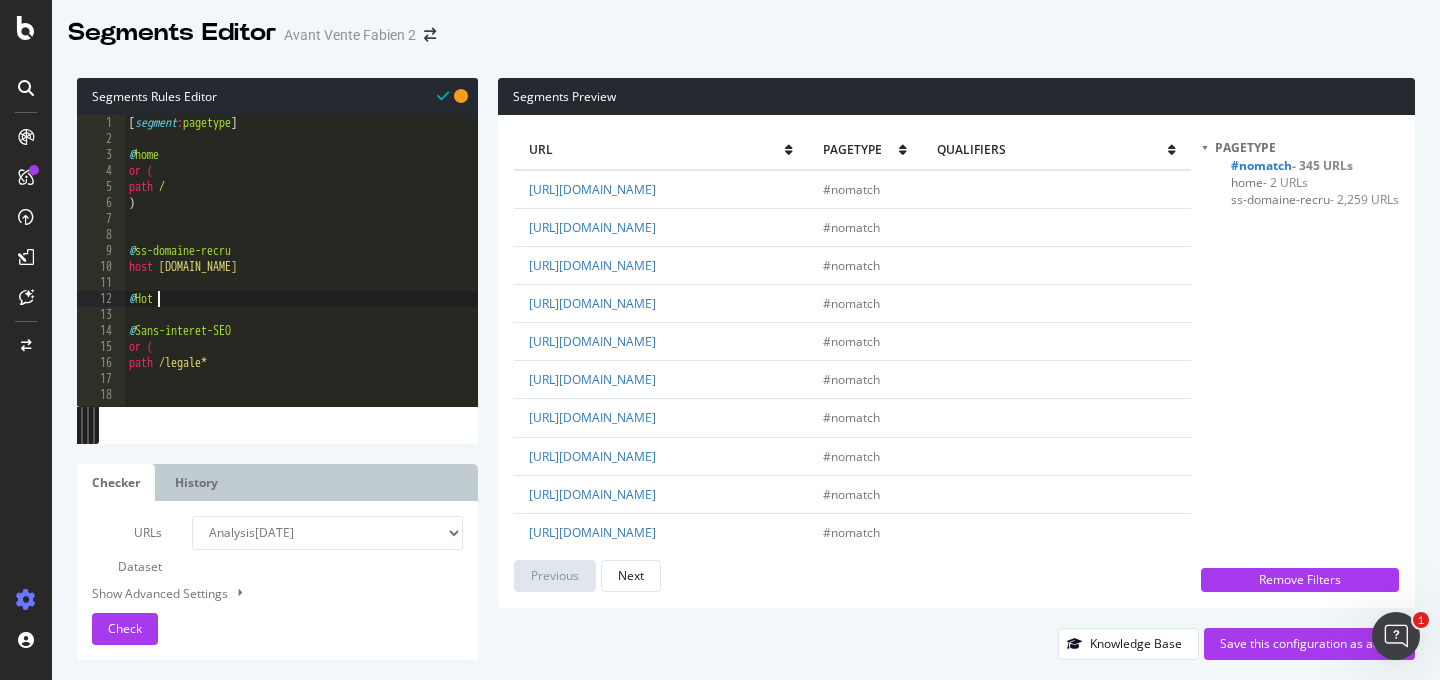 type on "@Hotel" 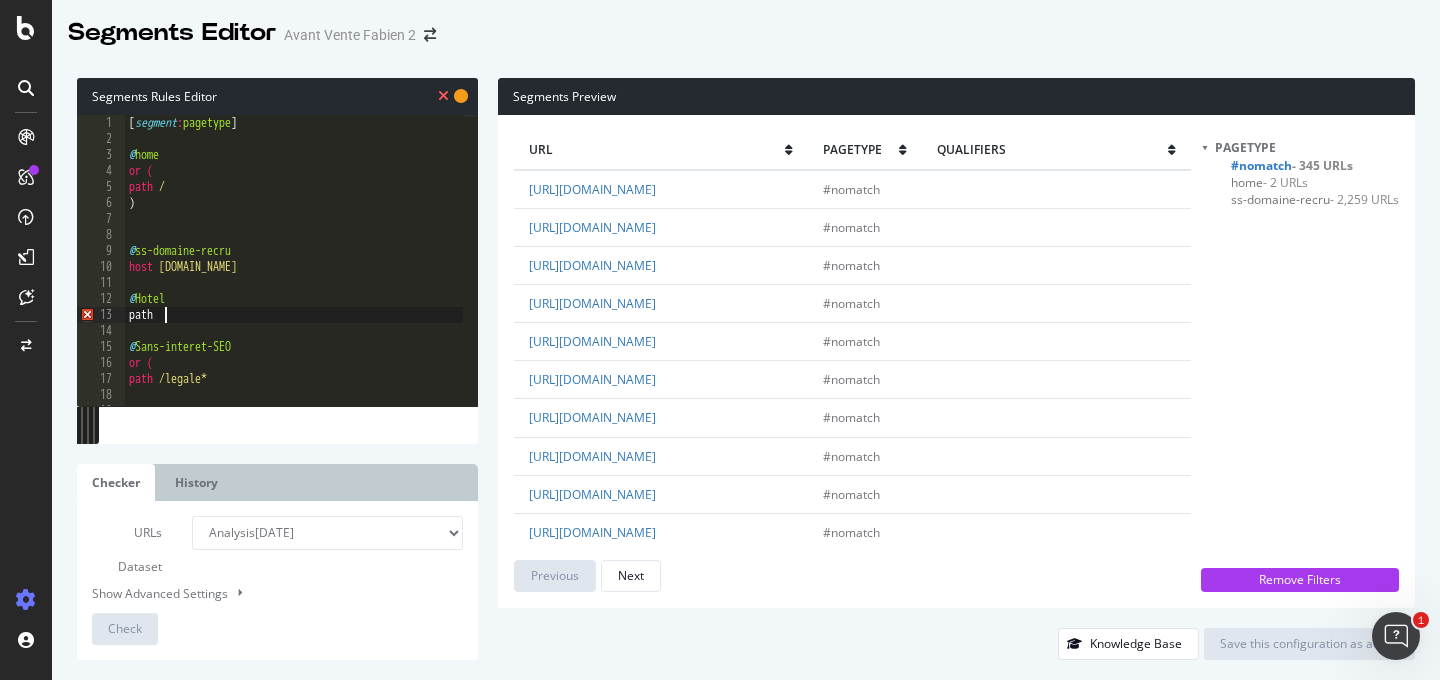 scroll, scrollTop: 0, scrollLeft: 2, axis: horizontal 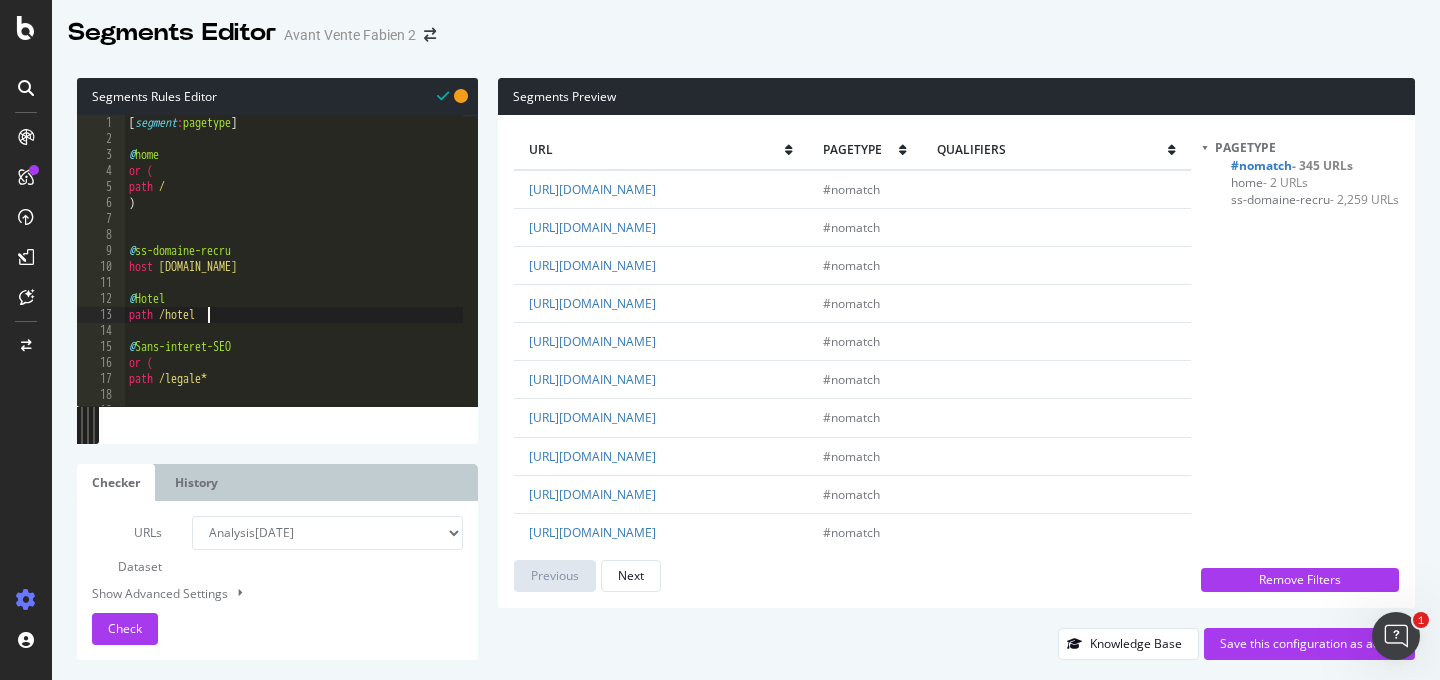 type on "path /hotel*" 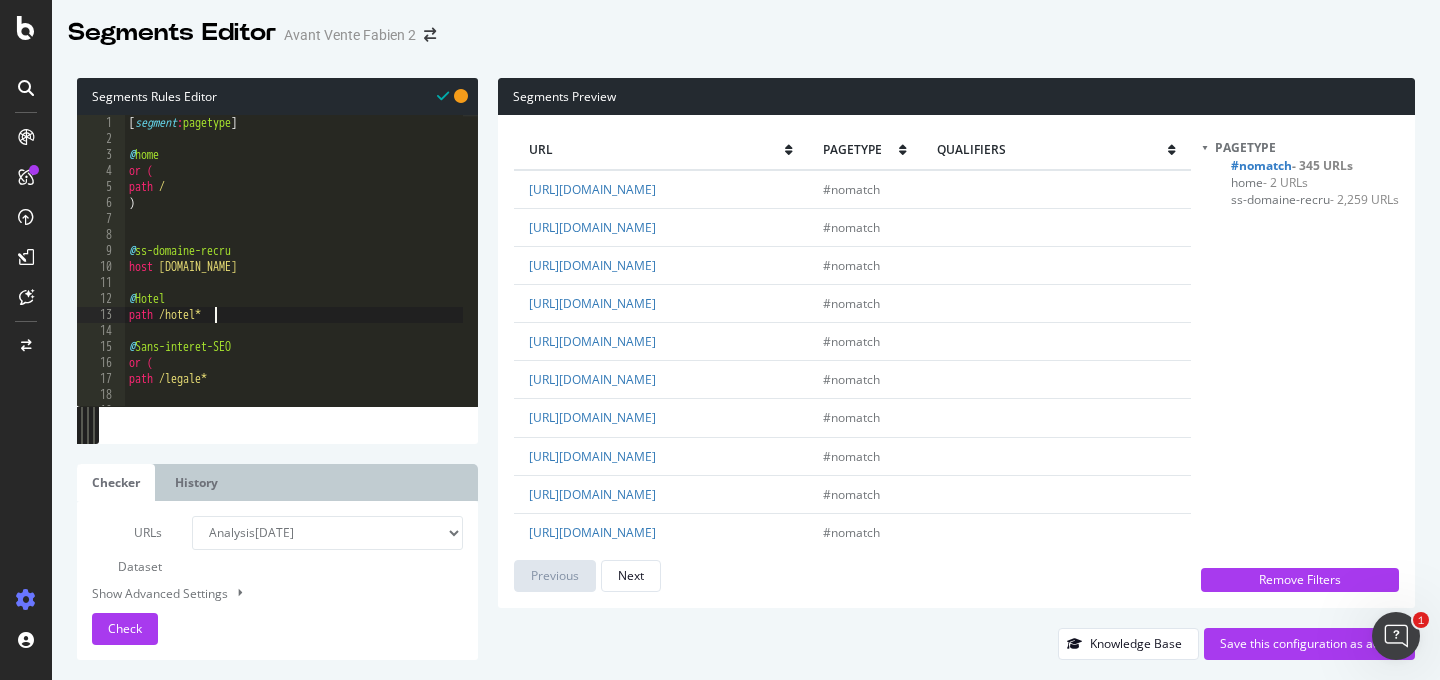 scroll, scrollTop: 0, scrollLeft: 0, axis: both 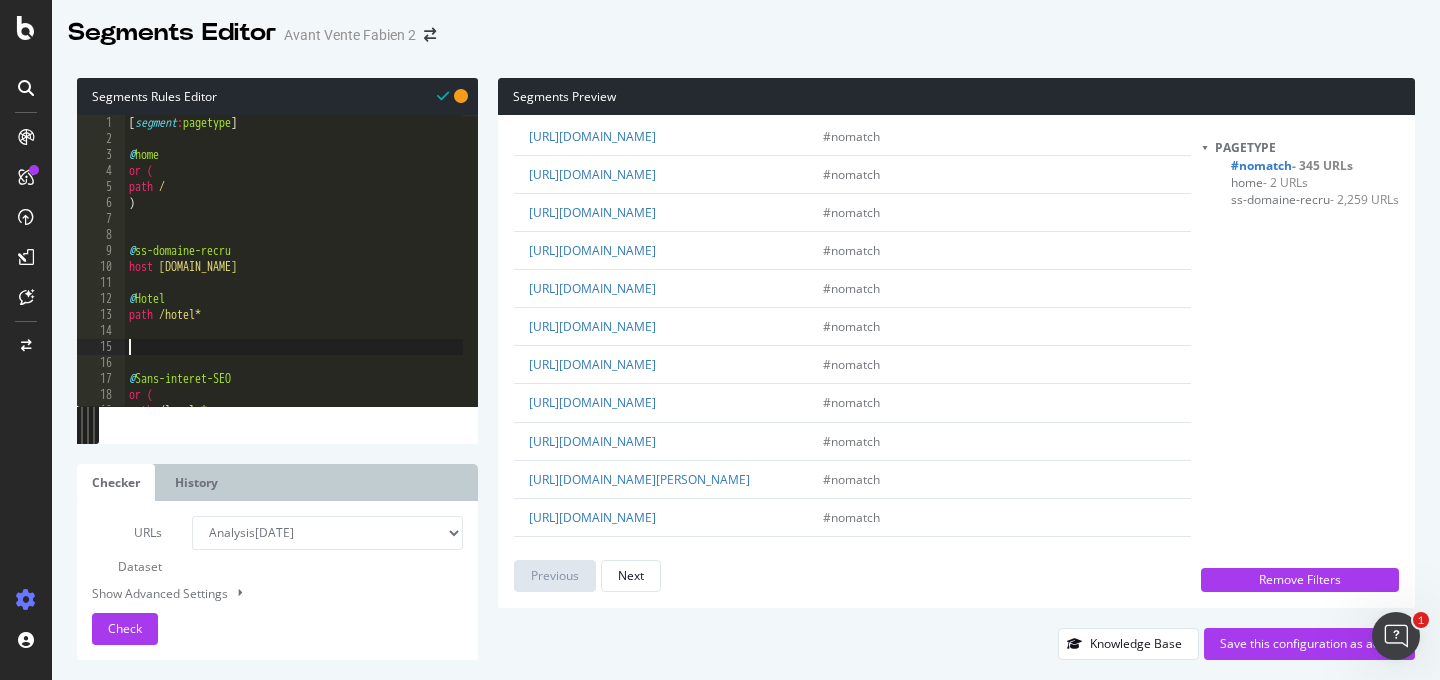click on "[ segment : pagetype ] @ home or   ( path   / ) @ ss-domaine-recru host   www.recrutement.ritzparis.com @ Hotel path   /hotel* @ Sans-interet-SEO or   ( path   /legale*" at bounding box center (294, 276) 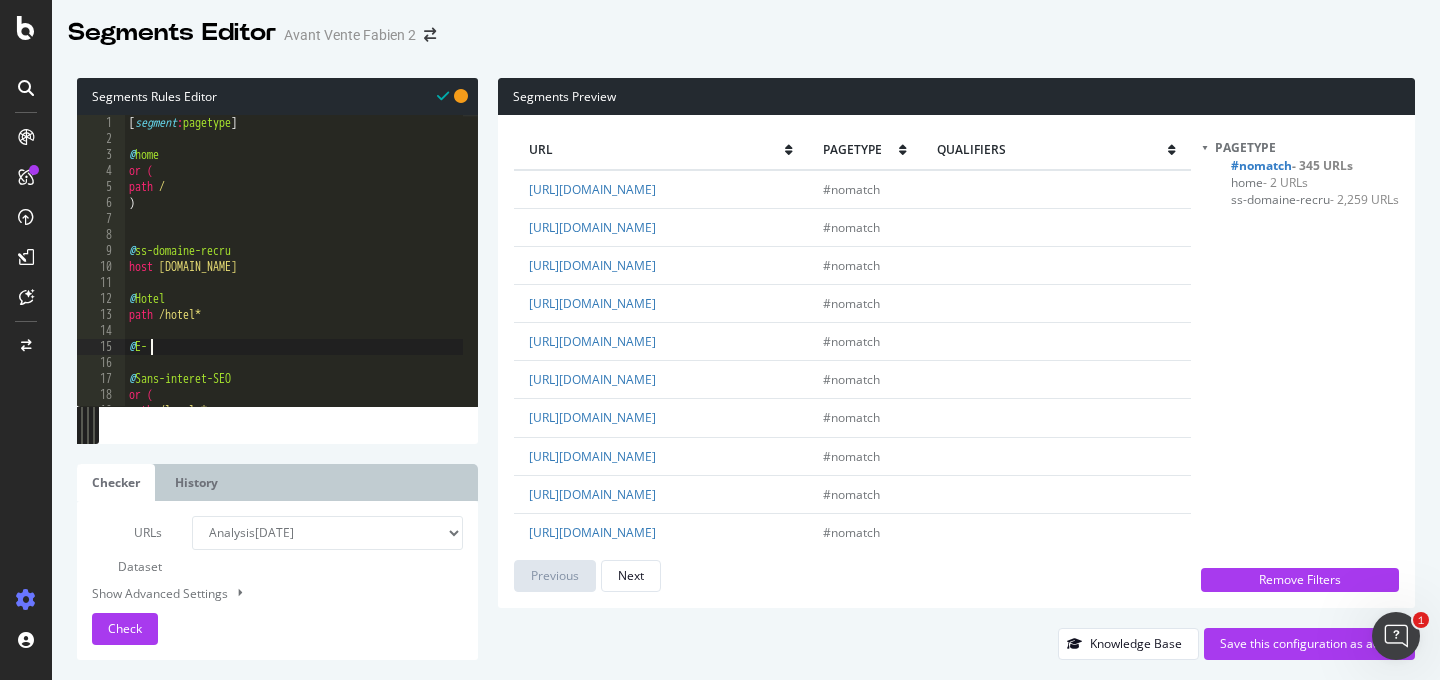 scroll, scrollTop: 0, scrollLeft: 0, axis: both 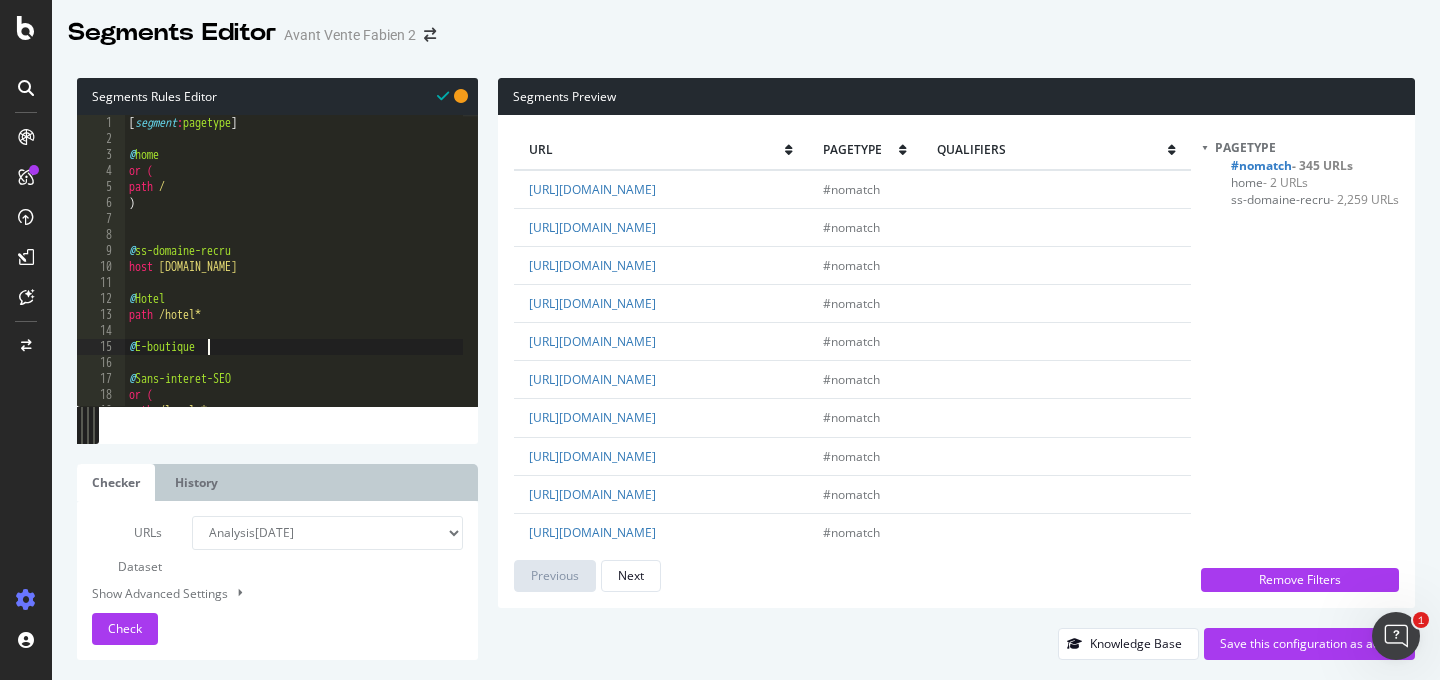 type on "@E-boutique" 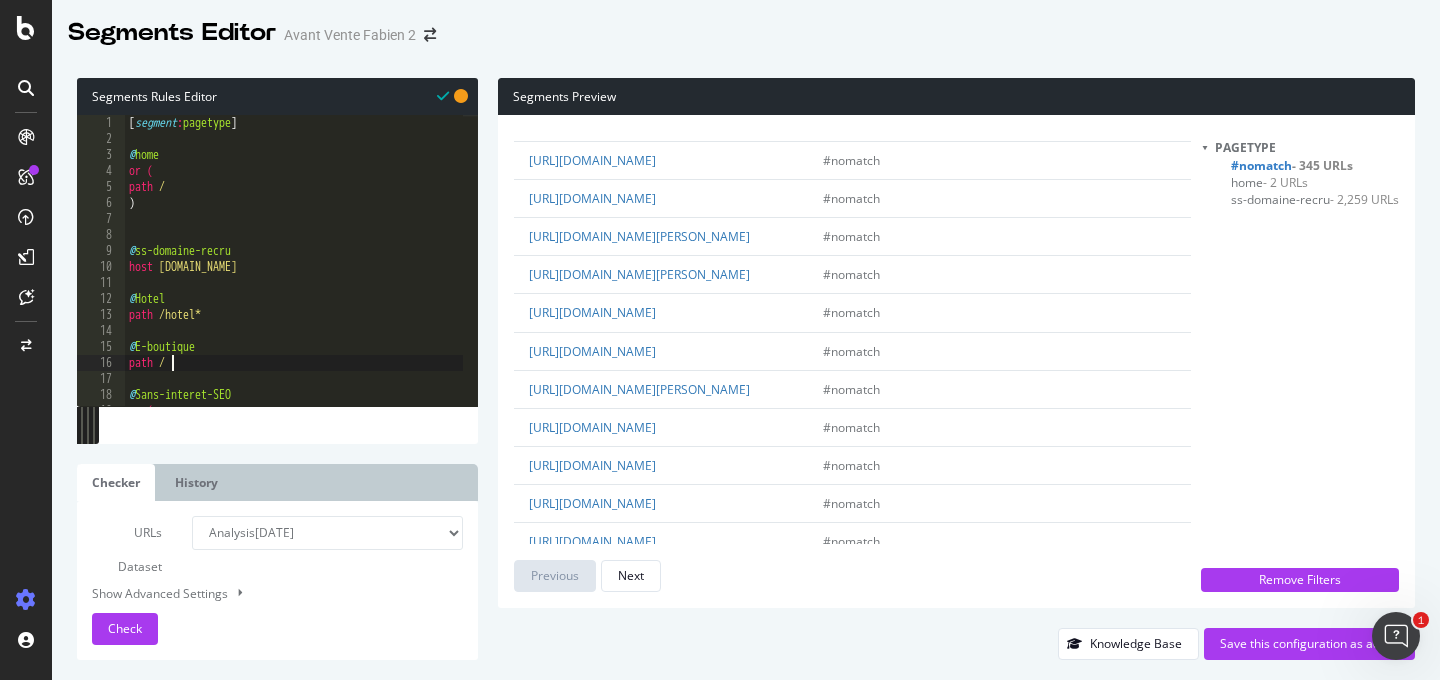 scroll, scrollTop: 1477, scrollLeft: 0, axis: vertical 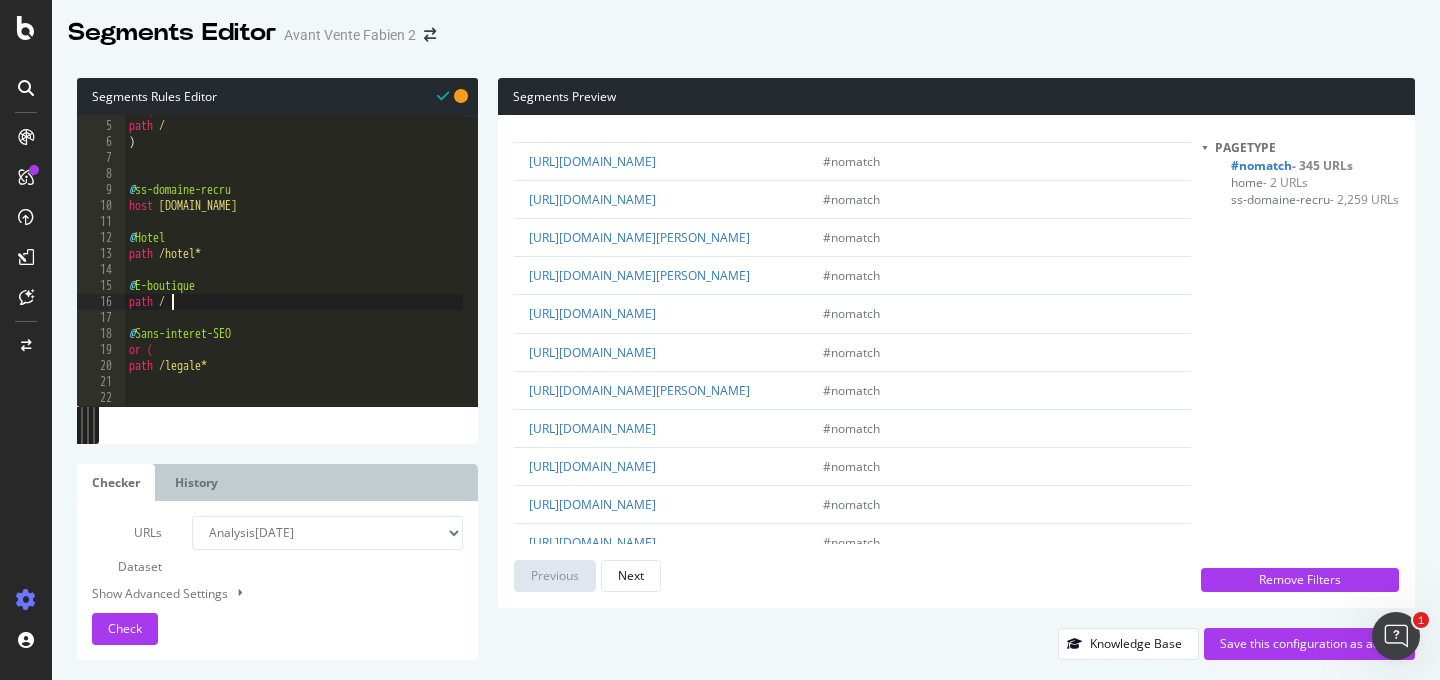 click on "or   ( path   / ) @ ss-domaine-recru host   www.recrutement.ritzparis.com @ Hotel path   /hotel* @ E-boutique  path   / @ Sans-interet-SEO or   ( path   /legale*" at bounding box center (294, 263) 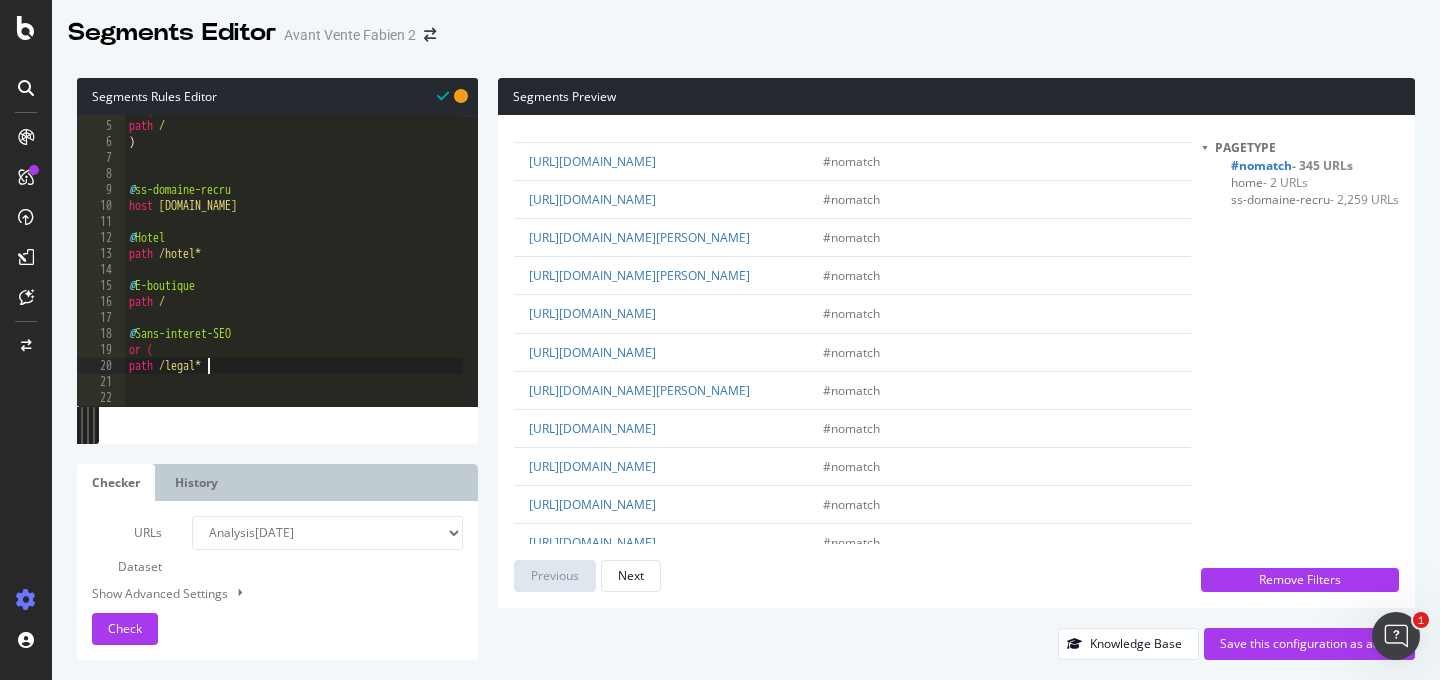 scroll, scrollTop: 0, scrollLeft: 0, axis: both 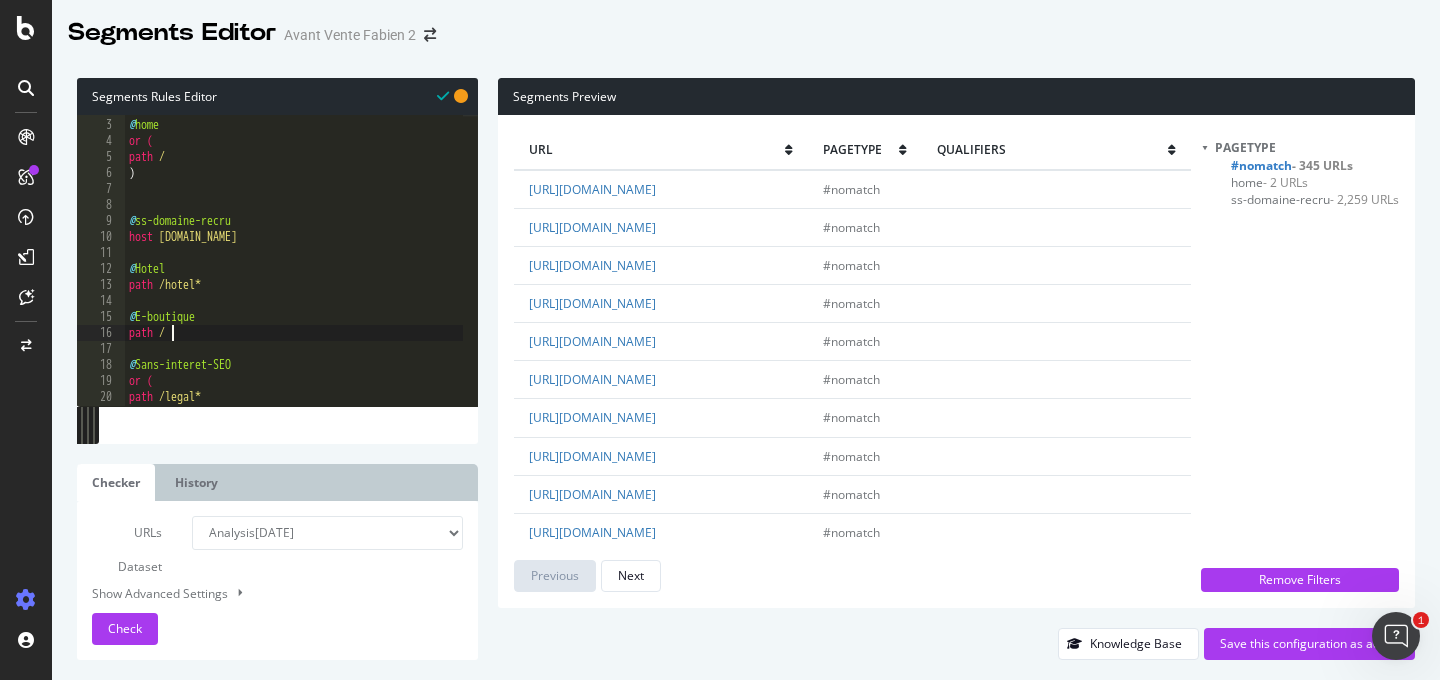 click on "@ home or   ( path   / ) @ ss-domaine-recru host   www.recrutement.ritzparis.com @ Hotel path   /hotel* @ E-boutique  path   / @ Sans-interet-SEO or   ( path   /legal*" at bounding box center (294, 262) 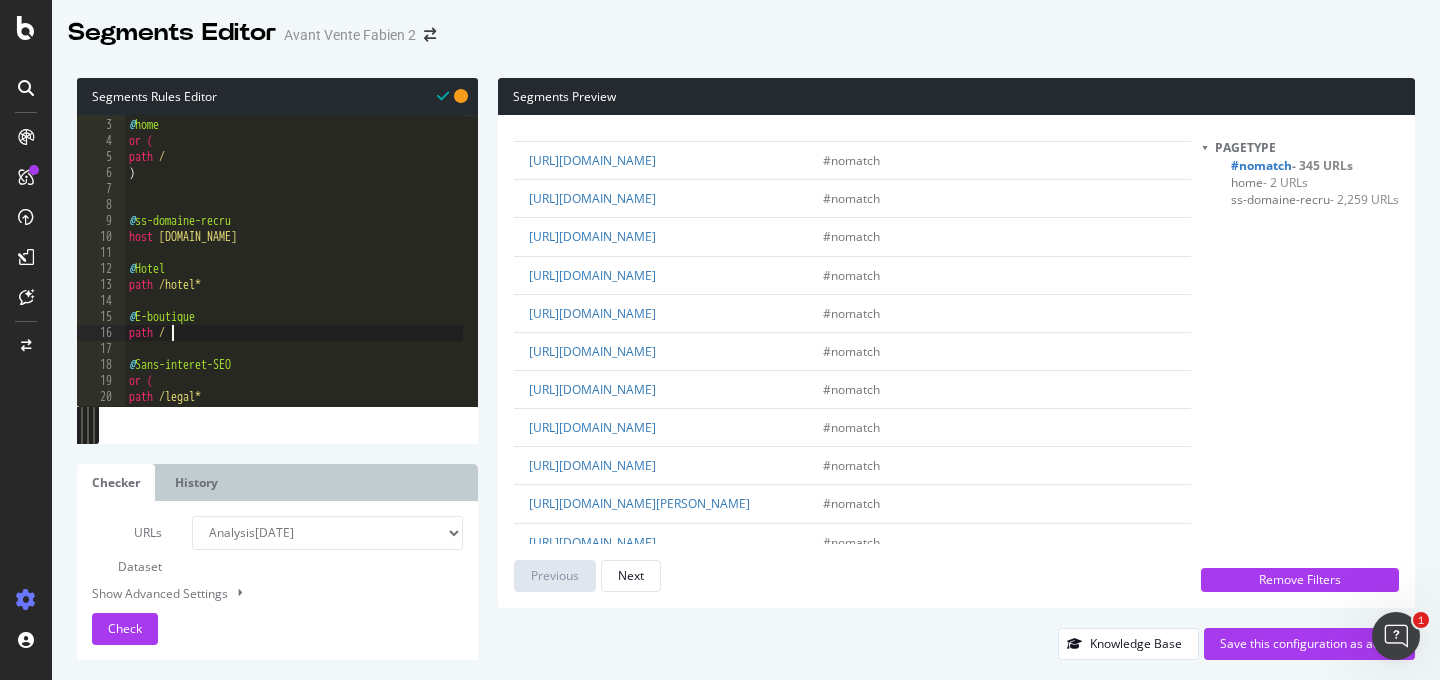 scroll, scrollTop: 0, scrollLeft: 0, axis: both 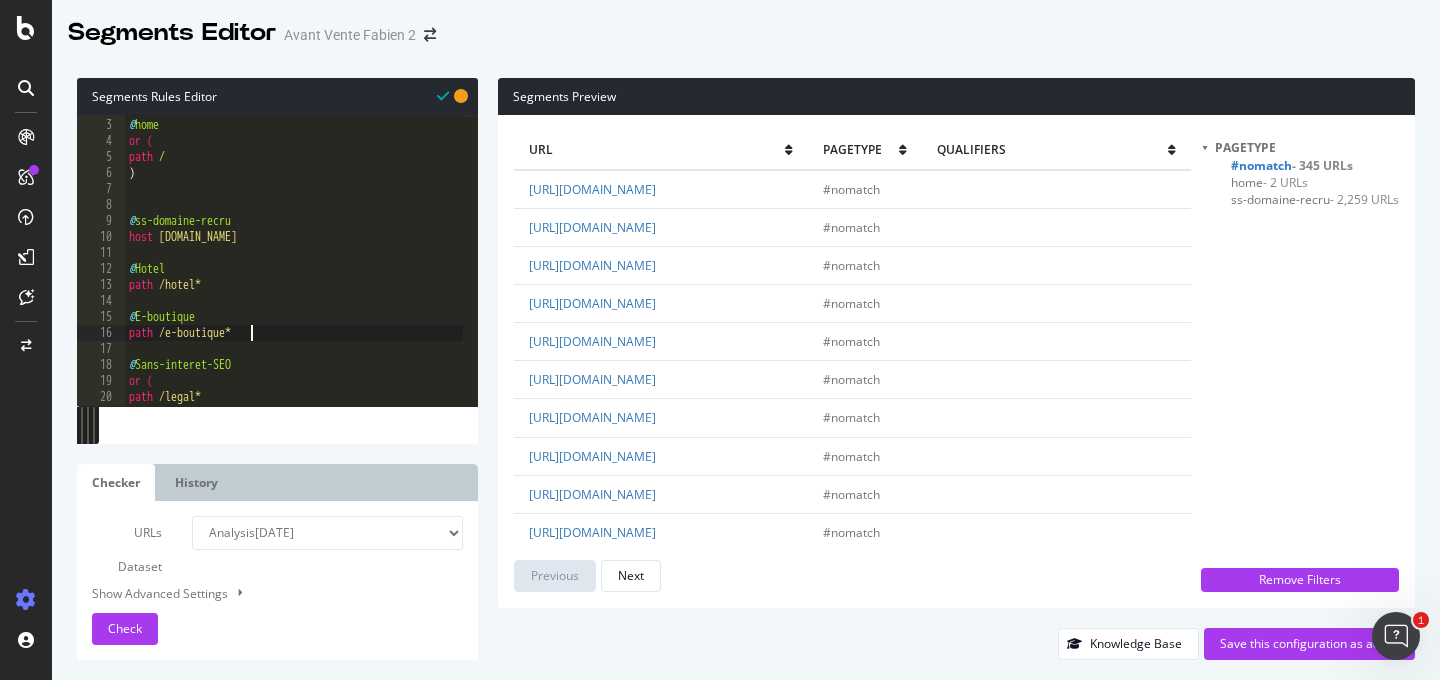 type on "path /e-boutique*" 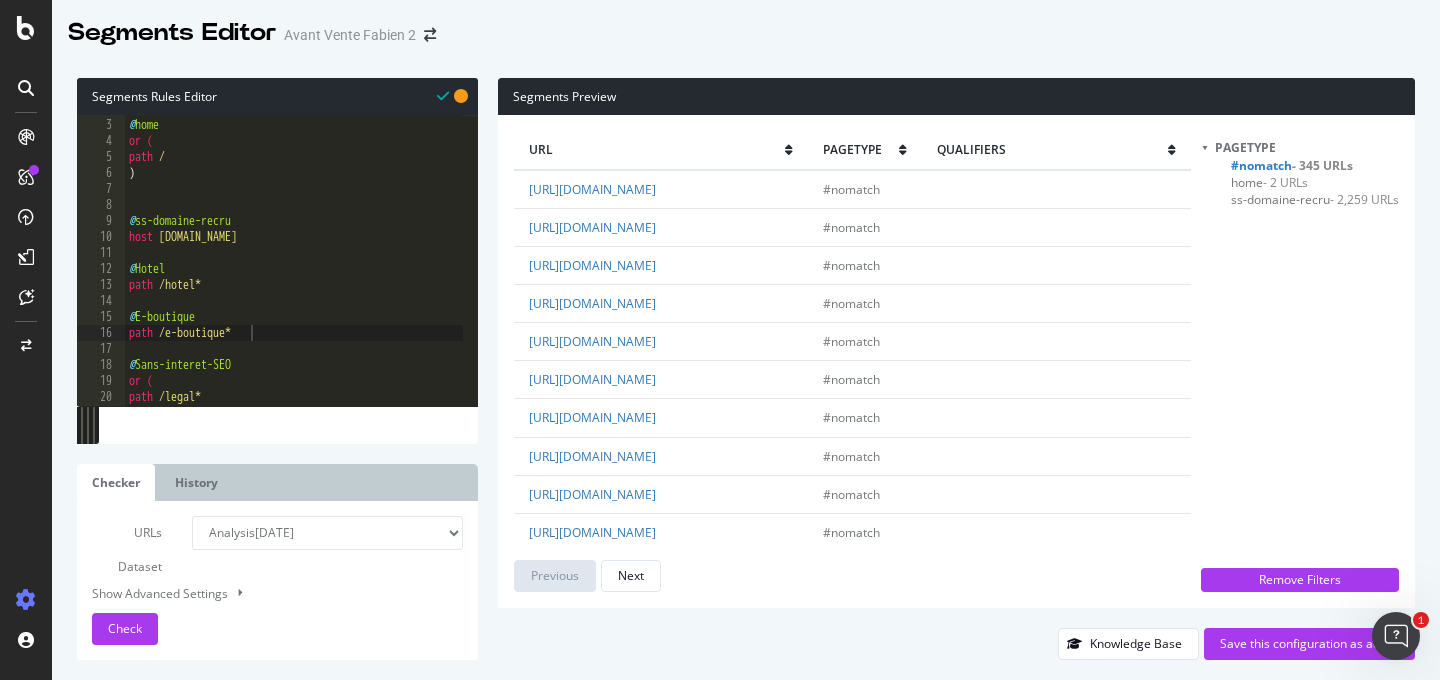 click on "URLs Dataset Analysis  2025 Jul. 9th #3 Analysis  2025 Jul. 9th #2 Analysis  2025 Jul. 9th Analysis  2025 Jul. 8th #2 Analysis  2025 Jul. 7th #2 Analysis  2025 Jul. 3rd Analysis  2025 Jun. 5th Analysis  2025 May. 21st #2 Analysis  2025 Apr. 14th Analysis  2025 Mar. 31st Analysis  2025 Feb. 26th #2 Analysis  2025 Jan. 9th Analysis  2024 Dec. 11th Analysis  2024 Nov. 13th Analysis  2024 Oct. 21st Analysis  2024 Sep. 19th #2 Analysis  2024 Aug. 28th Analysis  2024 Jul. 17th Analysis  2024 Jun. 13th Analysis  2024 May. 22nd Analysis  2024 Apr. 15th #2 Analysis  2024 Mar. 27th Analysis  2024 Feb. 28th #2 Analysis  2024 Jan. 17th Analysis  2023 Oct. 13th Analysis  2023 Sep. 6th Analysis  2023 Jul. 10th Or paste a list of URLs Show Advanced Settings Check 2025-07-08 10:37:34 (61 lines) ACTIVE 2025-07-03 12:02:46 (39 lines) 2025-06-24 17:11:50 (48 lines) 2025-06-24 16:43:59 (47 lines) 2025-06-16 17:50:55 (44 lines) 2025-06-13 10:16:10 (102 lines) 2025-06-11 13:17:40 (41 lines) 2025-06-06 00:11:50 (27 lines)" at bounding box center (277, 580) 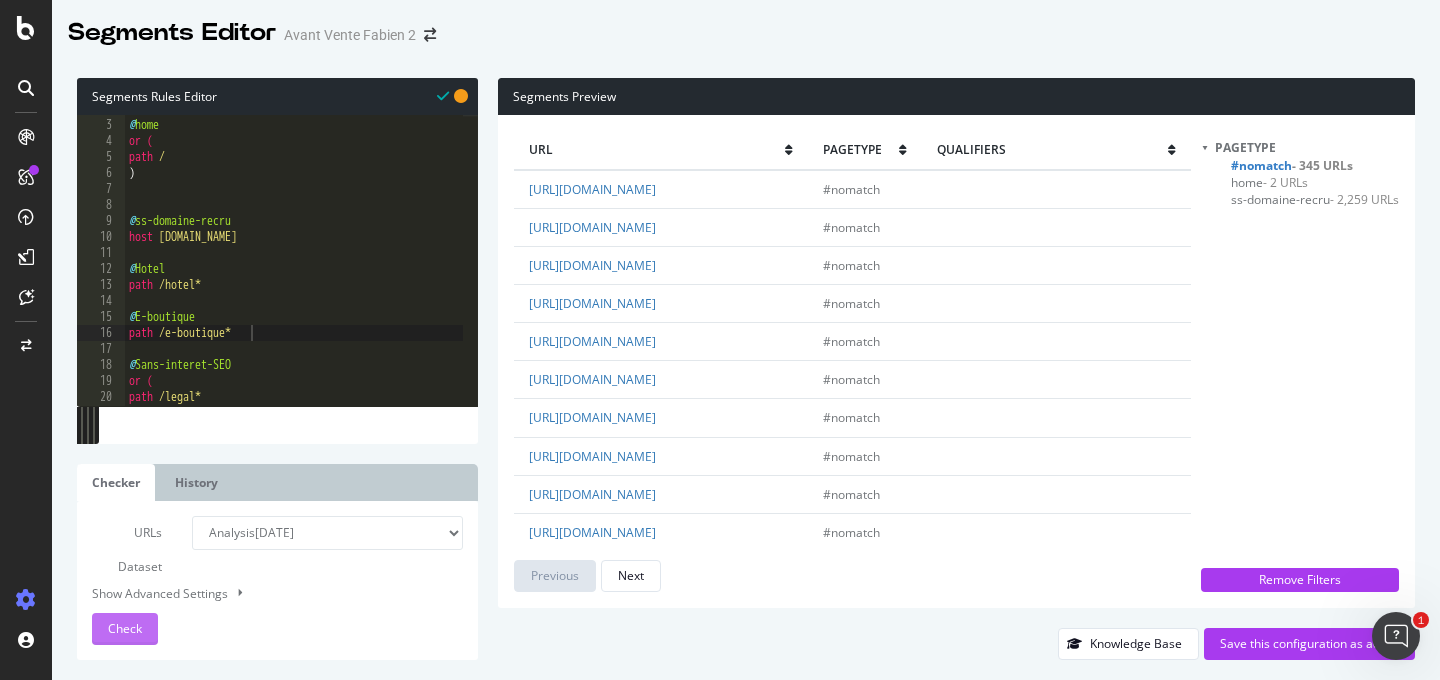 click on "Check" at bounding box center (125, 629) 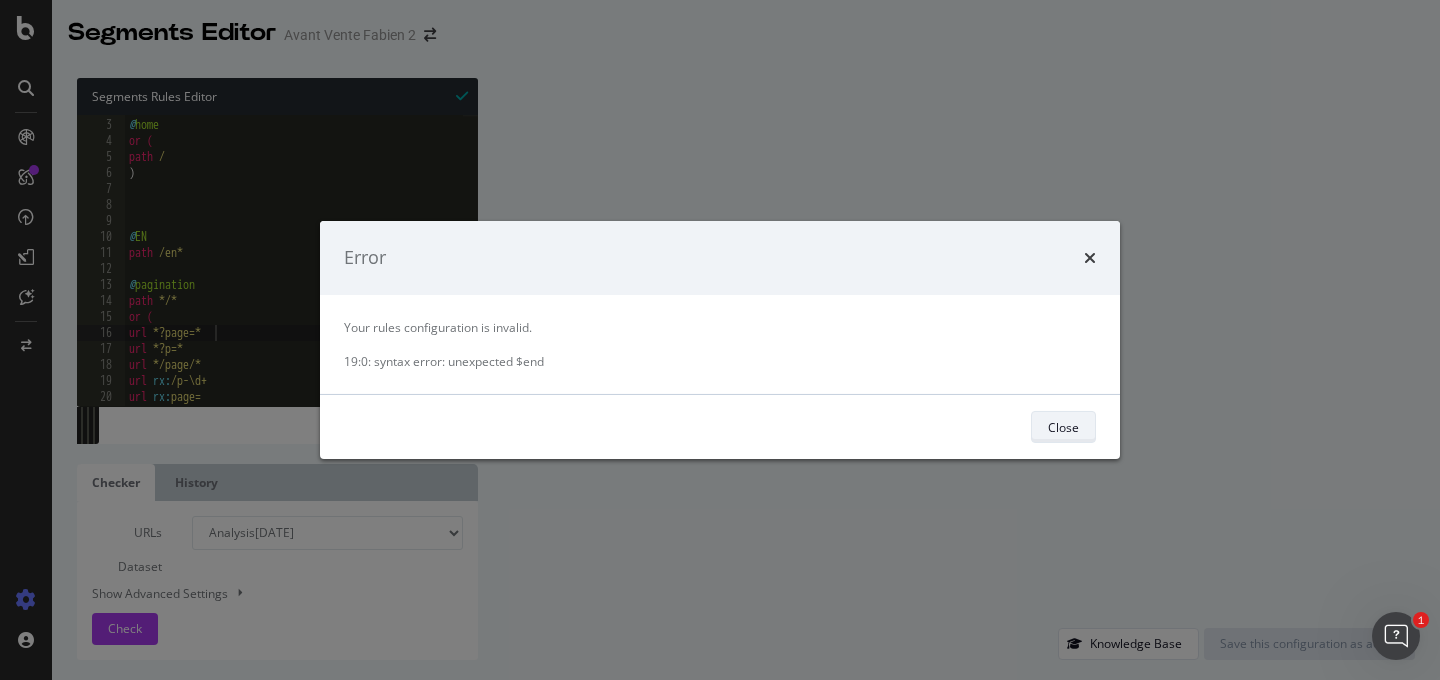 click on "Close" at bounding box center (1063, 427) 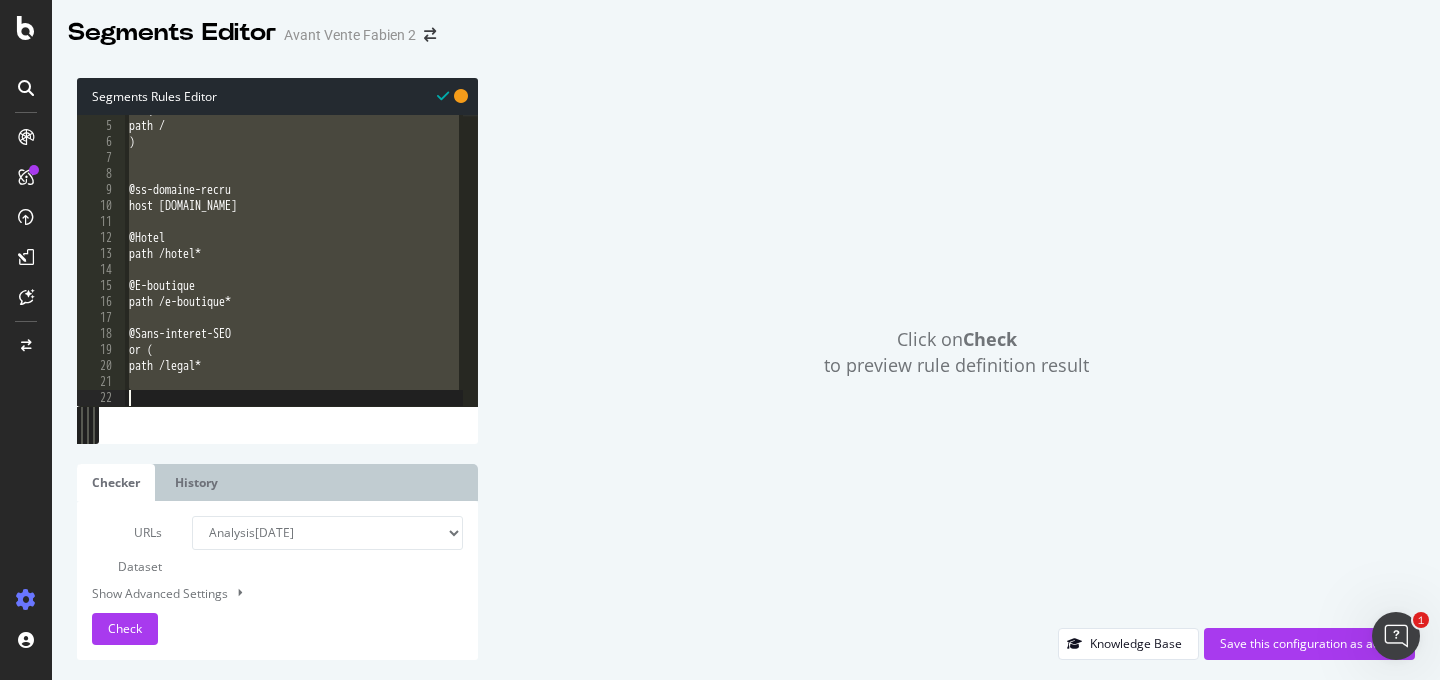 scroll, scrollTop: 0, scrollLeft: 0, axis: both 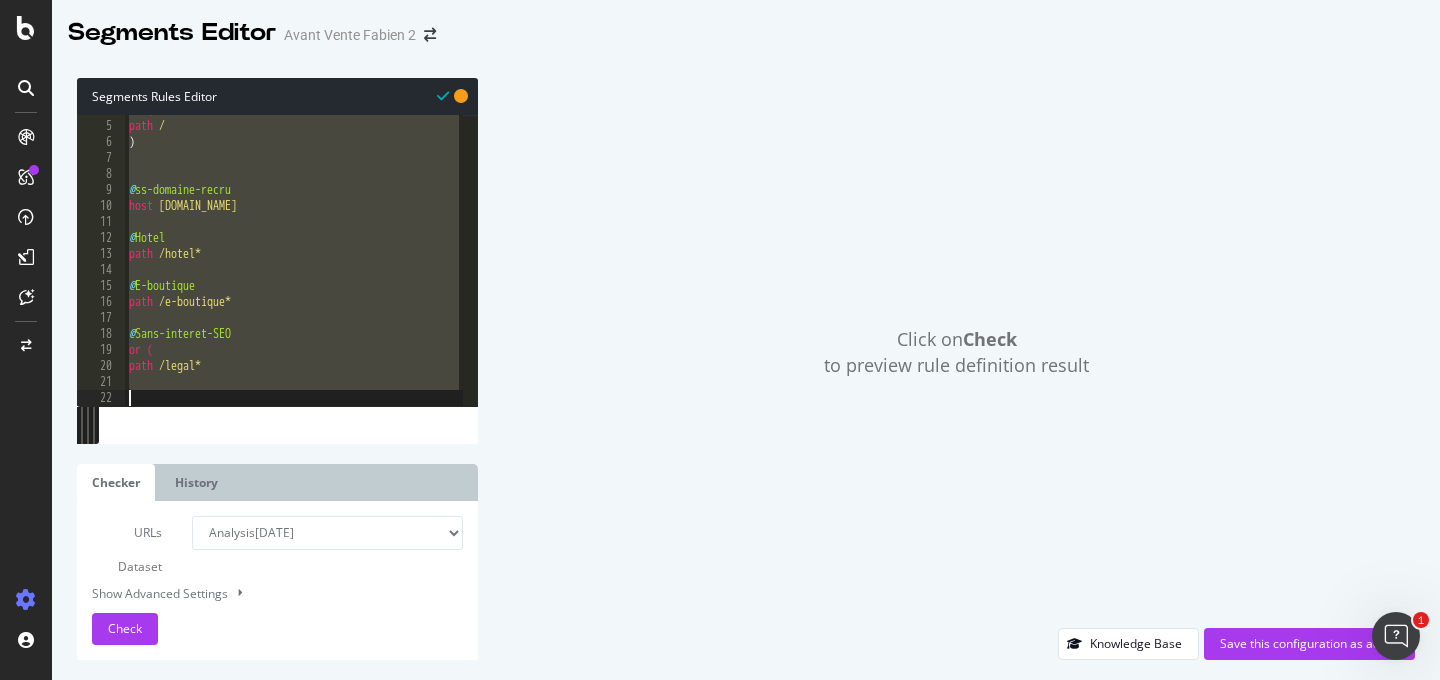 click on "or   ( path   / ) @ ss-domaine-recru host   www.recrutement.ritzparis.com @ Hotel path   /hotel* @ E-boutique  path   /e-boutique* @ Sans-interet-SEO or   ( path   /legal*" at bounding box center [294, 263] 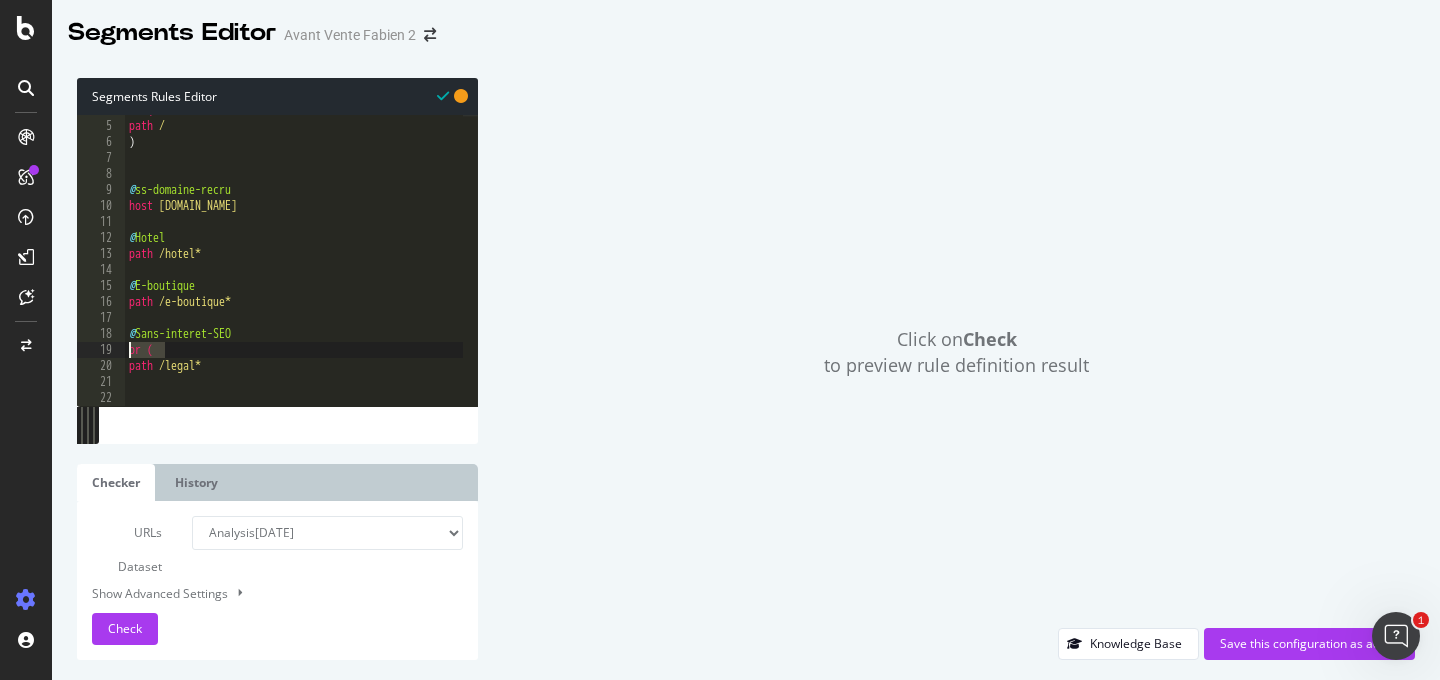 drag, startPoint x: 191, startPoint y: 350, endPoint x: 97, endPoint y: 347, distance: 94.04786 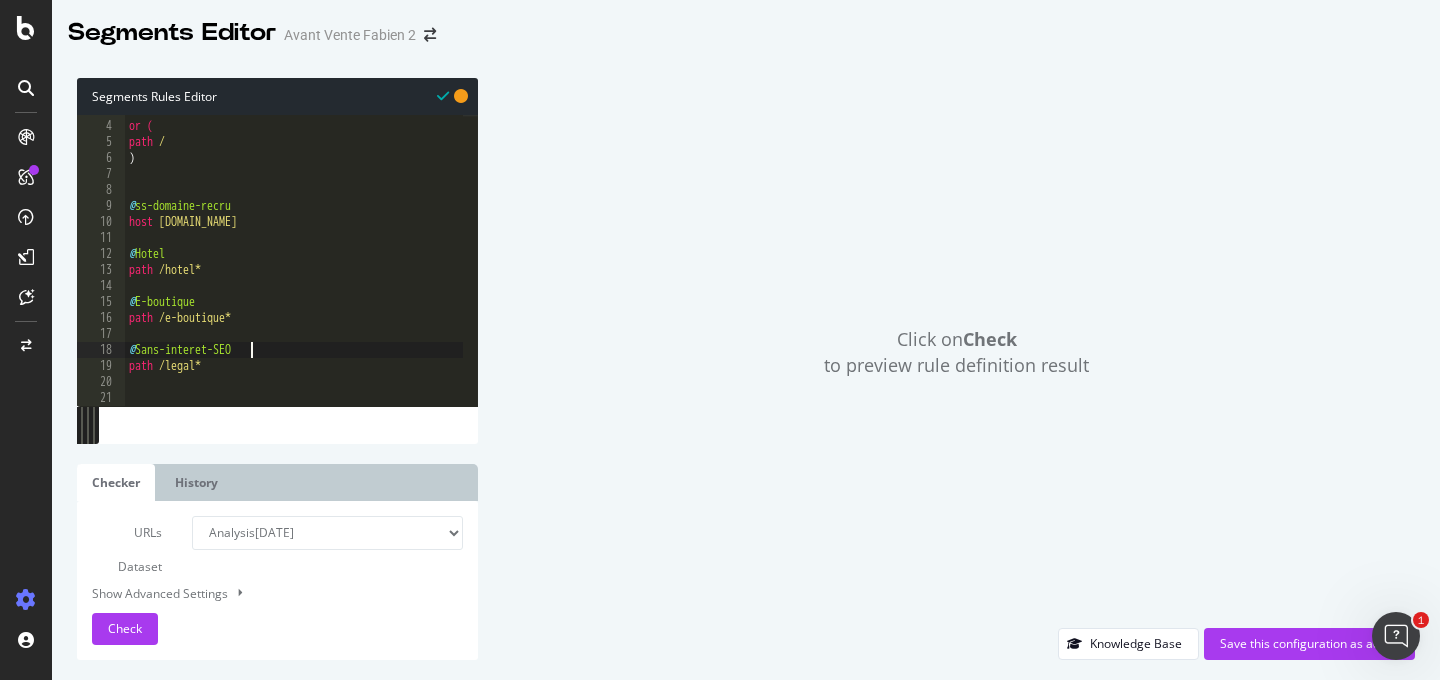 scroll, scrollTop: 45, scrollLeft: 0, axis: vertical 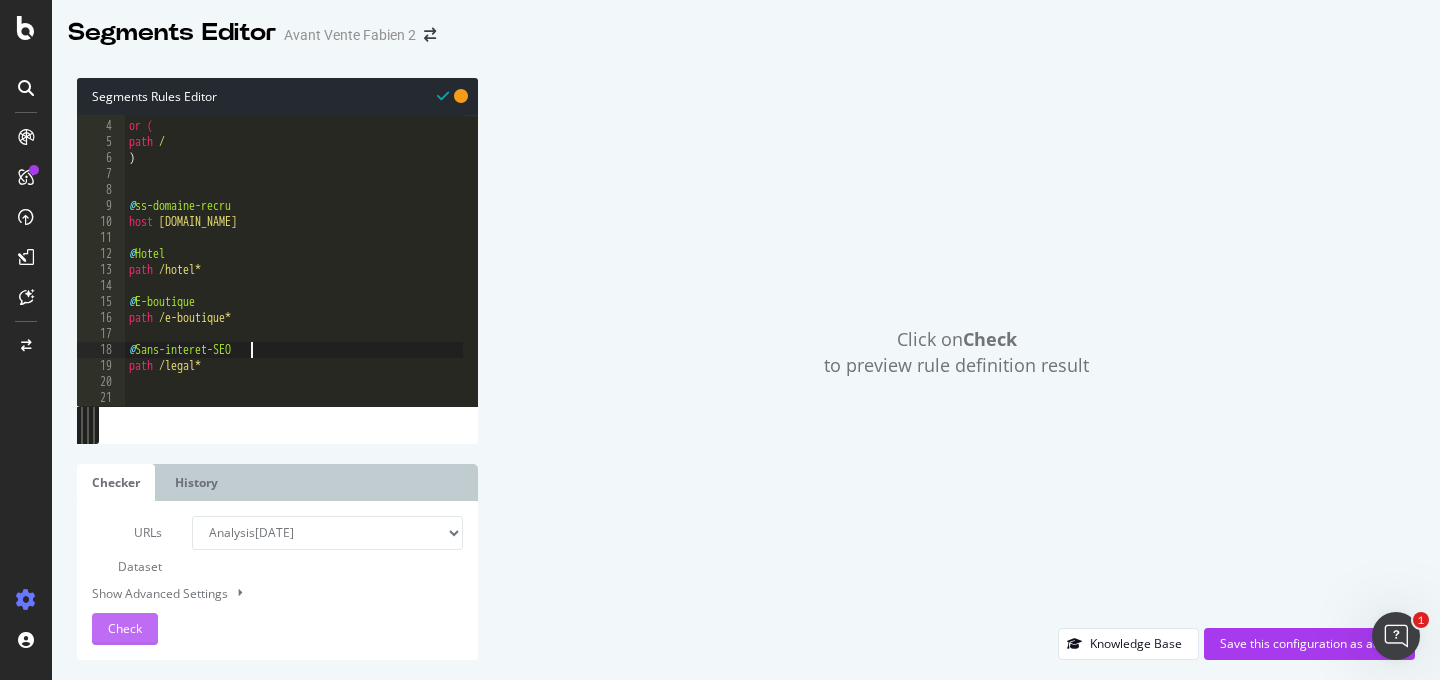click on "Check" at bounding box center (125, 628) 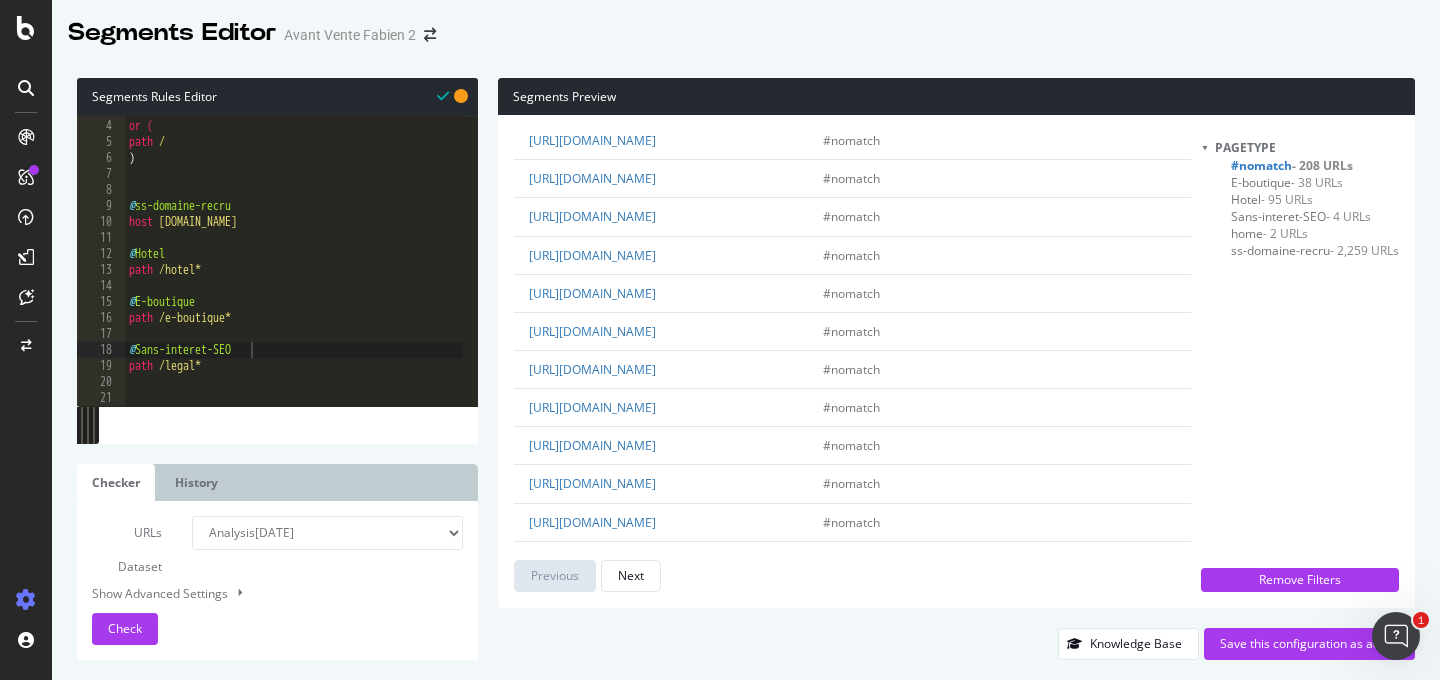 scroll, scrollTop: 243, scrollLeft: 0, axis: vertical 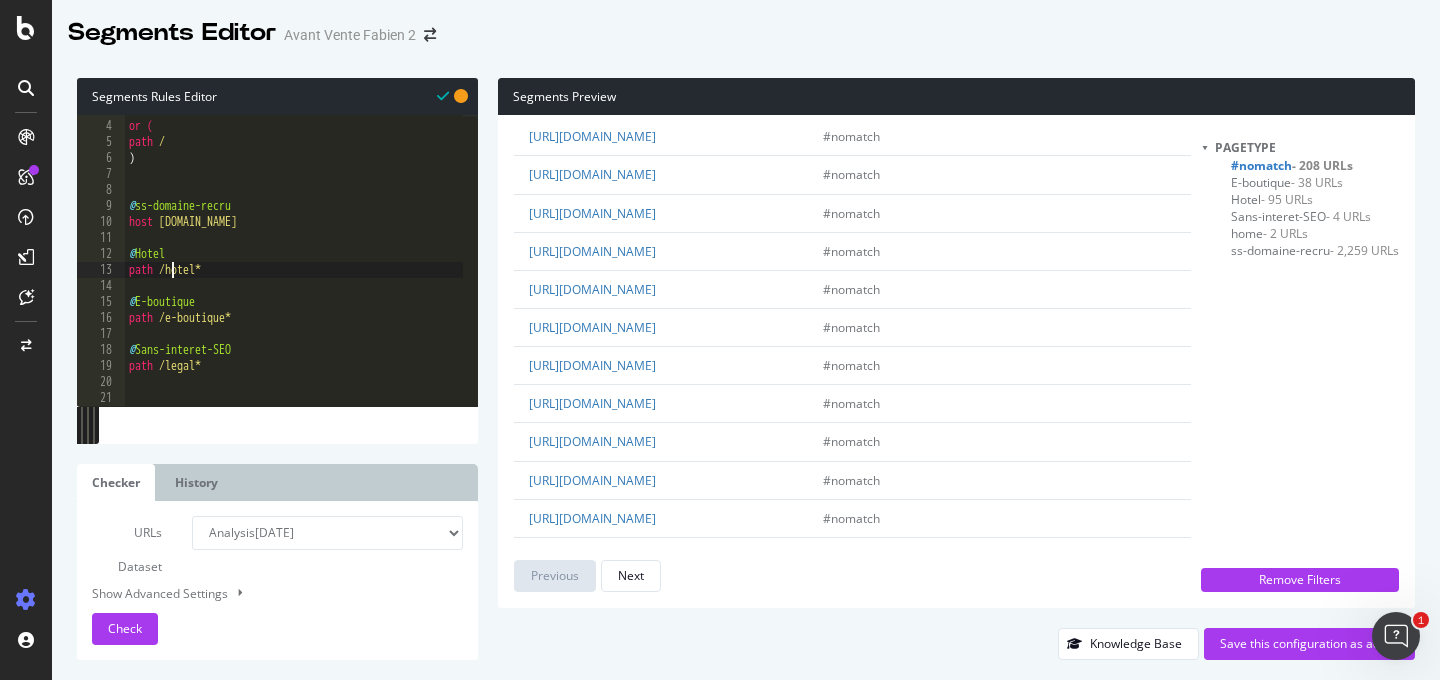 click on "@ home or   ( path   / ) @ ss-domaine-recru host   www.recrutement.ritzparis.com @ Hotel path   /hotel* @ E-boutique  path   /e-boutique* @ Sans-interet-SEO path   /legal*" at bounding box center (294, 263) 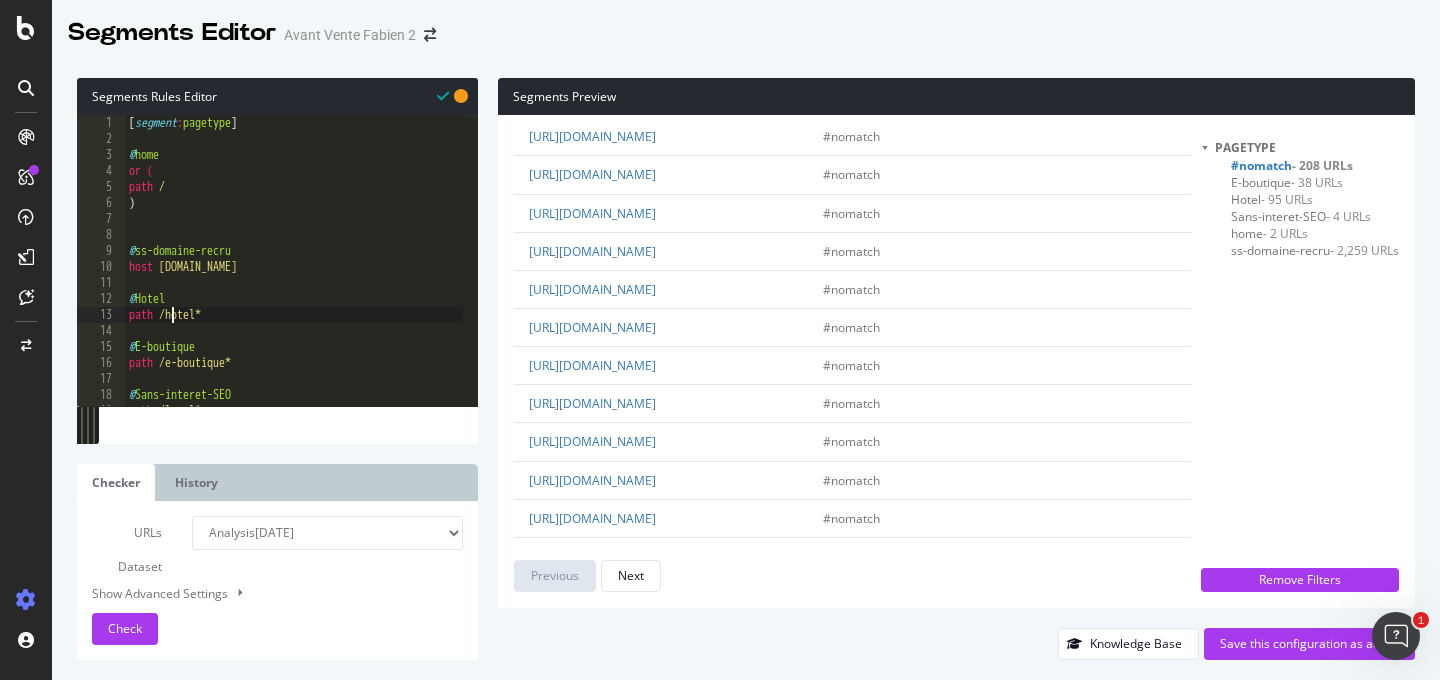 scroll, scrollTop: 0, scrollLeft: 0, axis: both 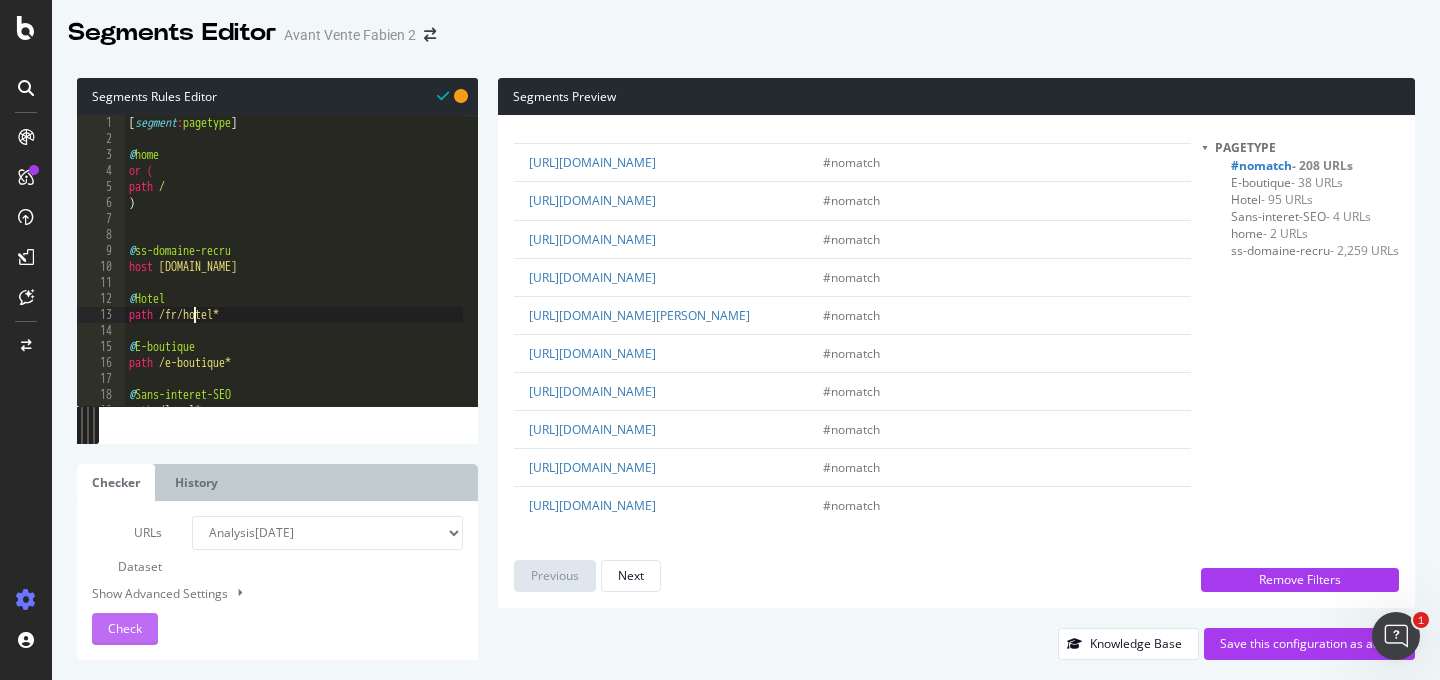 type on "path /fr/hotel*" 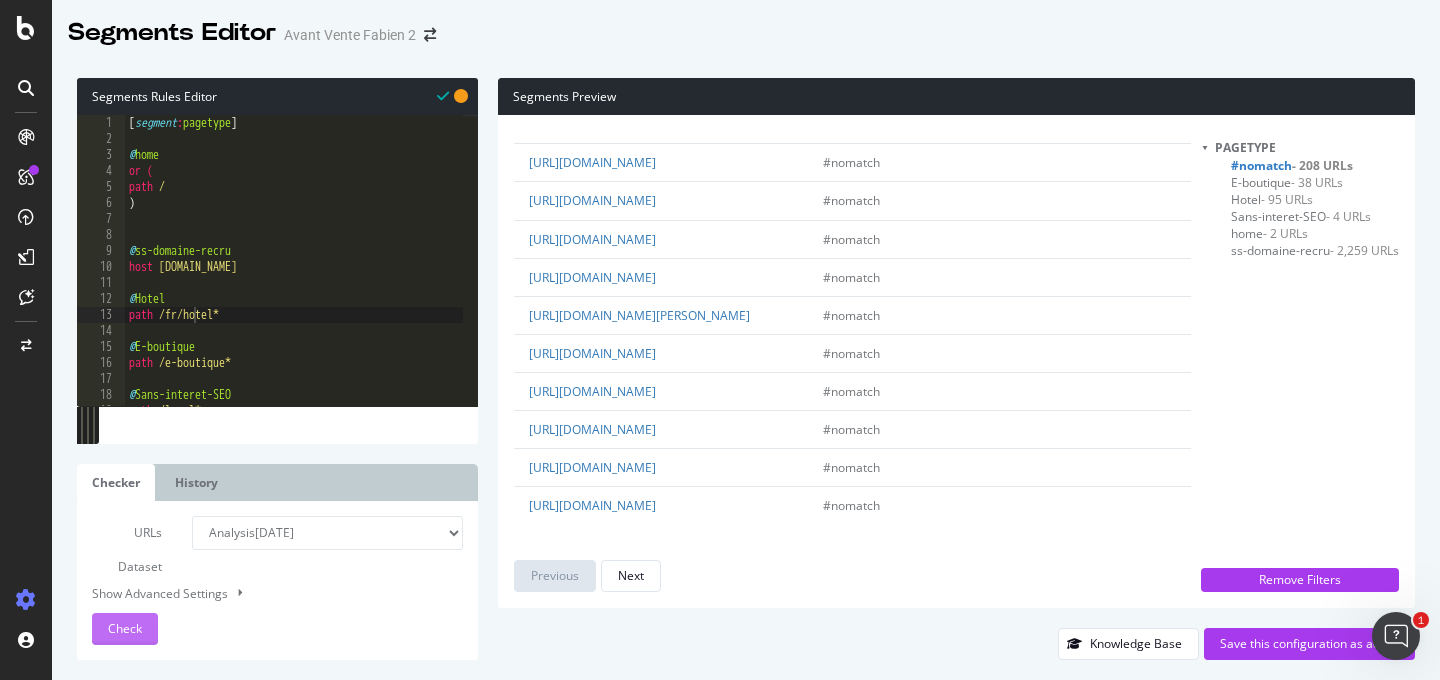 click on "Check" at bounding box center [125, 629] 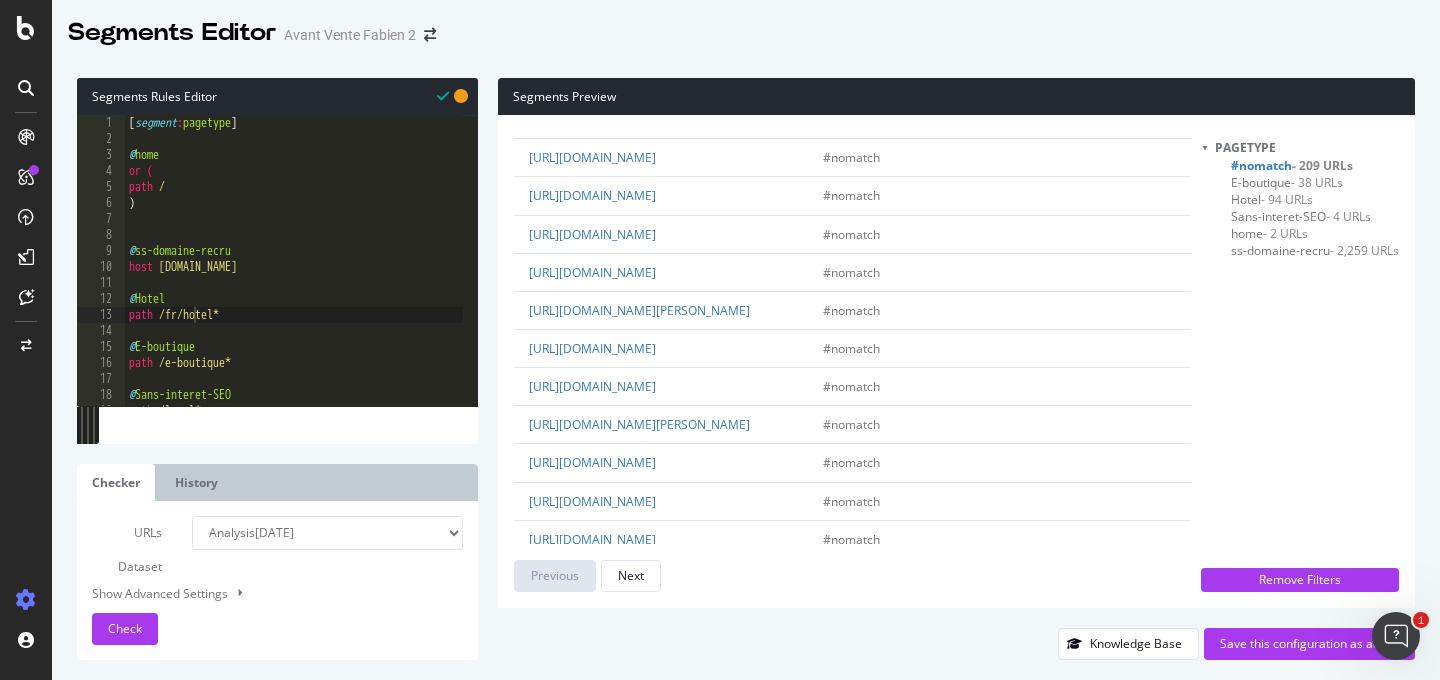 scroll, scrollTop: 4711, scrollLeft: 0, axis: vertical 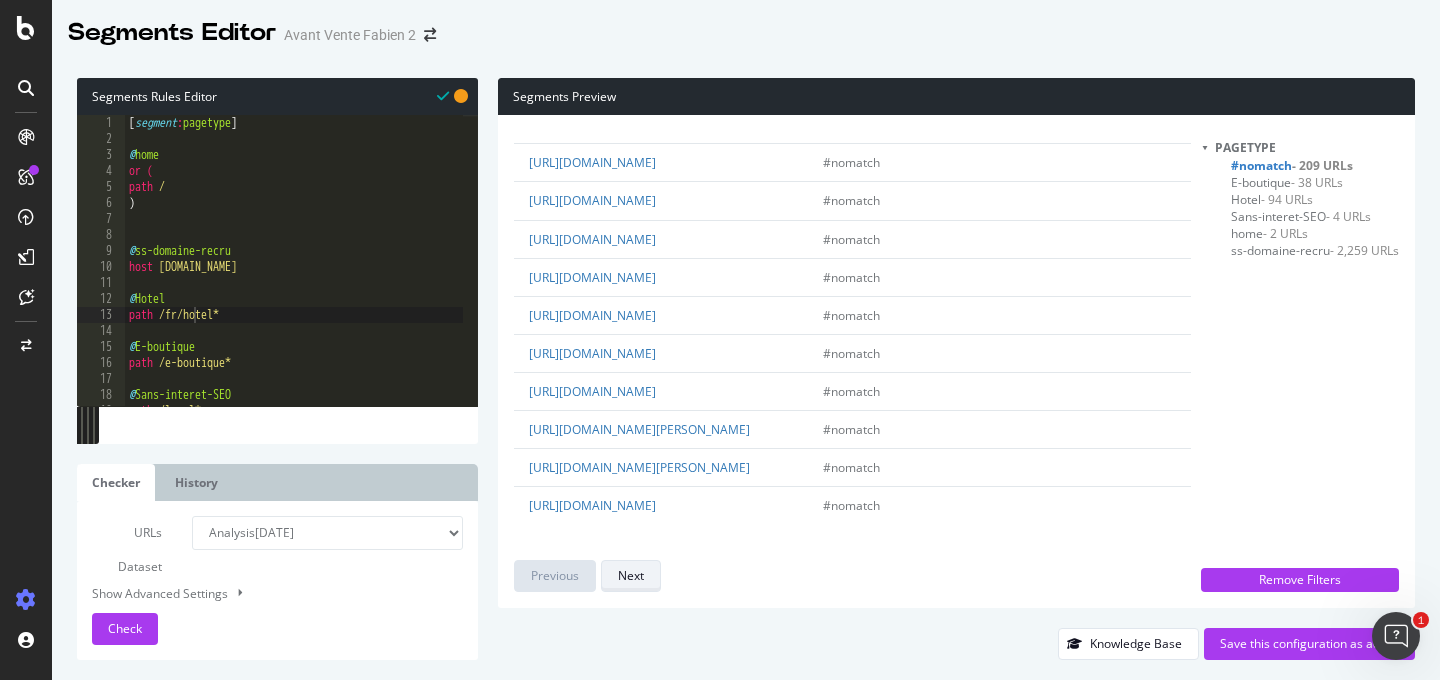 click on "Next" at bounding box center (631, 576) 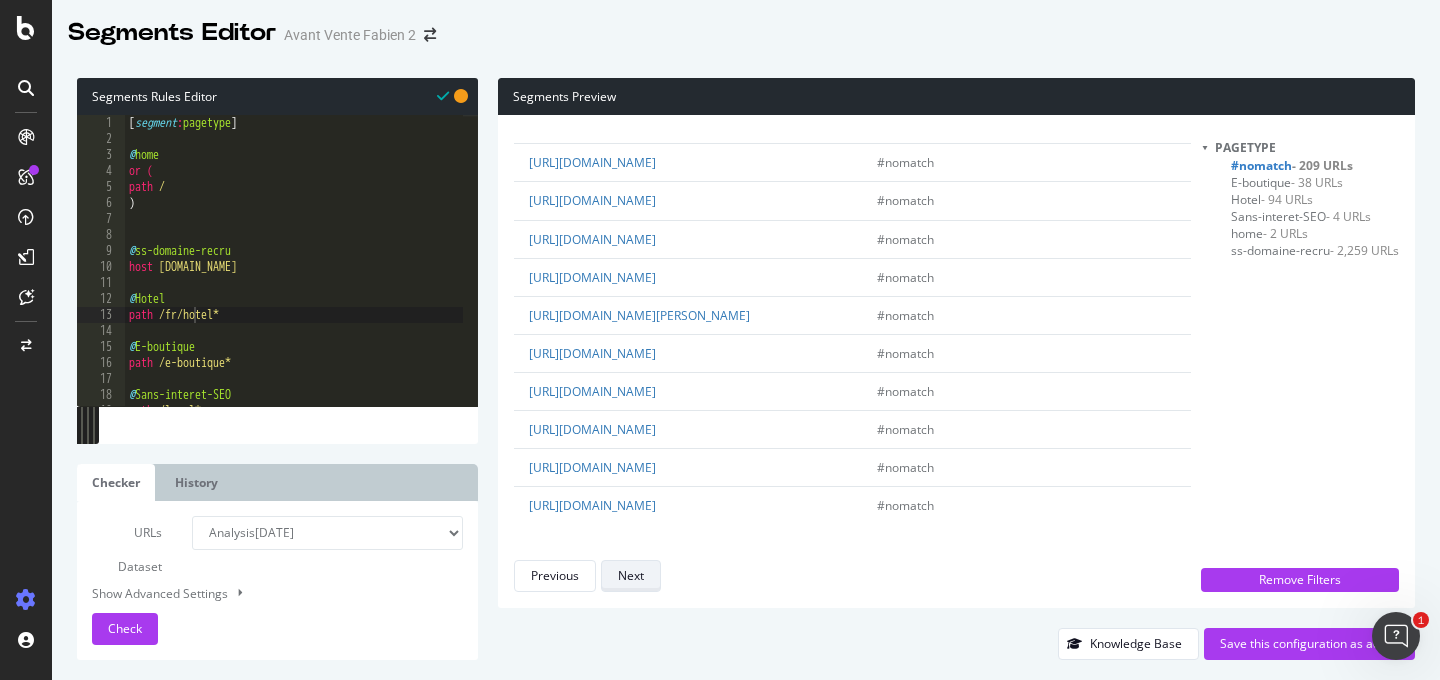 scroll, scrollTop: 0, scrollLeft: 0, axis: both 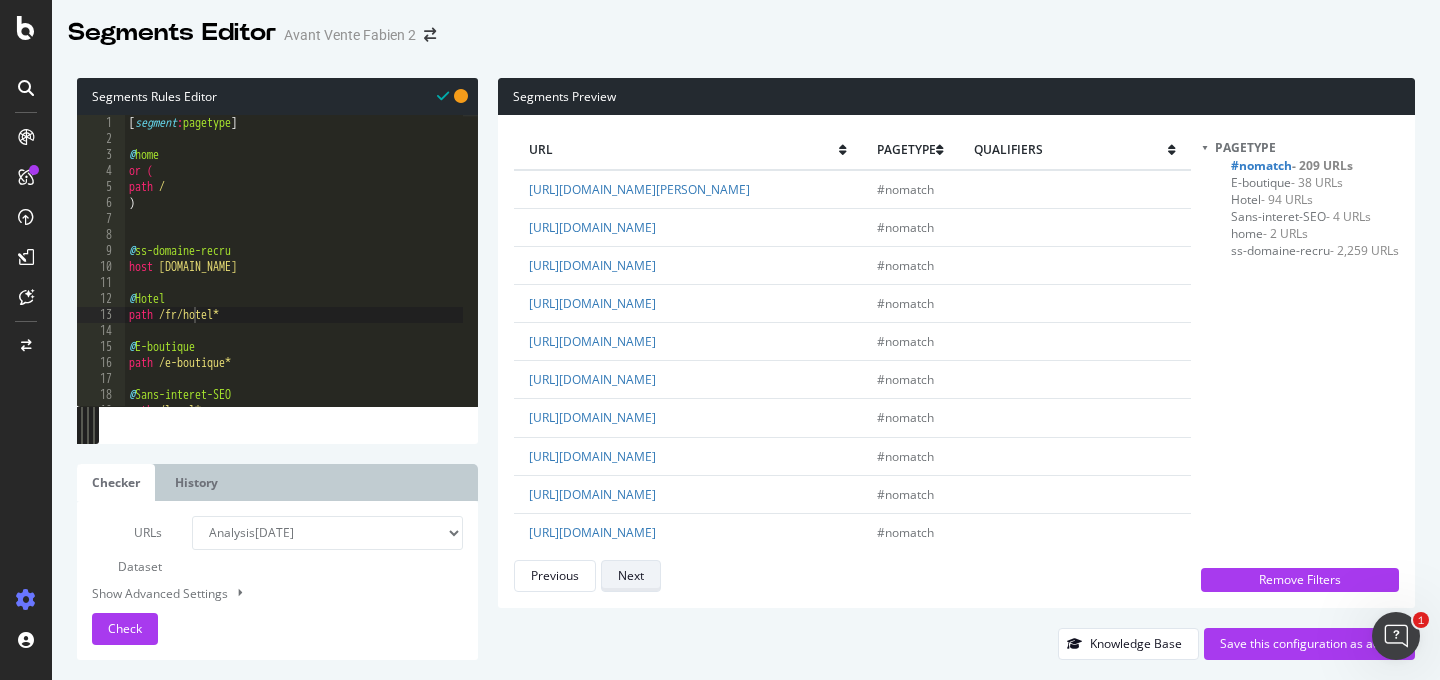 click on "Next" at bounding box center (631, 576) 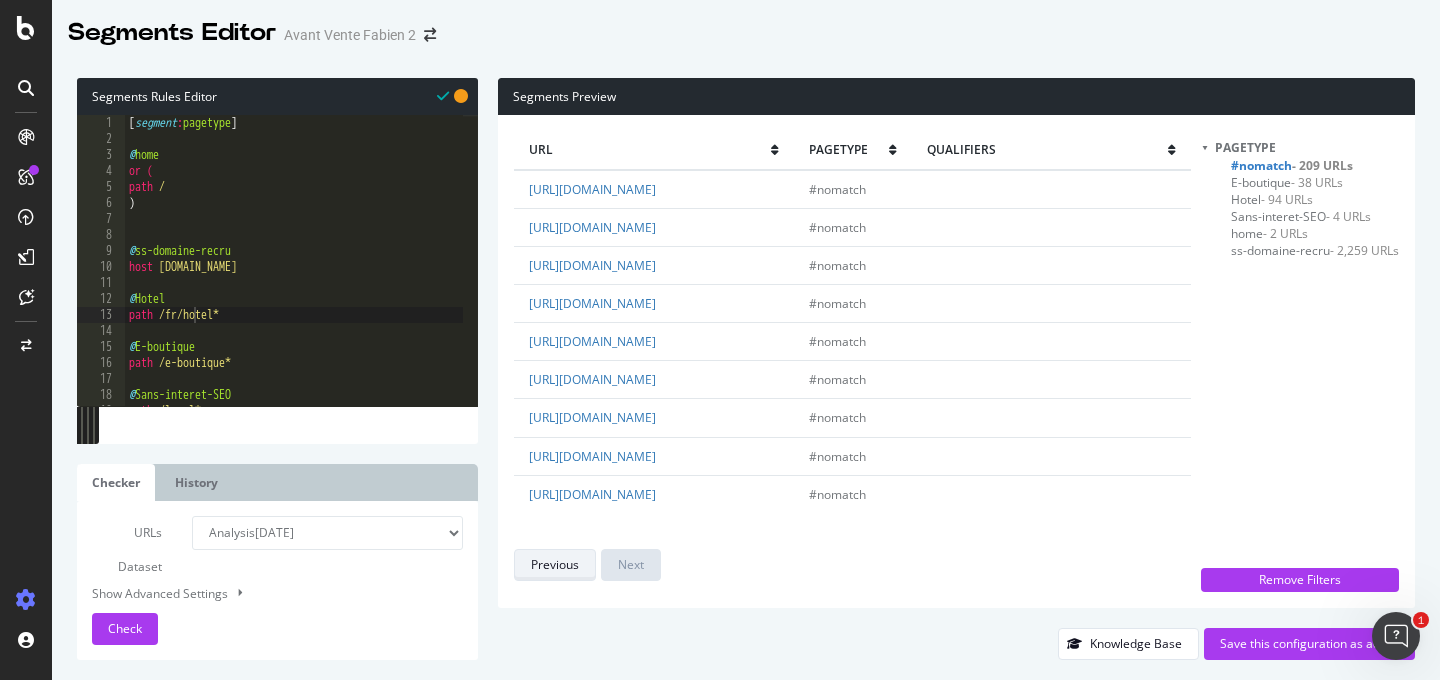 click on "Previous" at bounding box center [555, 565] 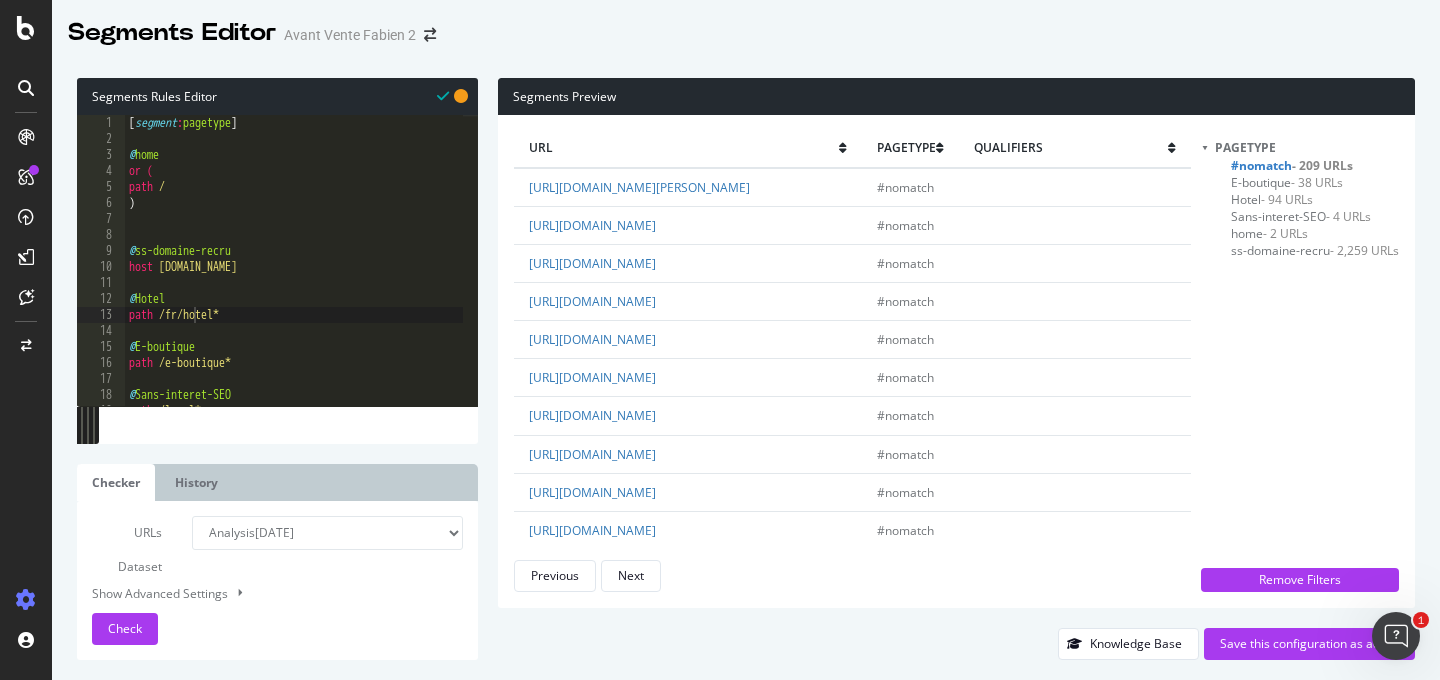 scroll, scrollTop: 0, scrollLeft: 0, axis: both 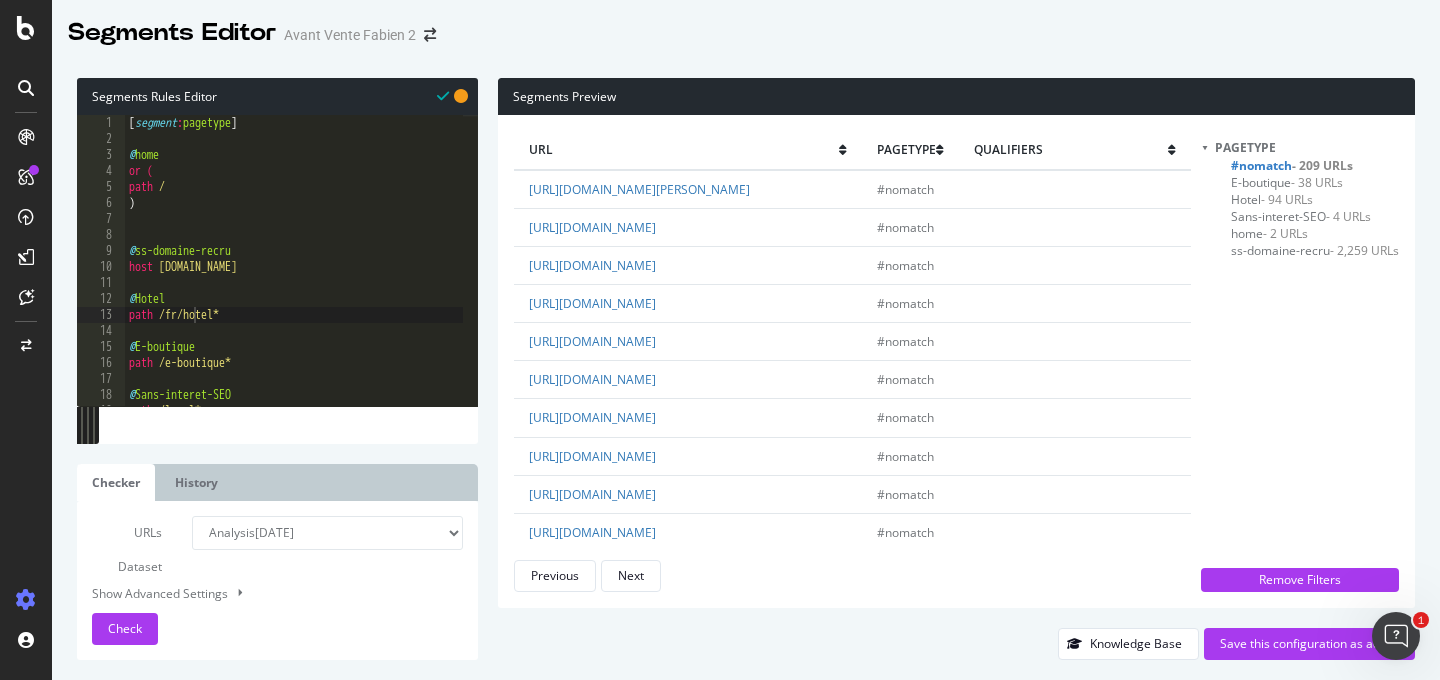 click on "[ segment : pagetype ] @ home or   ( path   / ) @ ss-domaine-recru host   www.recrutement.ritzparis.com @ Hotel path   /fr/hotel* @ E-boutique  path   /e-boutique* @ Sans-interet-SEO path   /legal*" at bounding box center (294, 276) 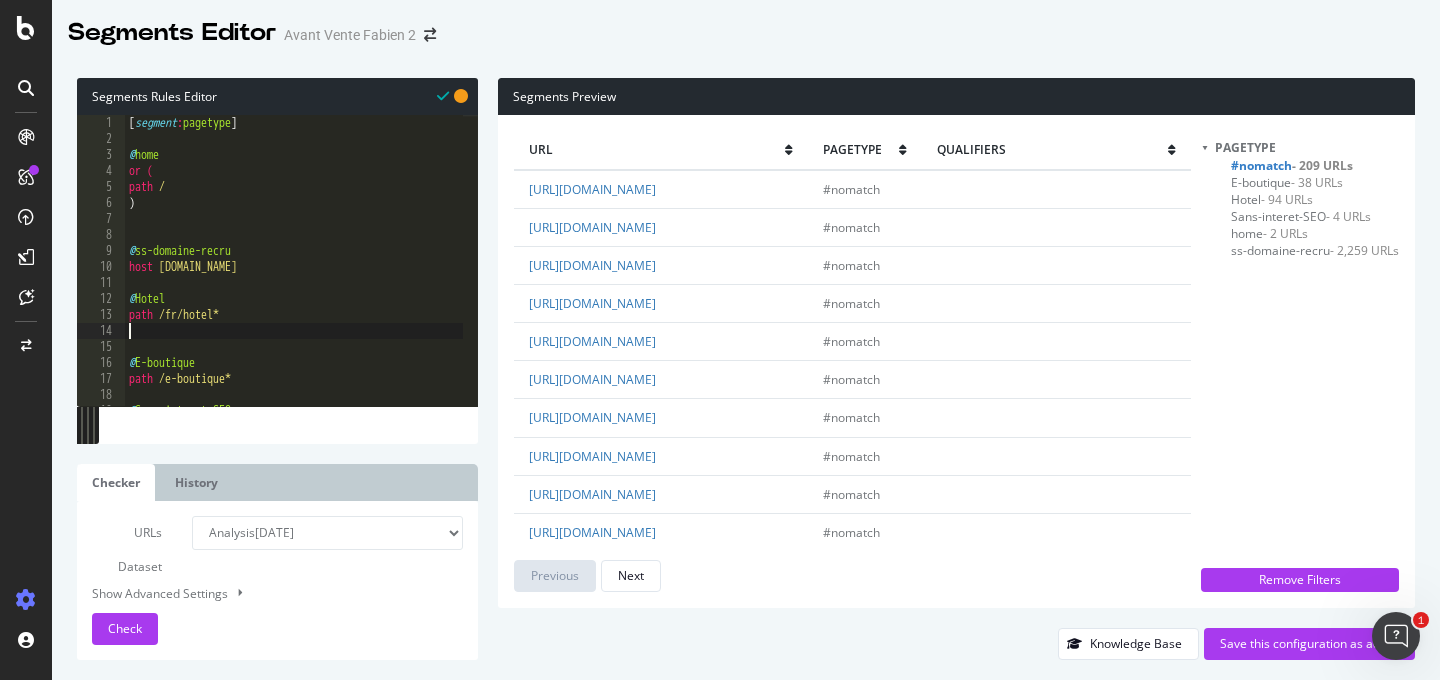 scroll, scrollTop: 0, scrollLeft: 0, axis: both 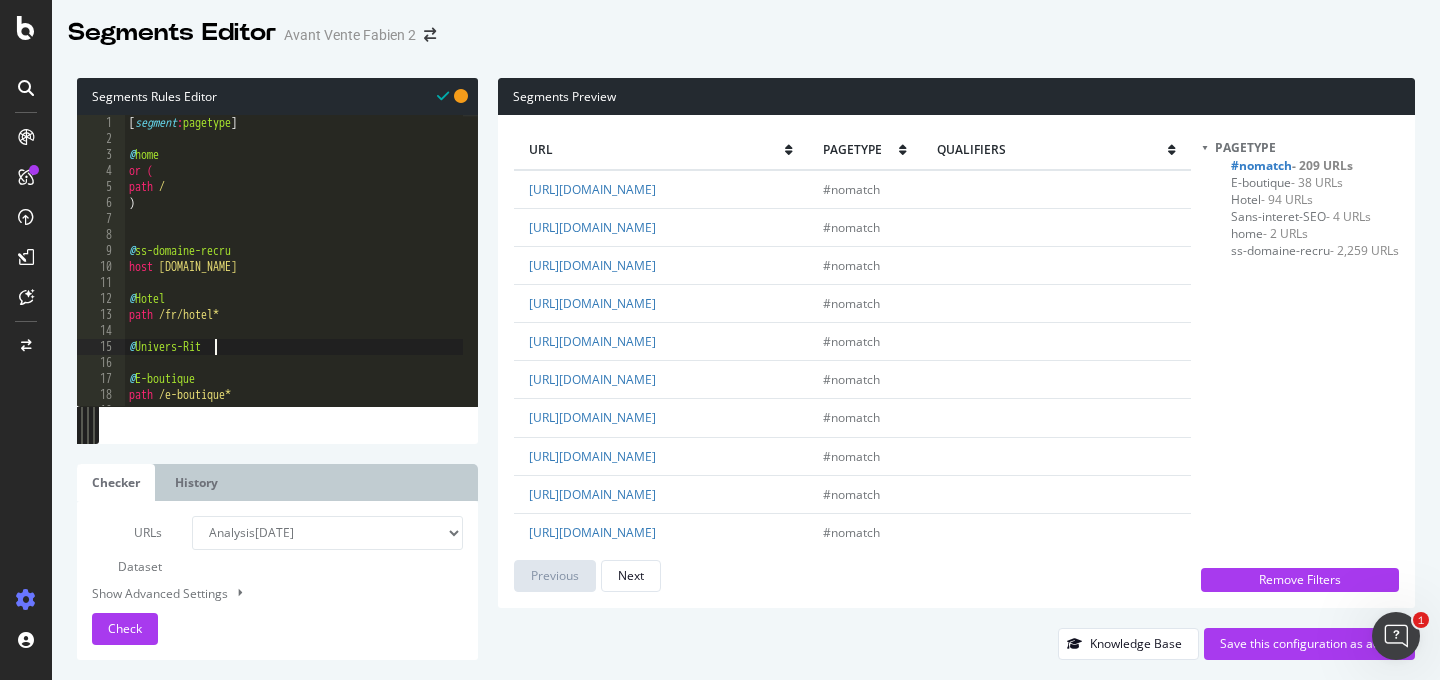 type on "@Univers-Ritz" 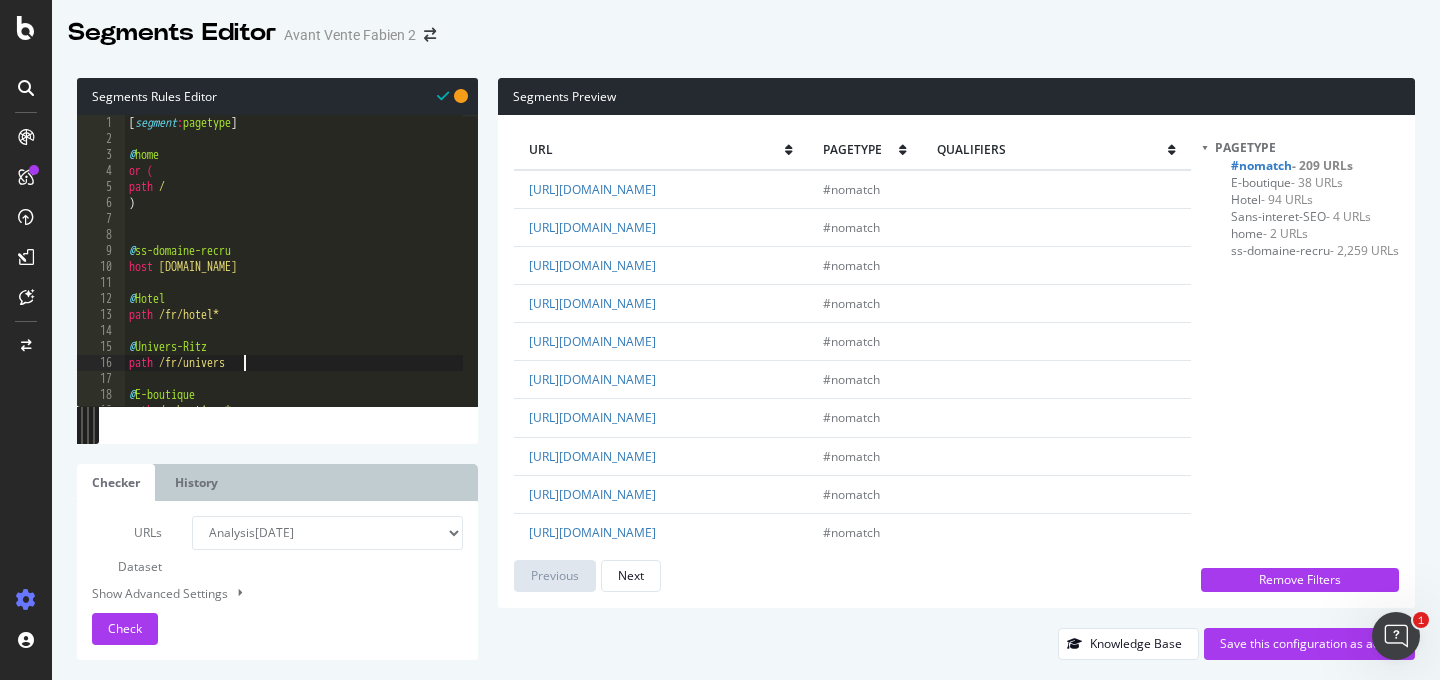 scroll, scrollTop: 0, scrollLeft: 9, axis: horizontal 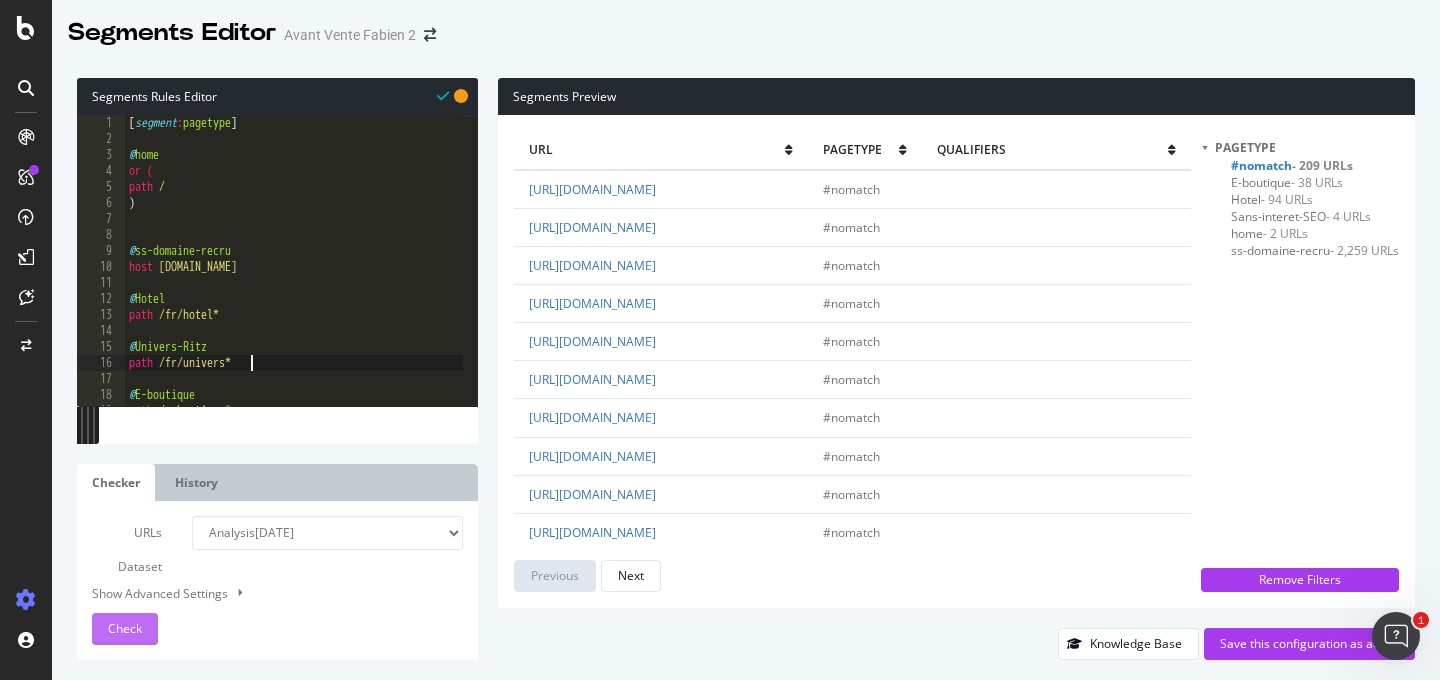 click on "Check" at bounding box center (125, 629) 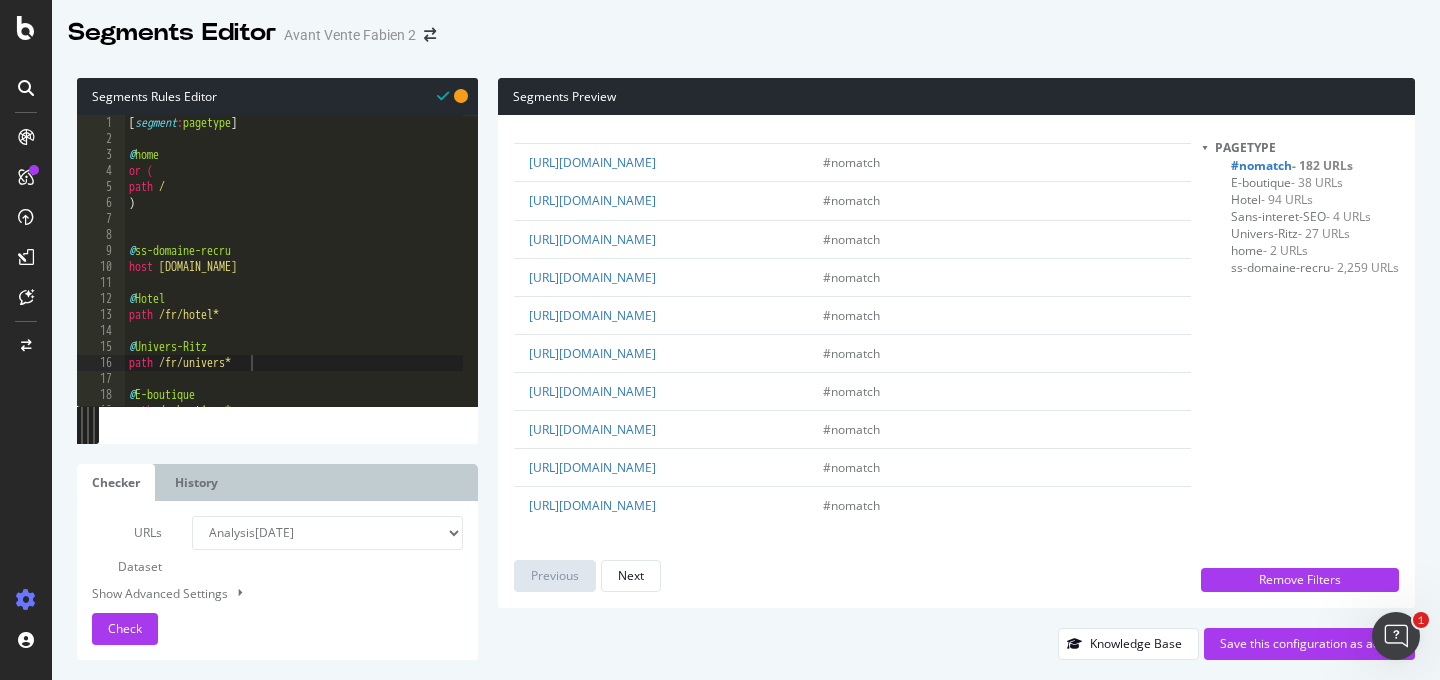 scroll, scrollTop: 3640, scrollLeft: 0, axis: vertical 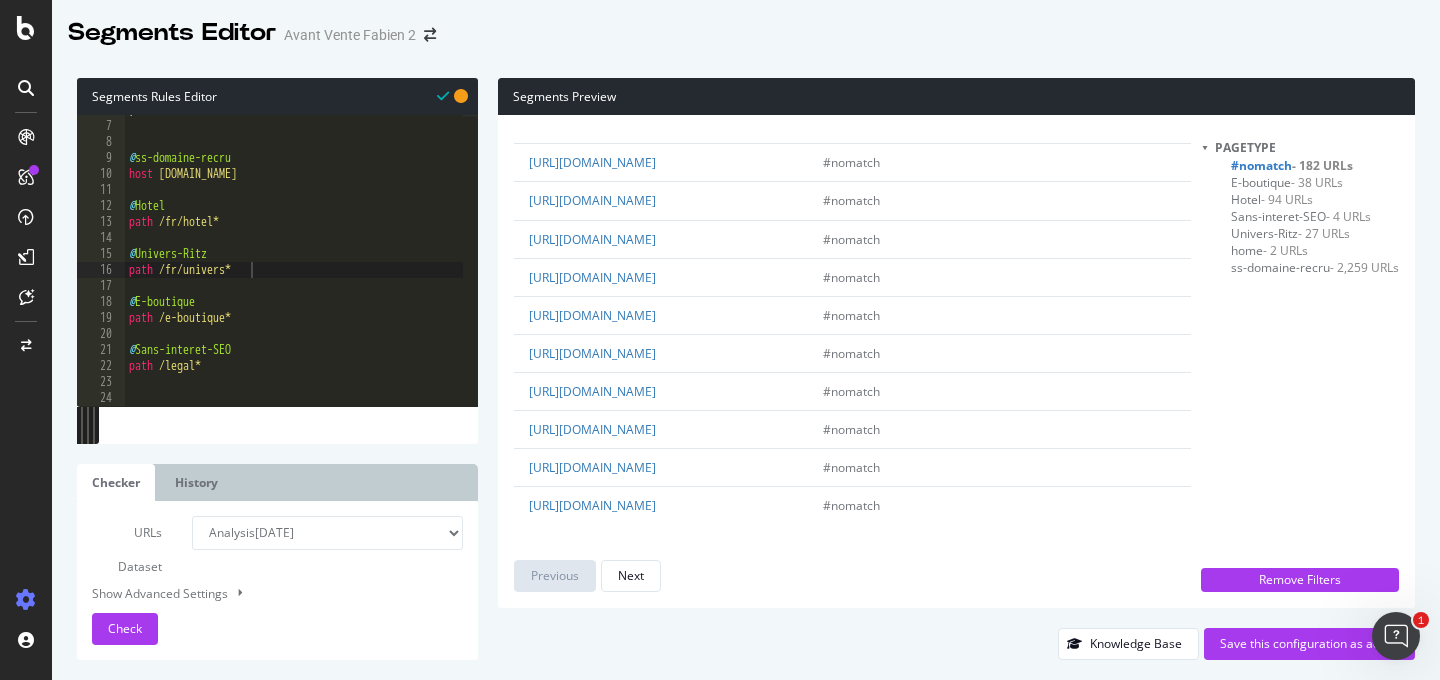 click on ") @ ss-domaine-recru host   www.recrutement.ritzparis.com @ Hotel path   /fr/hotel* @ Univers-Ritz path   /fr/univers* @ E-boutique  path   /e-boutique* @ Sans-interet-SEO path   /legal*" at bounding box center [294, 263] 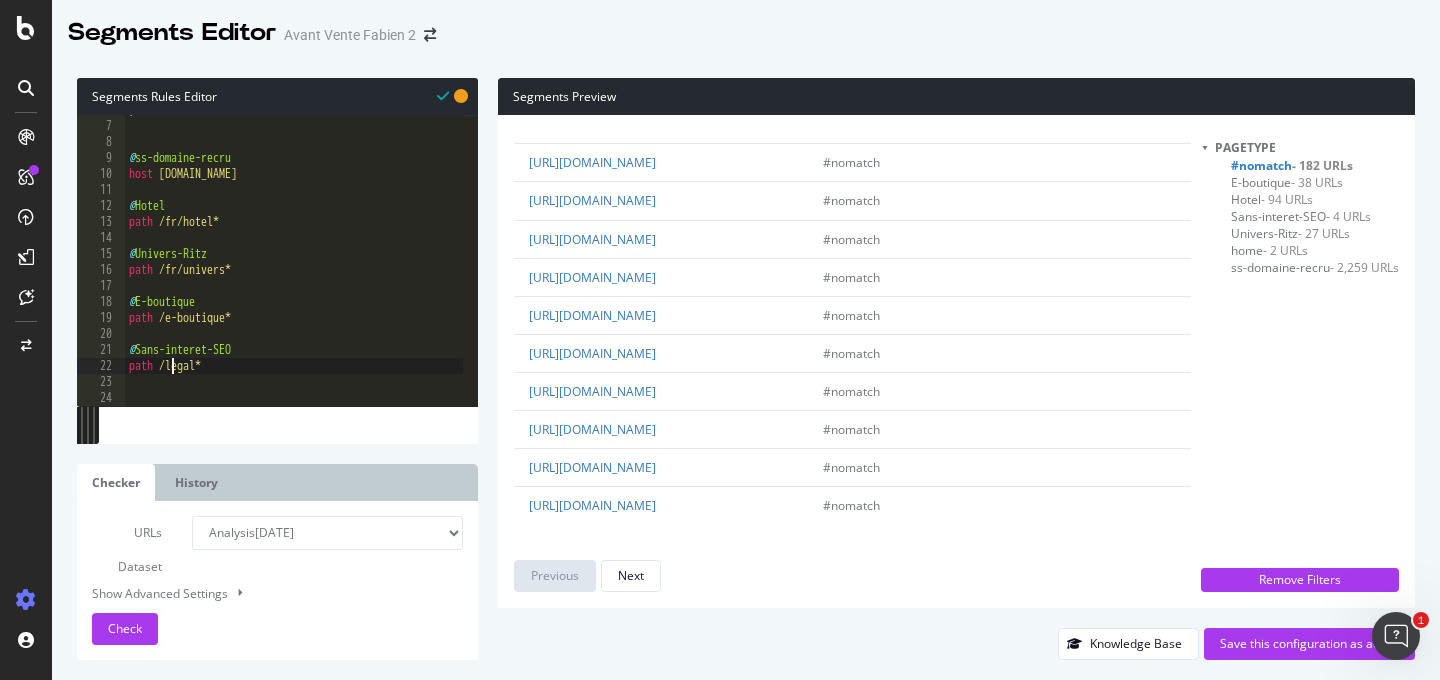 scroll, scrollTop: 0, scrollLeft: 0, axis: both 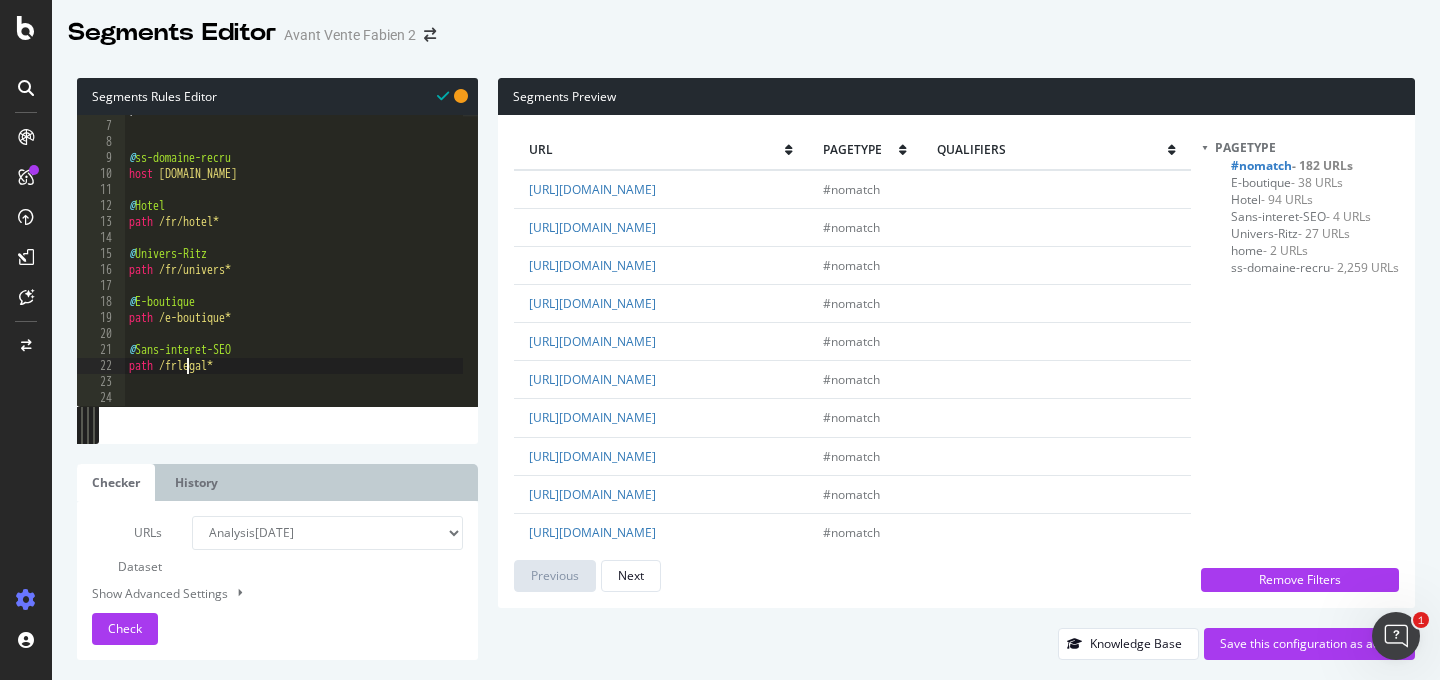 type on "path /fr/legal*" 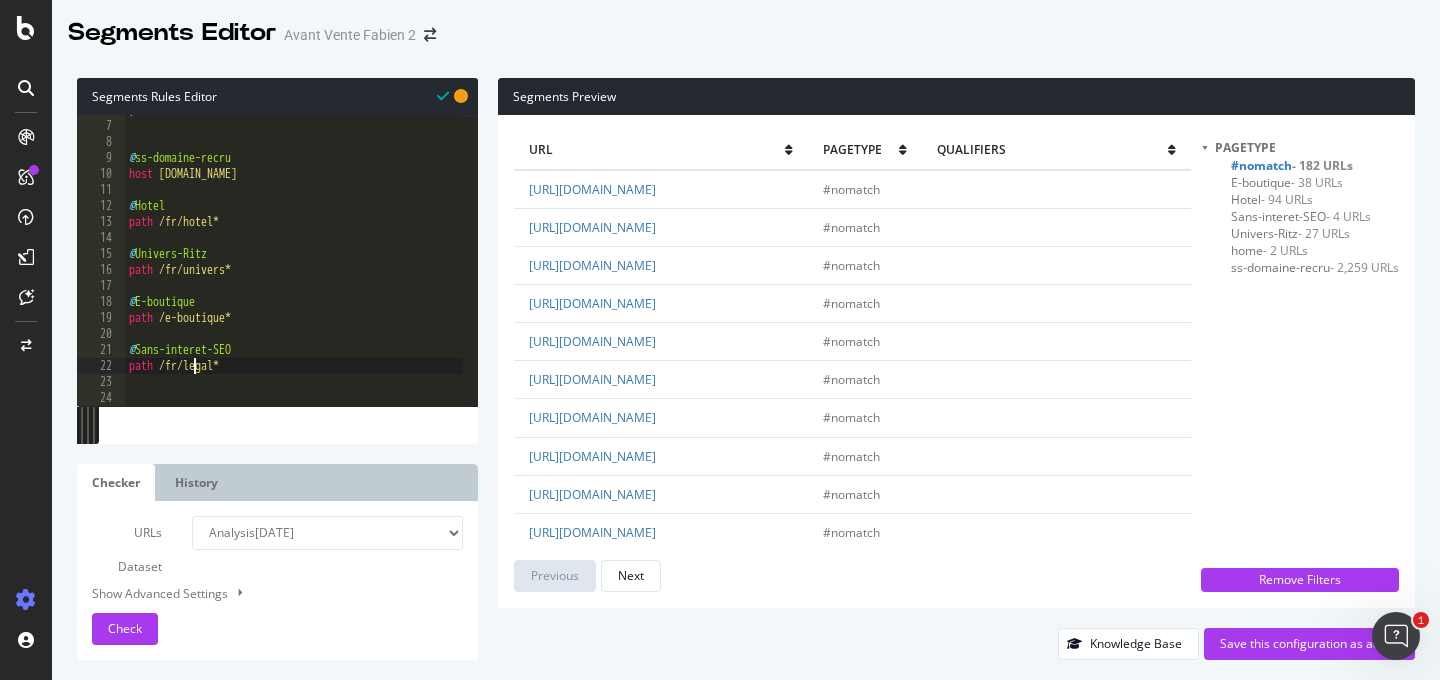 scroll, scrollTop: 0, scrollLeft: 5, axis: horizontal 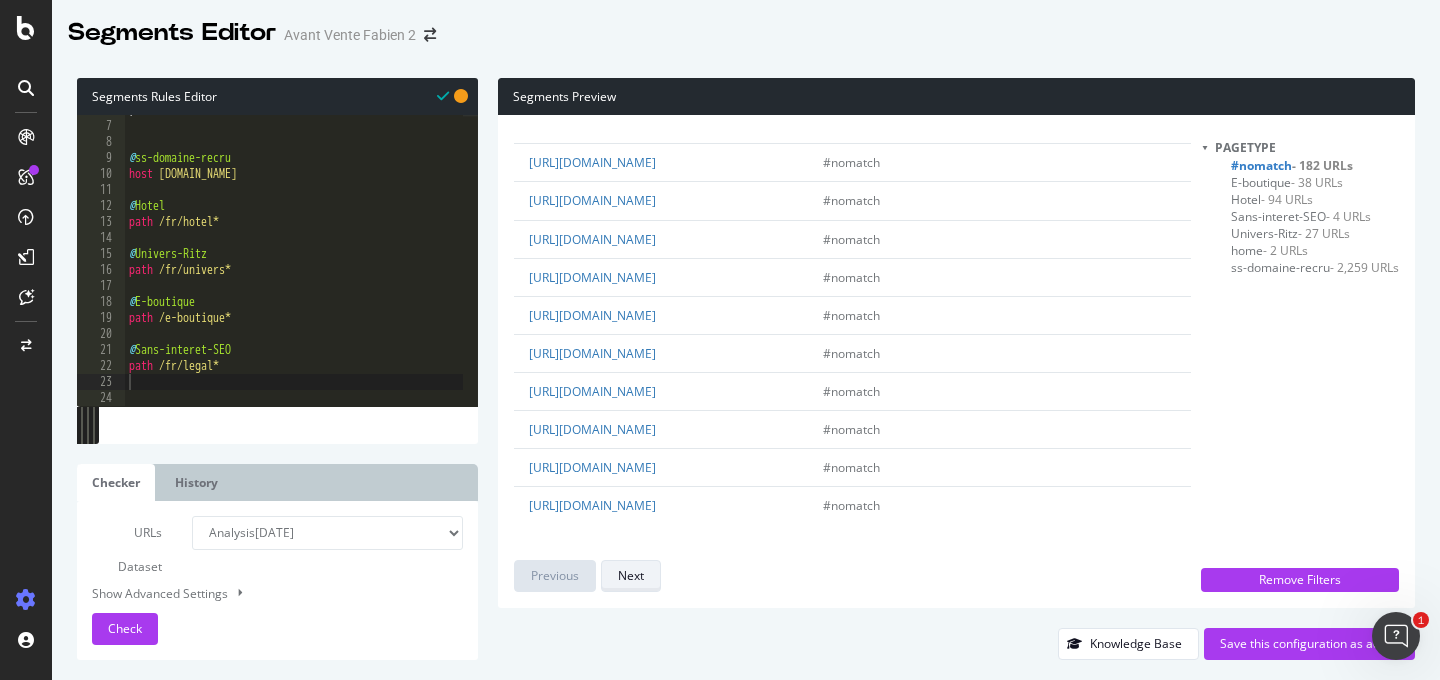 click on "Next" at bounding box center (631, 575) 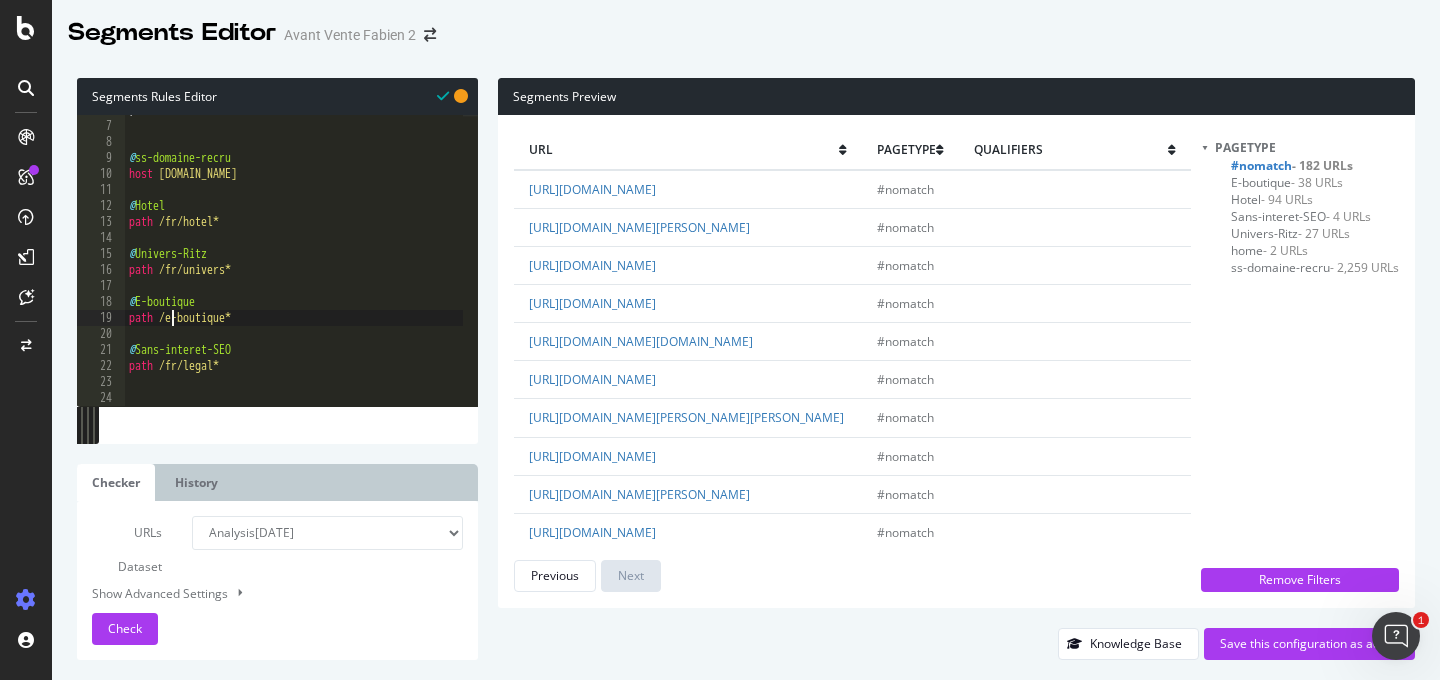 click on ") @ ss-domaine-recru host   www.recrutement.ritzparis.com @ Hotel path   /fr/hotel* @ Univers-Ritz path   /fr/univers* @ E-boutique  path   /e-boutique* @ Sans-interet-SEO path   /fr/legal*" at bounding box center (294, 263) 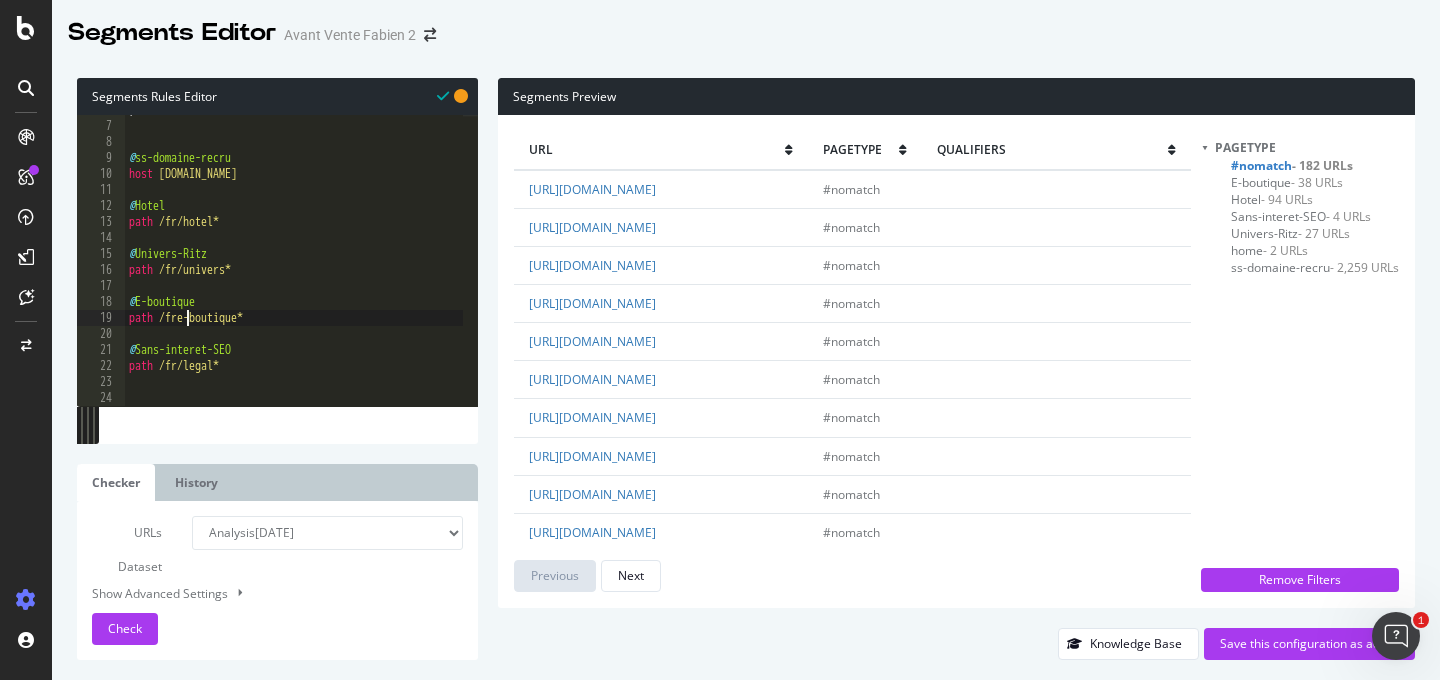 scroll, scrollTop: 0, scrollLeft: 5, axis: horizontal 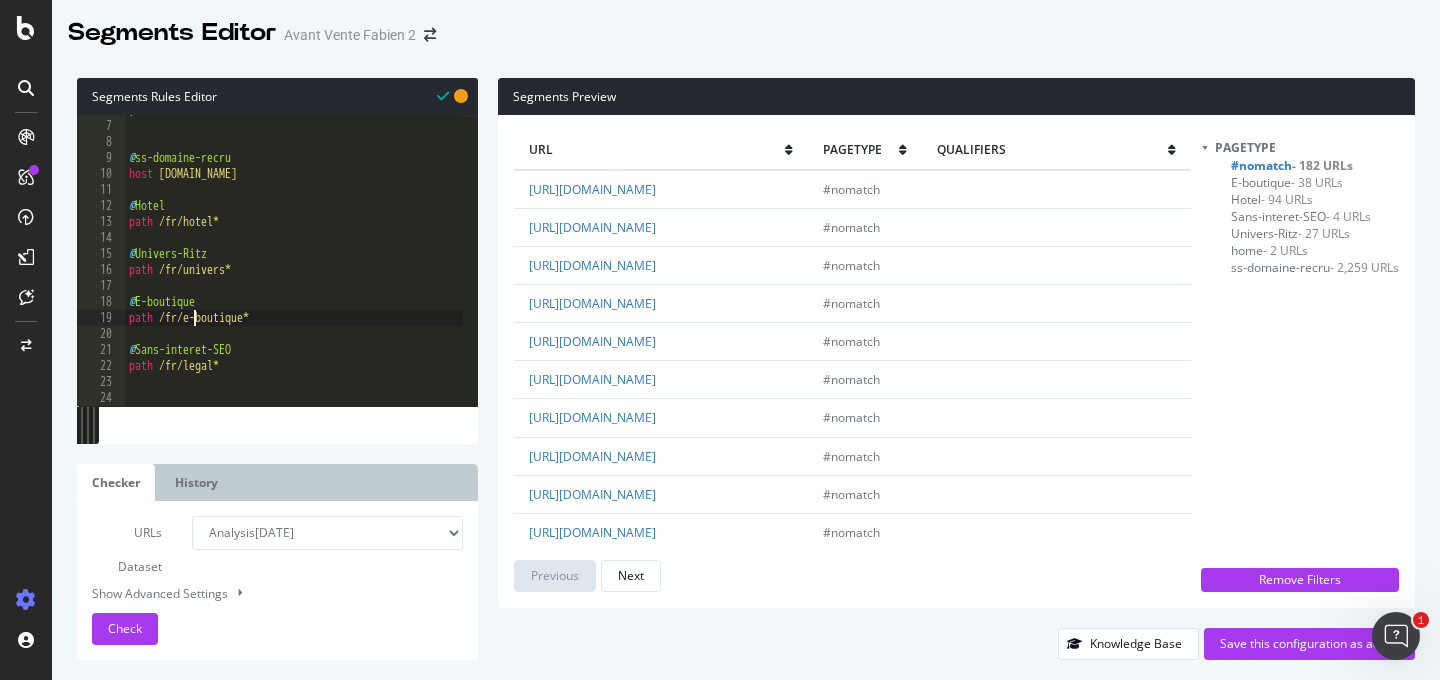 click on ") @ ss-domaine-recru host   www.recrutement.ritzparis.com @ Hotel path   /fr/hotel* @ Univers-Ritz path   /fr/univers* @ E-boutique  path   /fr/e-boutique* @ Sans-interet-SEO path   /fr/legal*" at bounding box center (294, 263) 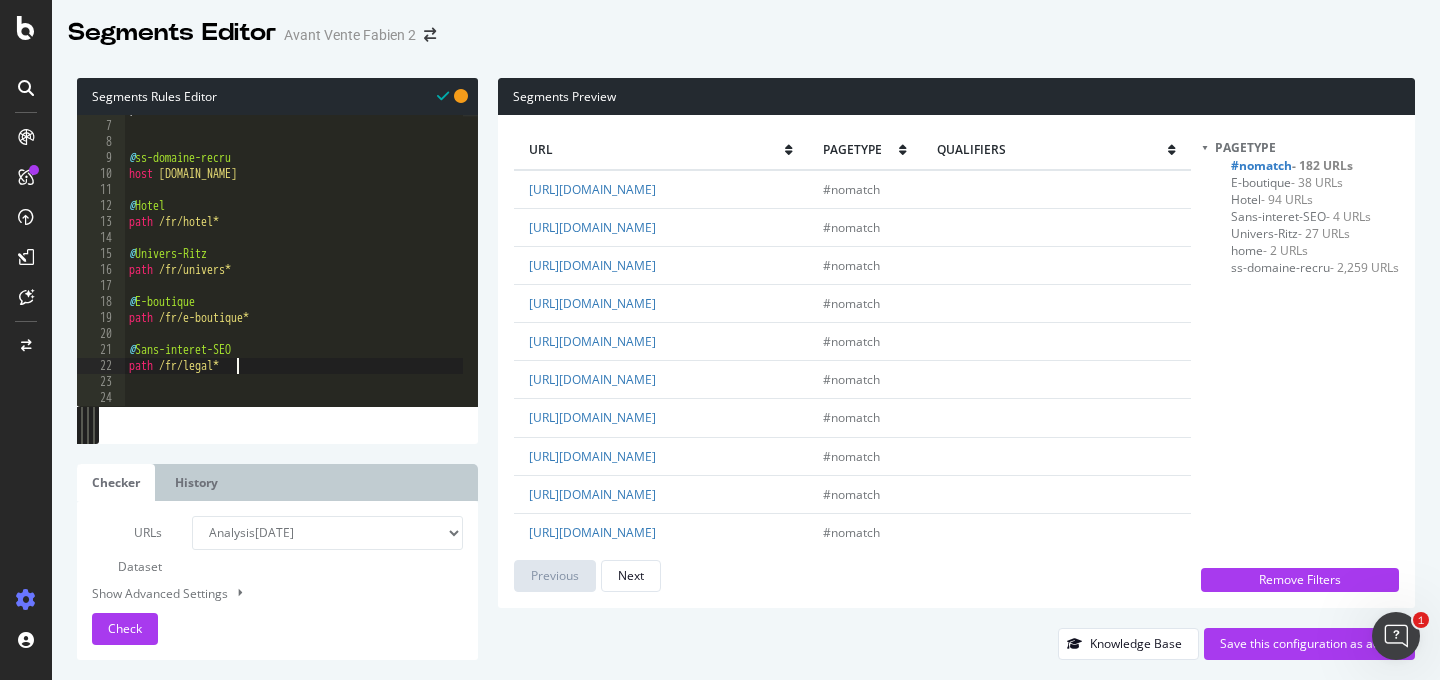 click on ") @ ss-domaine-recru host   www.recrutement.ritzparis.com @ Hotel path   /fr/hotel* @ Univers-Ritz path   /fr/univers* @ E-boutique  path   /fr/e-boutique* @ Sans-interet-SEO path   /fr/legal*" at bounding box center [294, 263] 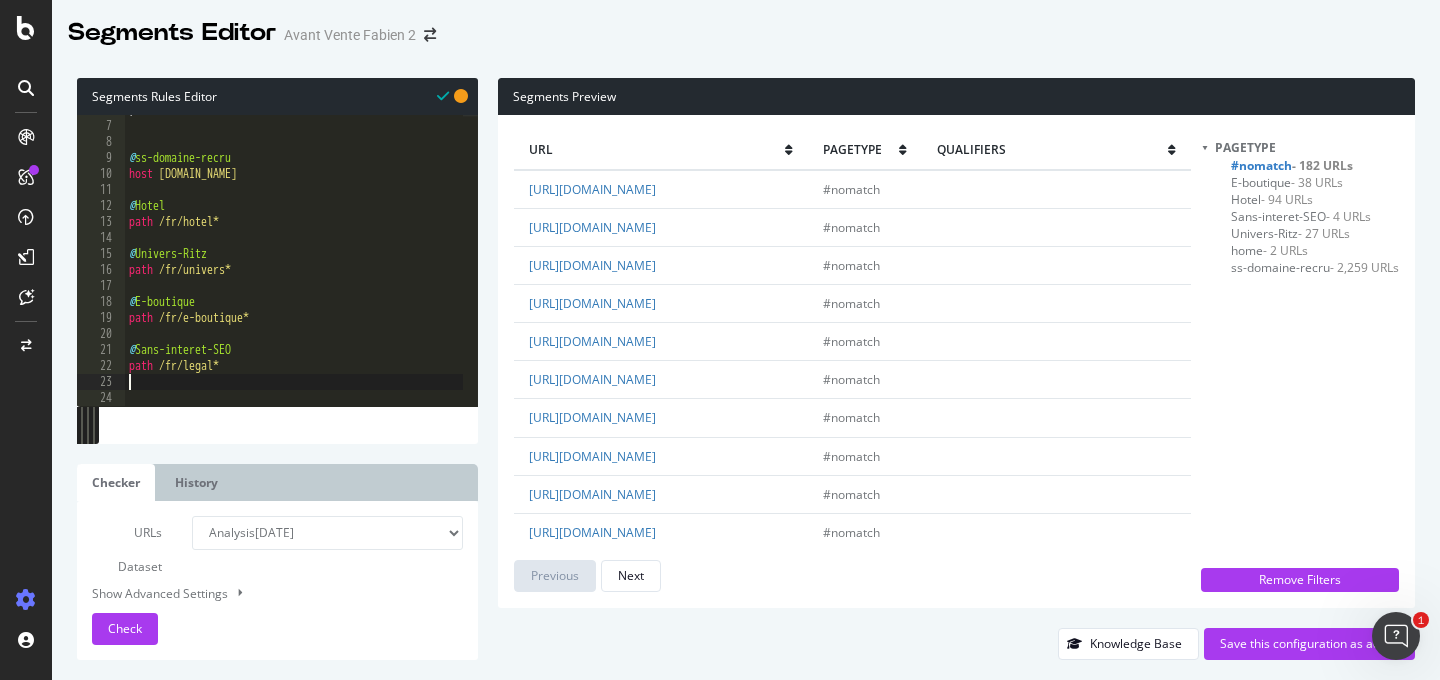 scroll, scrollTop: 0, scrollLeft: 0, axis: both 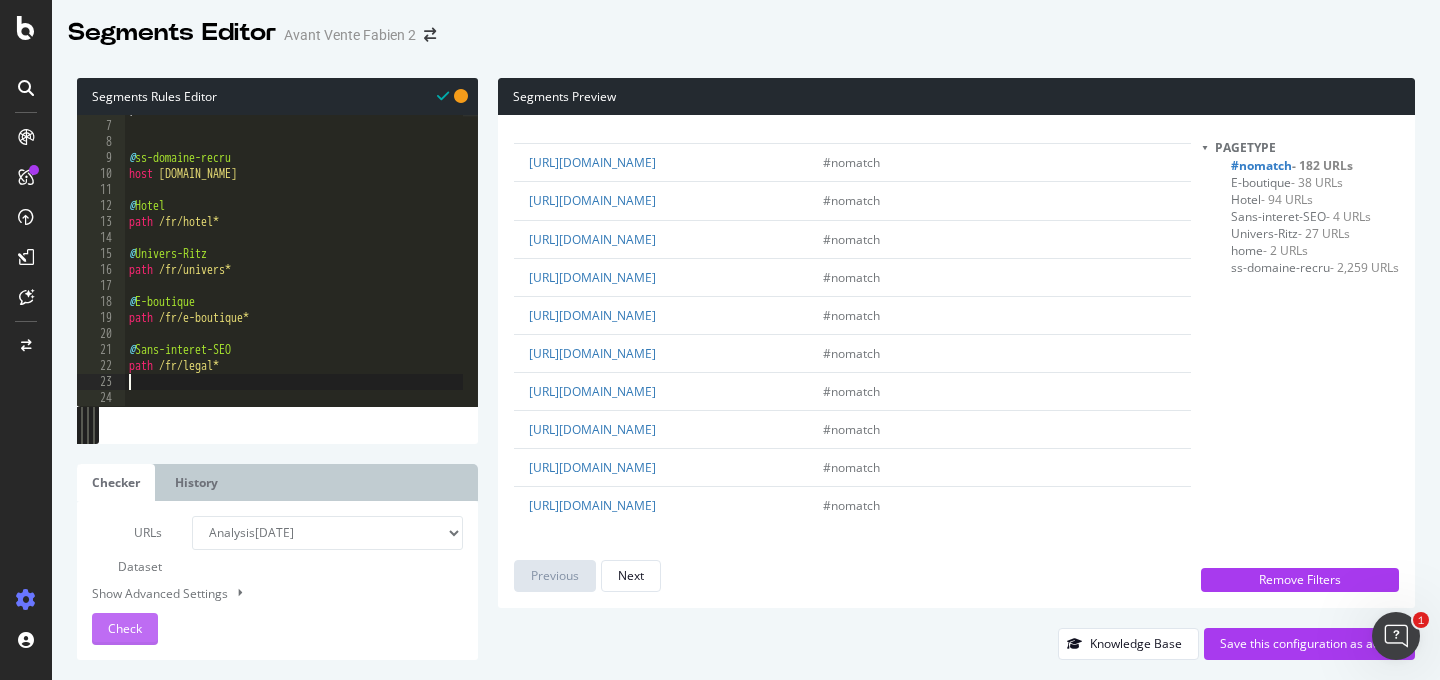 click on "Check" at bounding box center (125, 628) 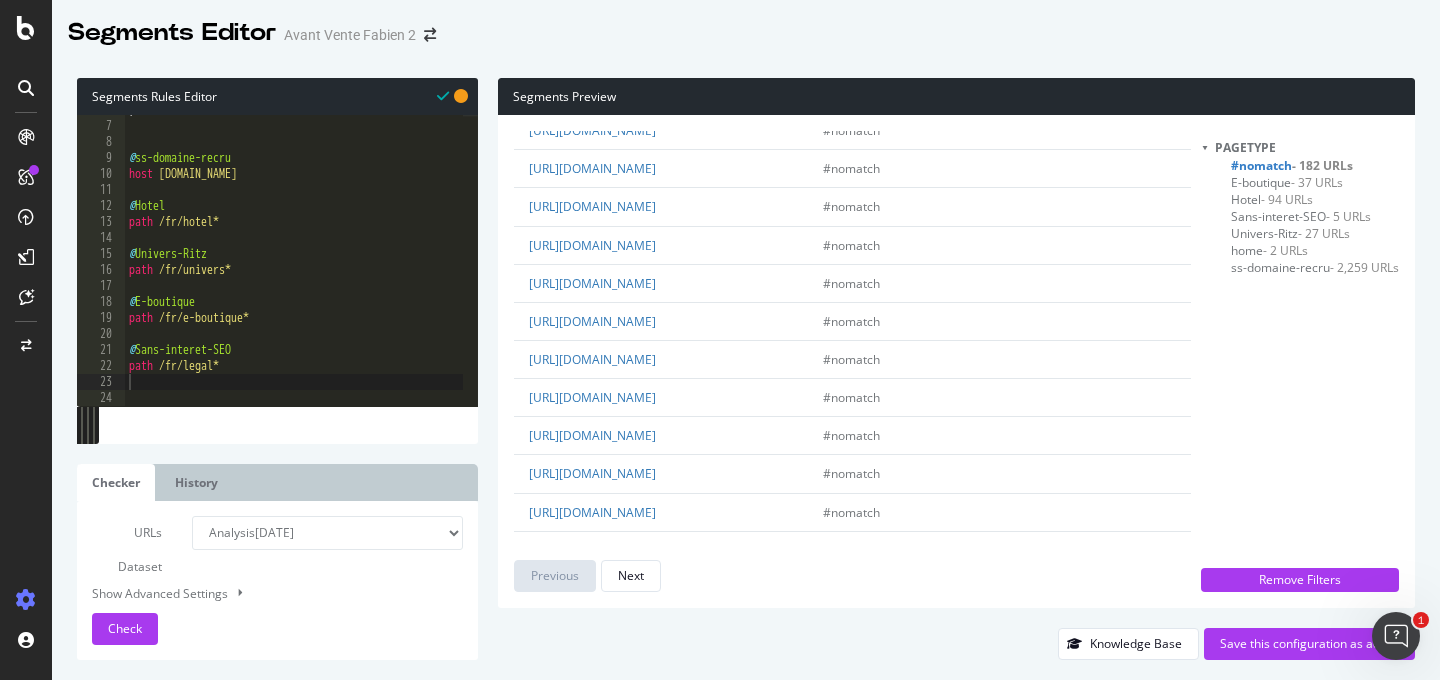 scroll, scrollTop: 2436, scrollLeft: 0, axis: vertical 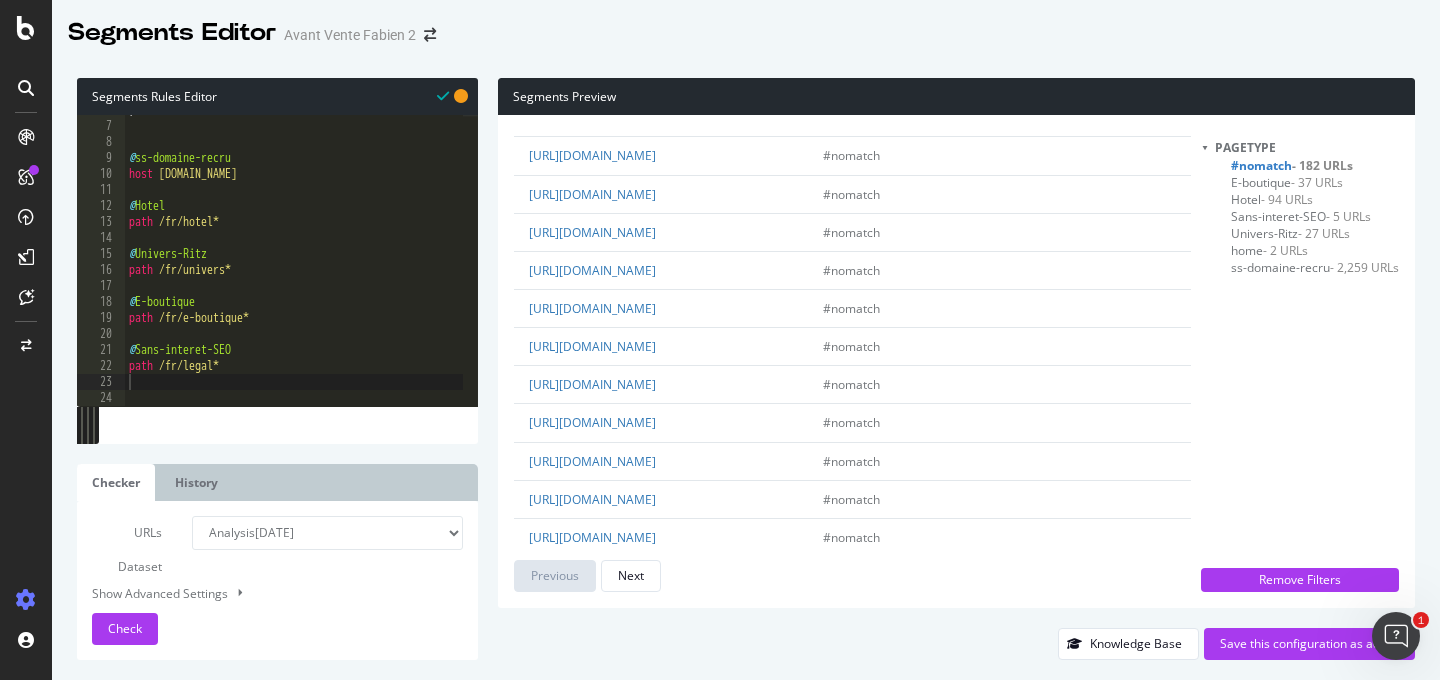 click on "https://www.ritzparis.com/hotel/paris/bars-restaurants/ritz-bar" at bounding box center (592, -188) 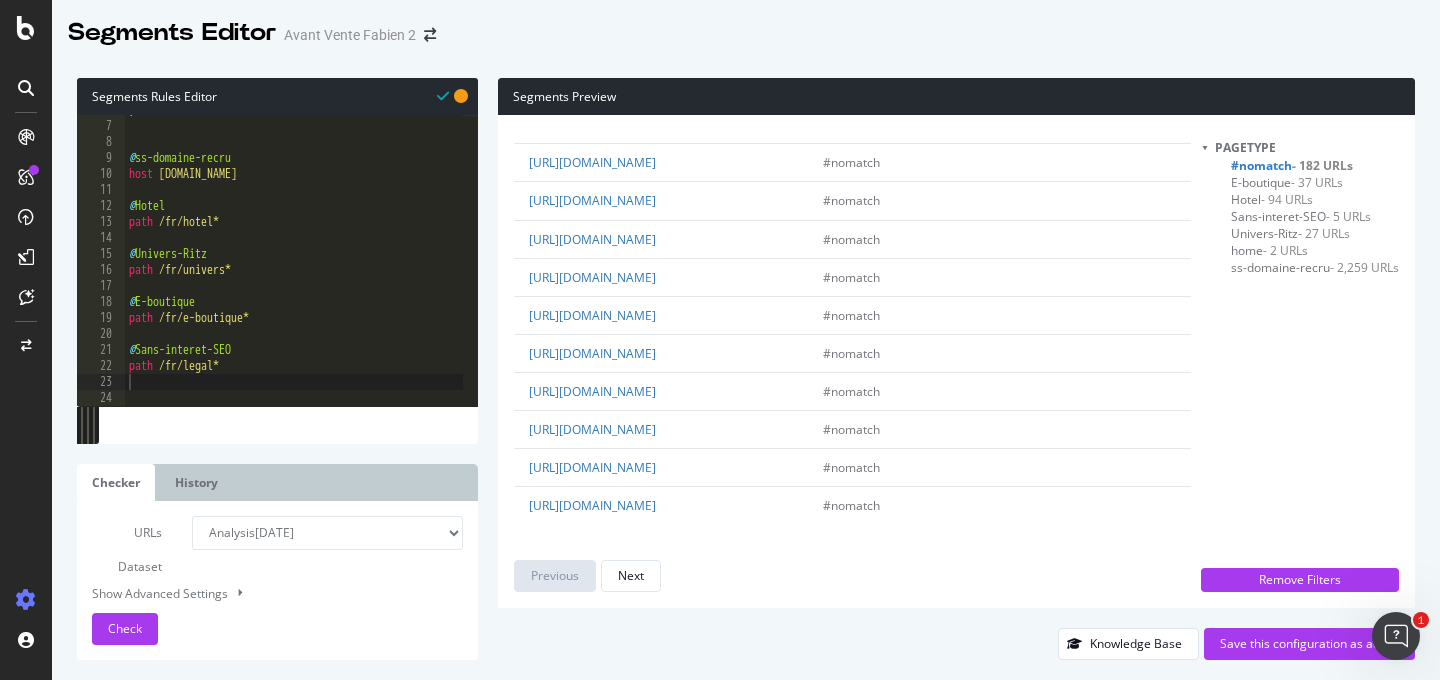 scroll, scrollTop: 4626, scrollLeft: 0, axis: vertical 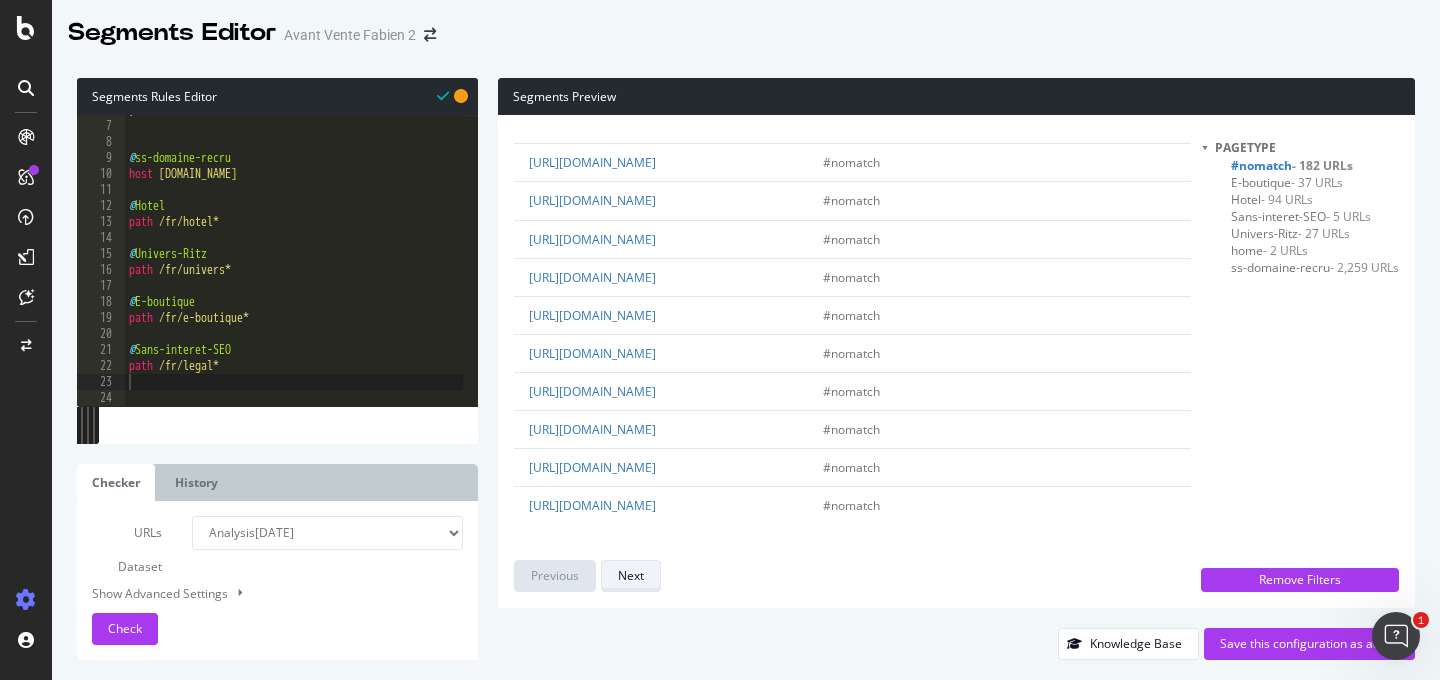 click on "Next" at bounding box center [631, 575] 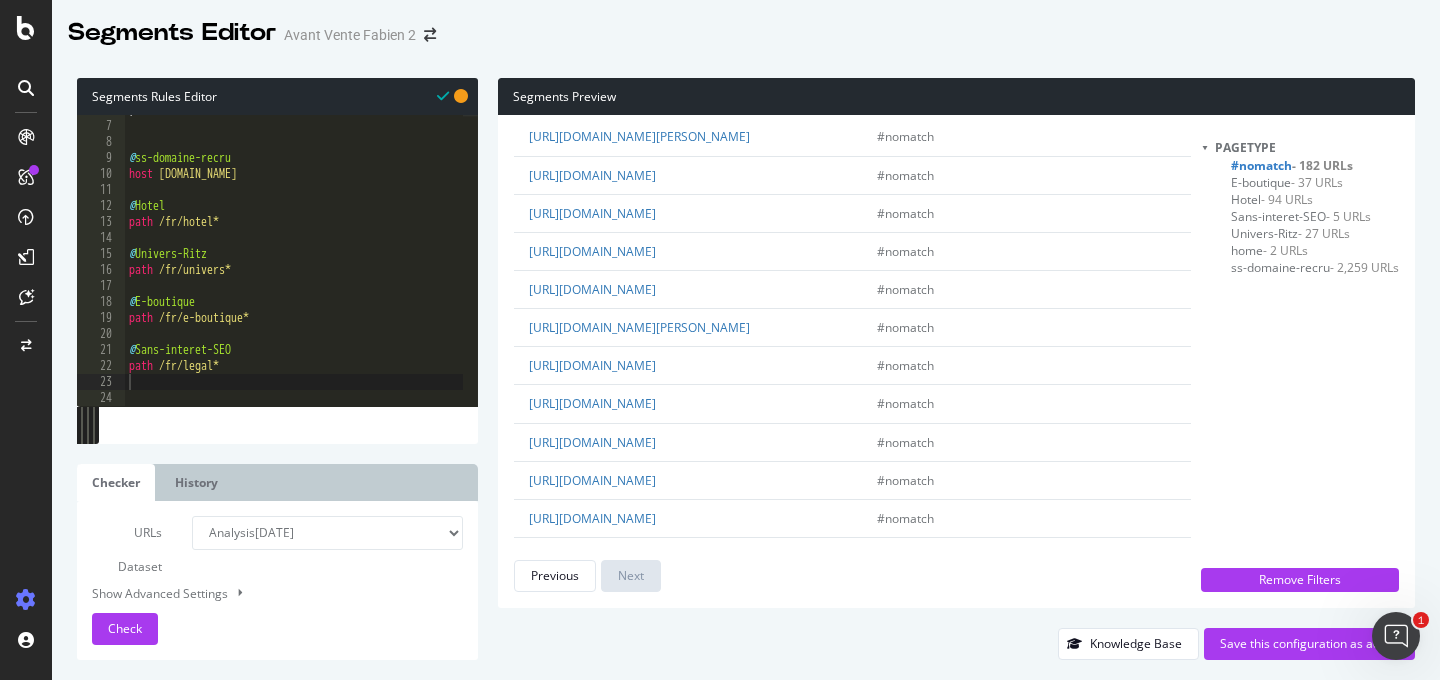 scroll, scrollTop: 607, scrollLeft: 0, axis: vertical 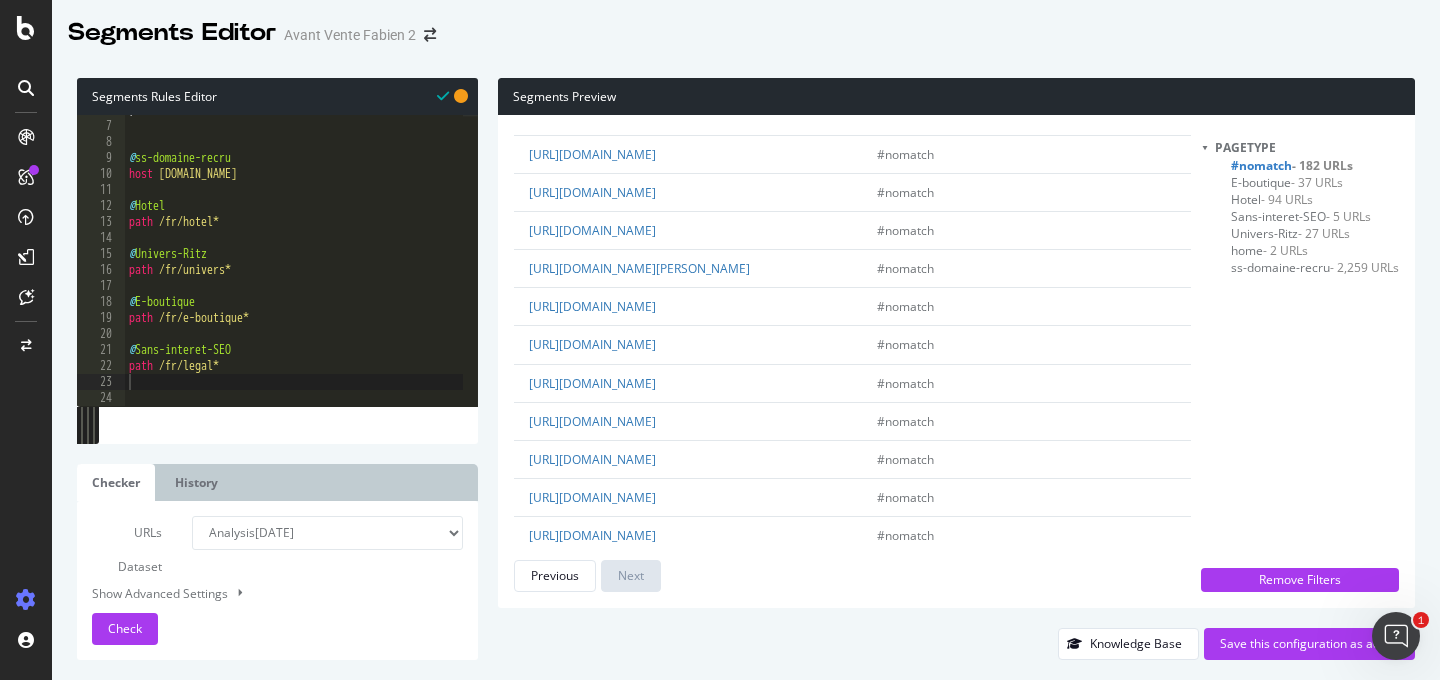 click on "https://www.ritzparis.com/fr/vetements" at bounding box center (592, 116) 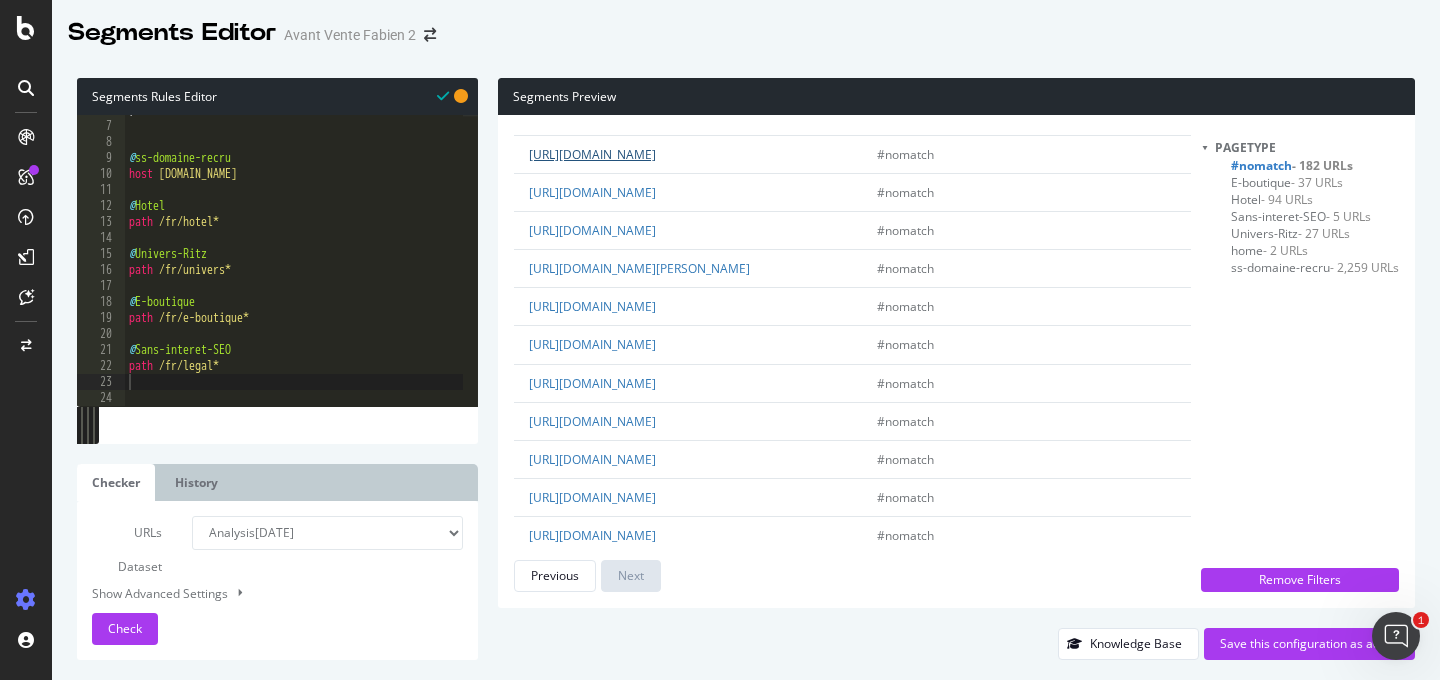 click on "https://www.ritzparis.com/fr/art-de-vivre" at bounding box center [592, 154] 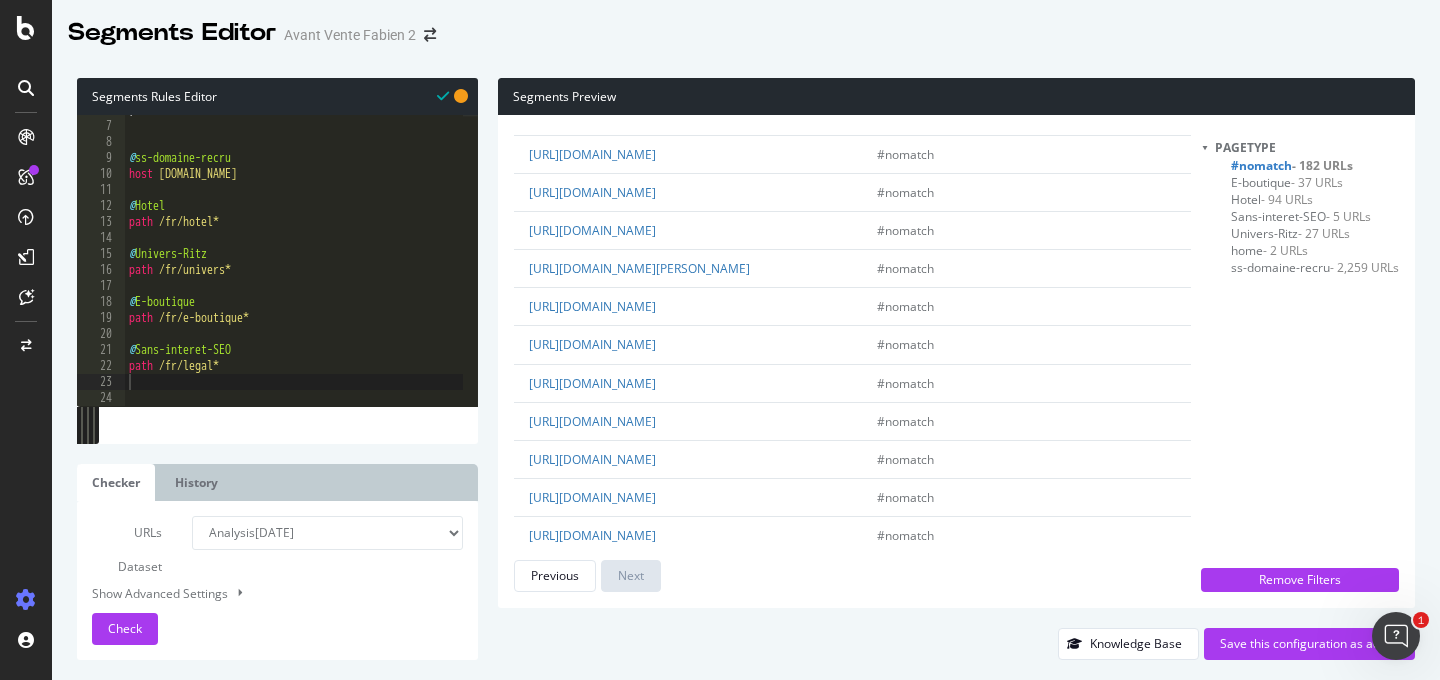 click on ") @ ss-domaine-recru host   www.recrutement.ritzparis.com @ Hotel path   /fr/hotel* @ Univers-Ritz path   /fr/univers* @ E-boutique  path   /fr/e-boutique* @ Sans-interet-SEO path   /fr/legal*" at bounding box center [294, 263] 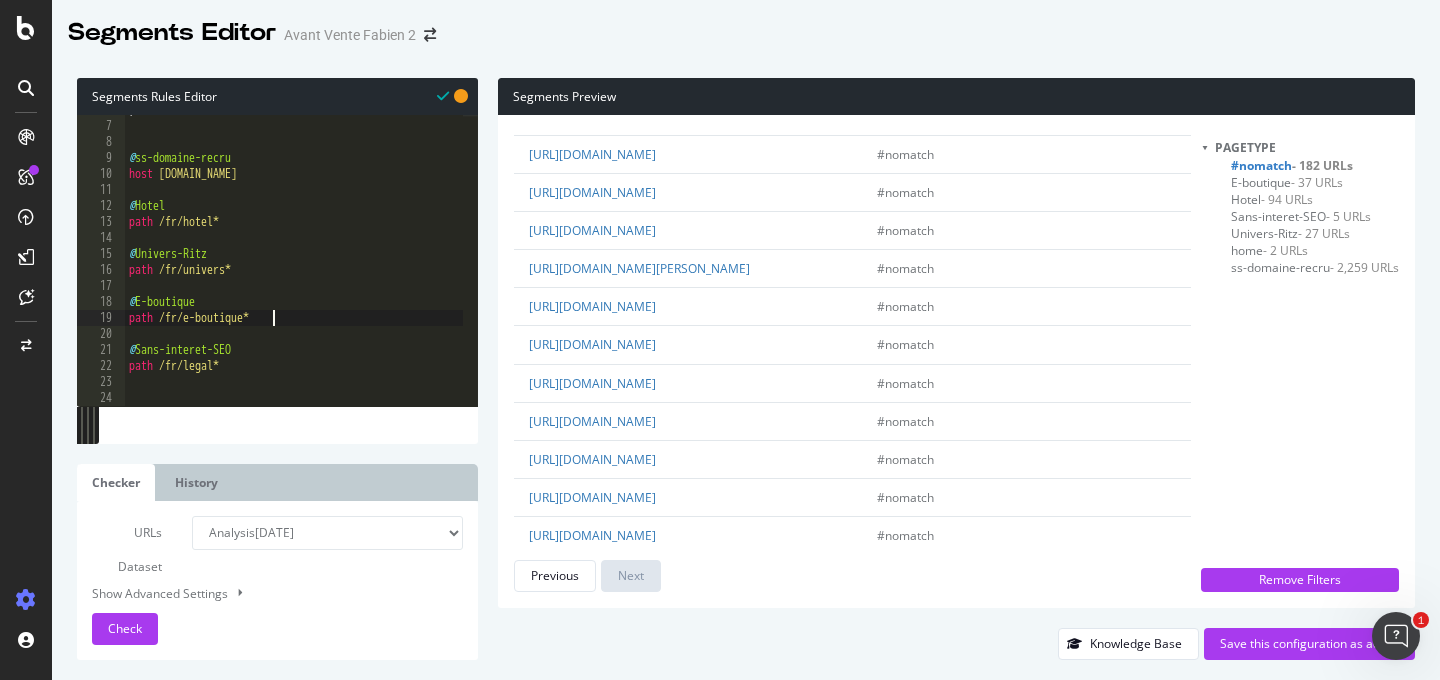 click on ") @ ss-domaine-recru host   www.recrutement.ritzparis.com @ Hotel path   /fr/hotel* @ Univers-Ritz path   /fr/univers* @ E-boutique  path   /fr/e-boutique* @ Sans-interet-SEO path   /fr/legal*" at bounding box center [294, 263] 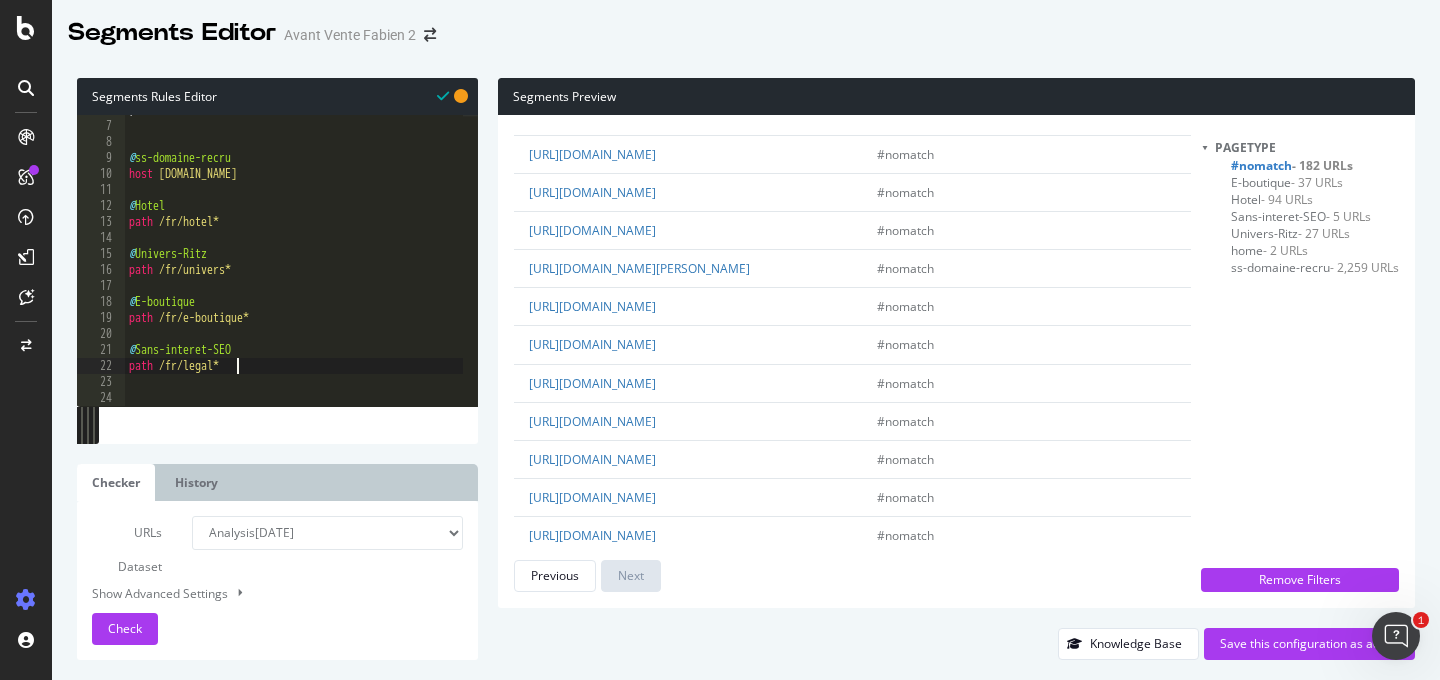 click on ") @ ss-domaine-recru host   www.recrutement.ritzparis.com @ Hotel path   /fr/hotel* @ Univers-Ritz path   /fr/univers* @ E-boutique  path   /fr/e-boutique* @ Sans-interet-SEO path   /fr/legal*" at bounding box center (294, 263) 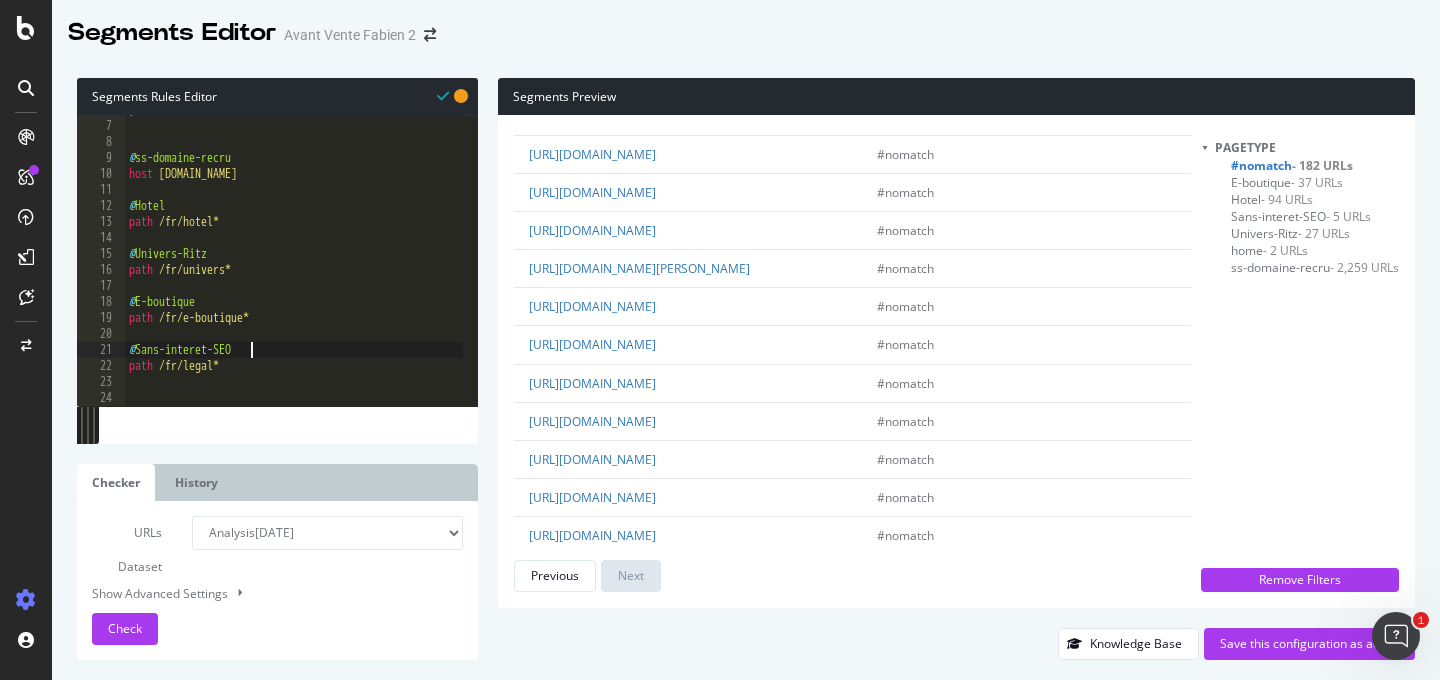 scroll, scrollTop: 0, scrollLeft: 0, axis: both 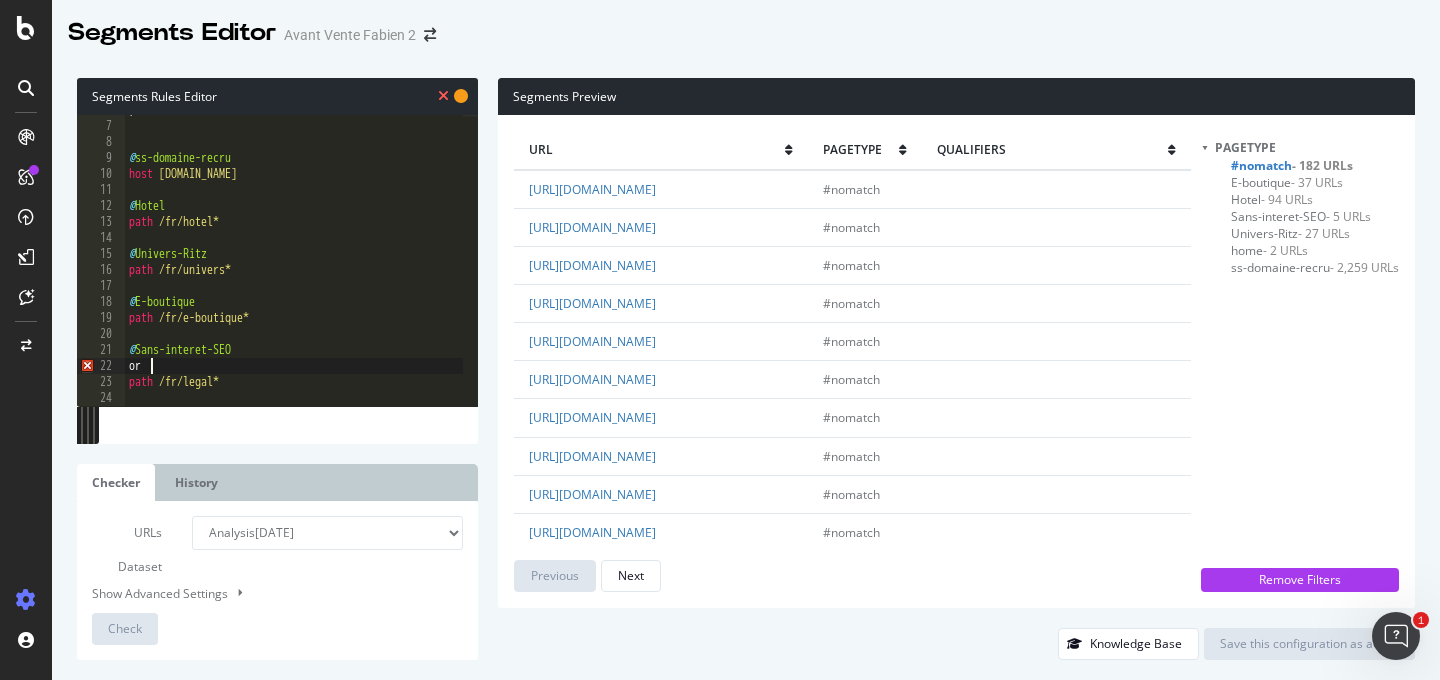type on "or (" 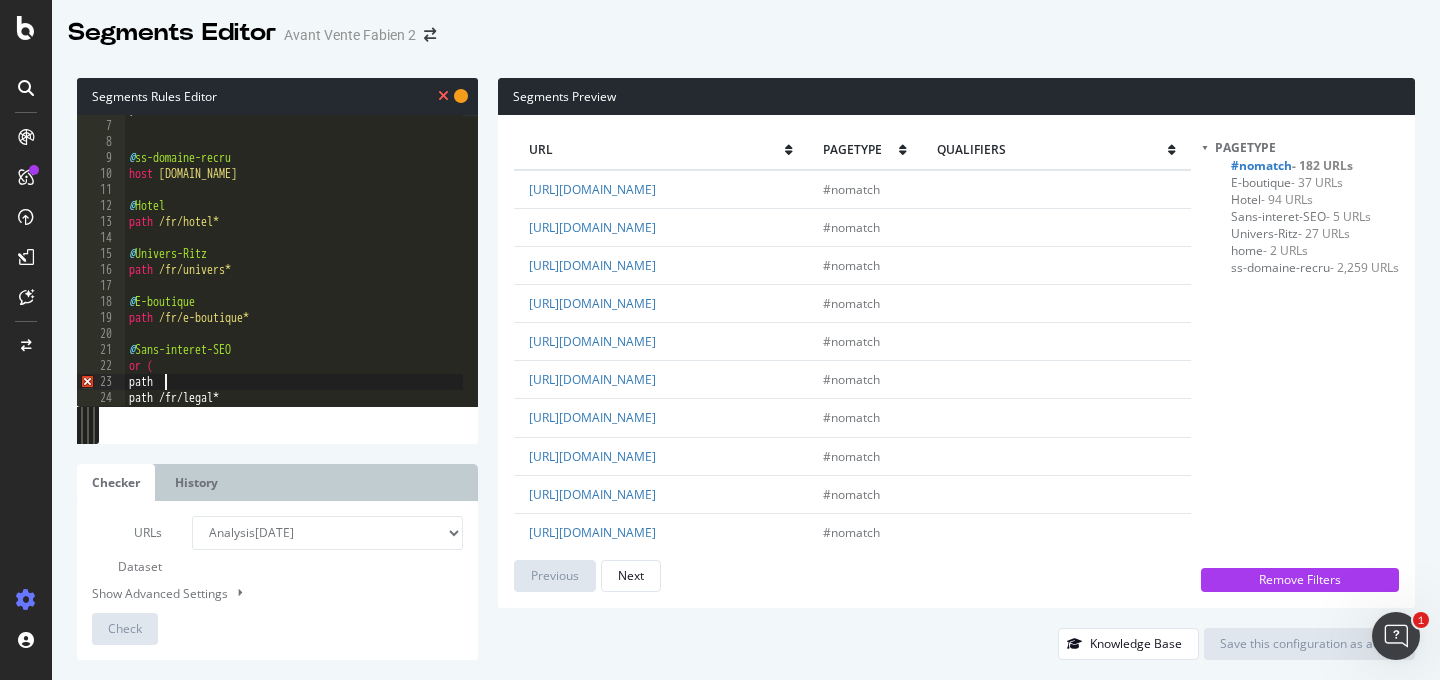 scroll, scrollTop: 0, scrollLeft: 2, axis: horizontal 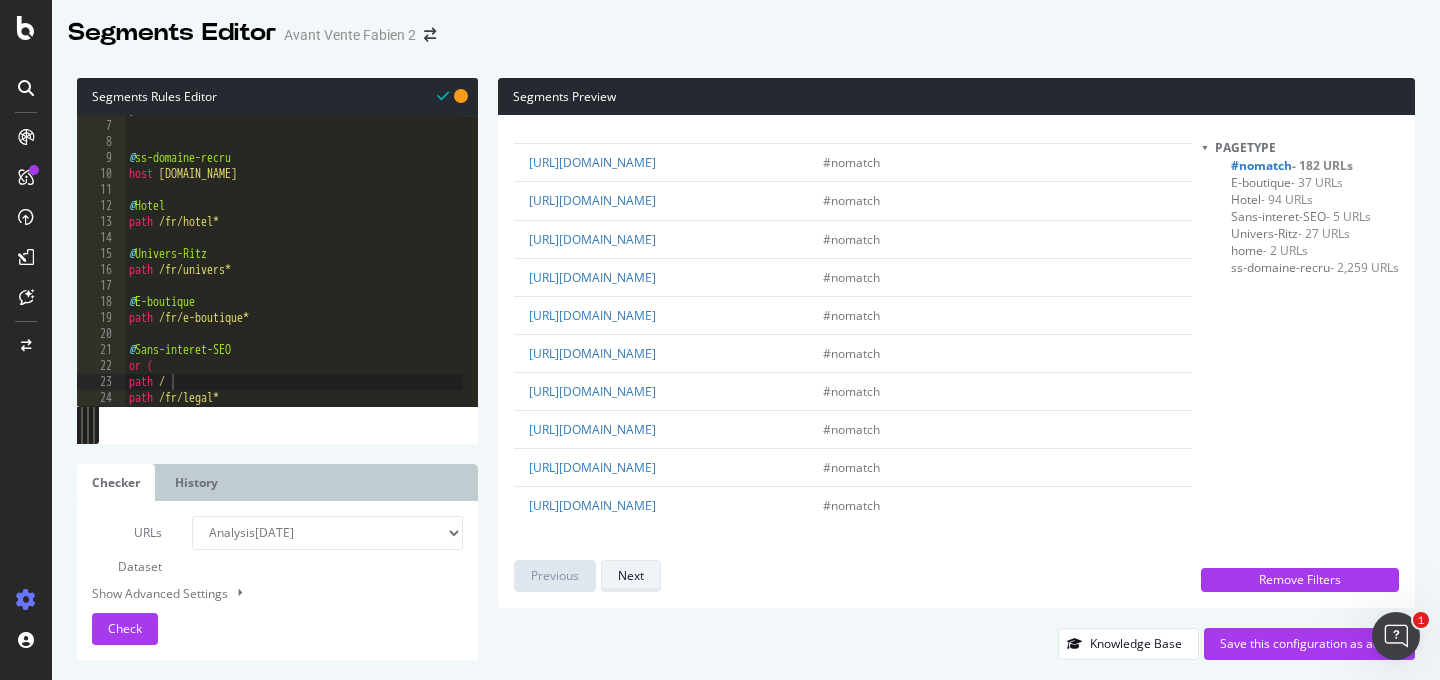 click on "Next" at bounding box center [631, 576] 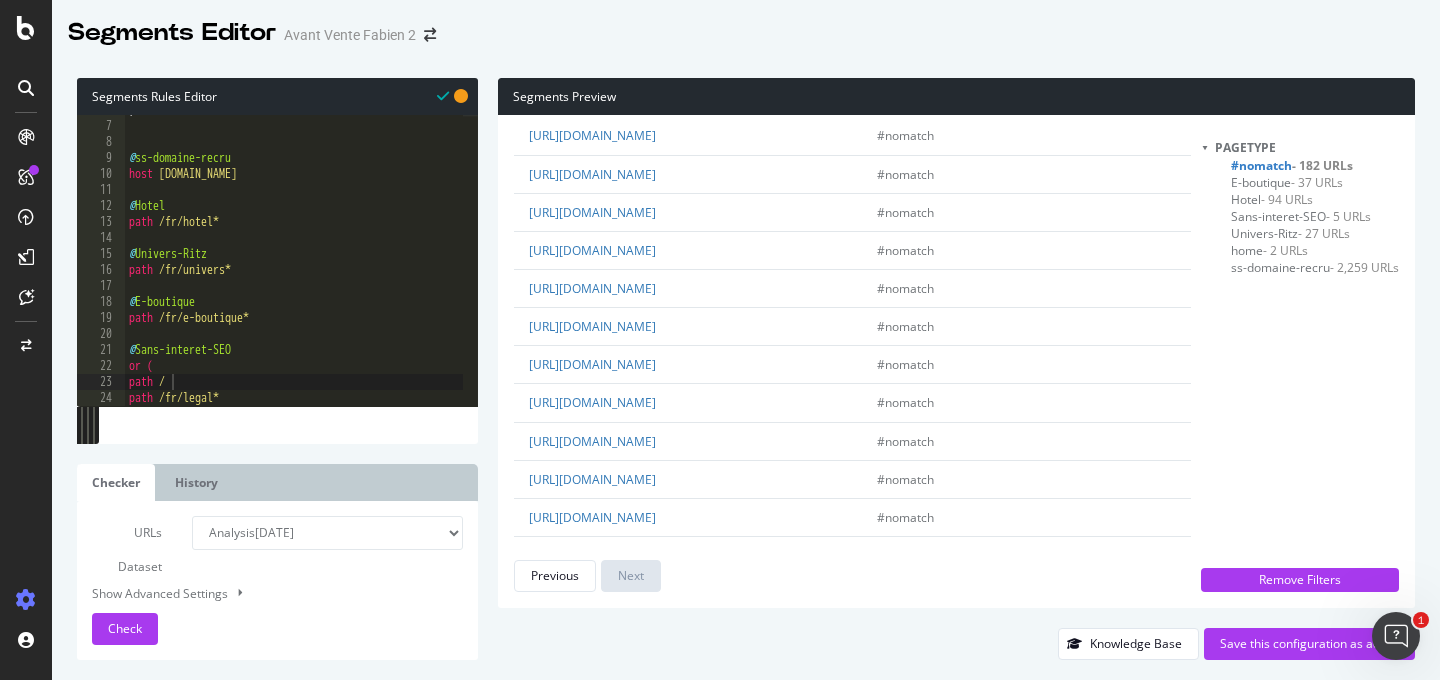 scroll, scrollTop: 1628, scrollLeft: 0, axis: vertical 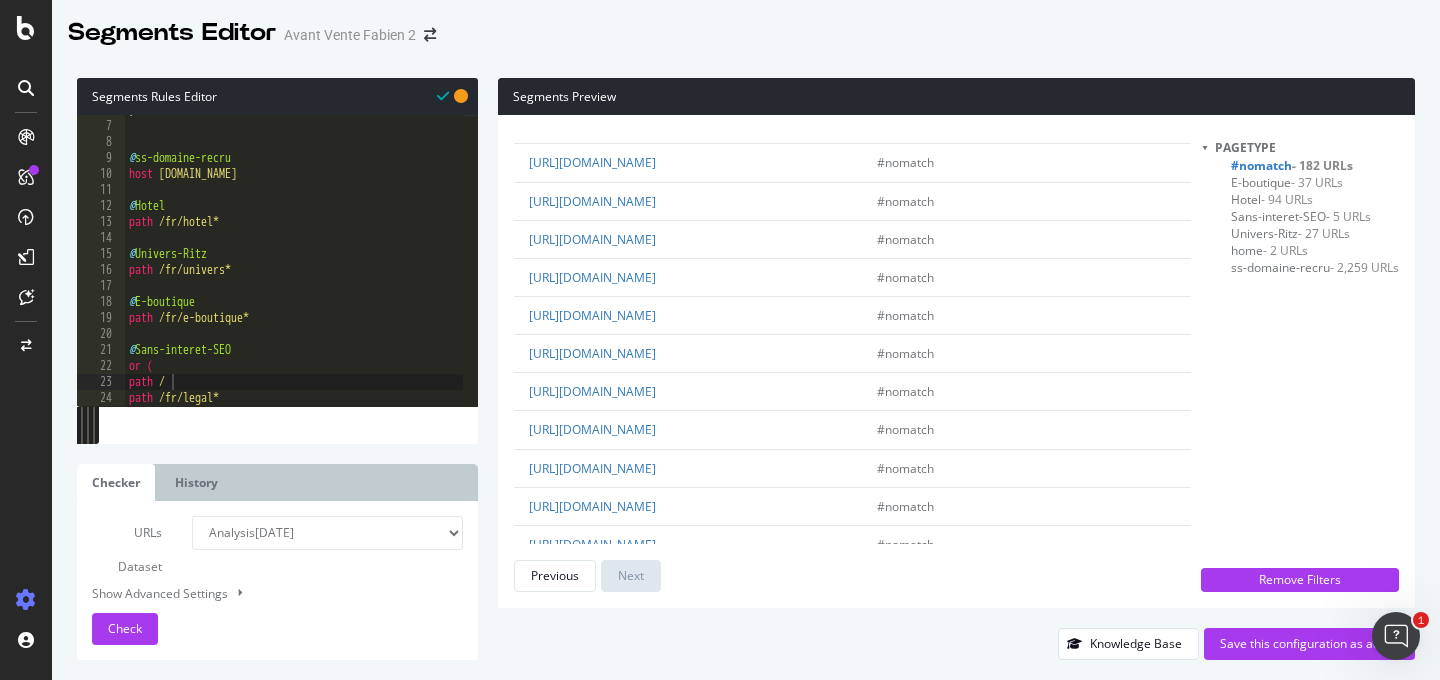 click on "https://www.ritzparis.com/hotel/paris/suite-imperiale" at bounding box center [687, -180] 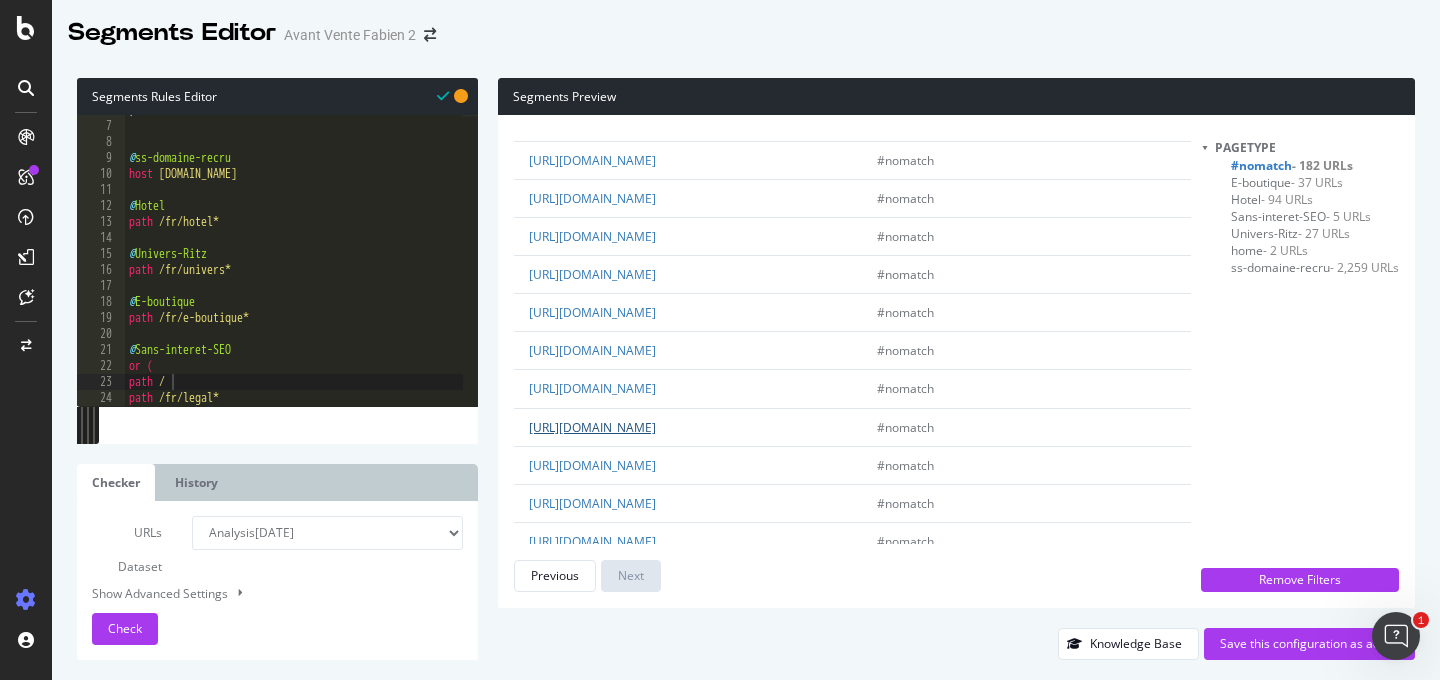 scroll, scrollTop: 657, scrollLeft: 0, axis: vertical 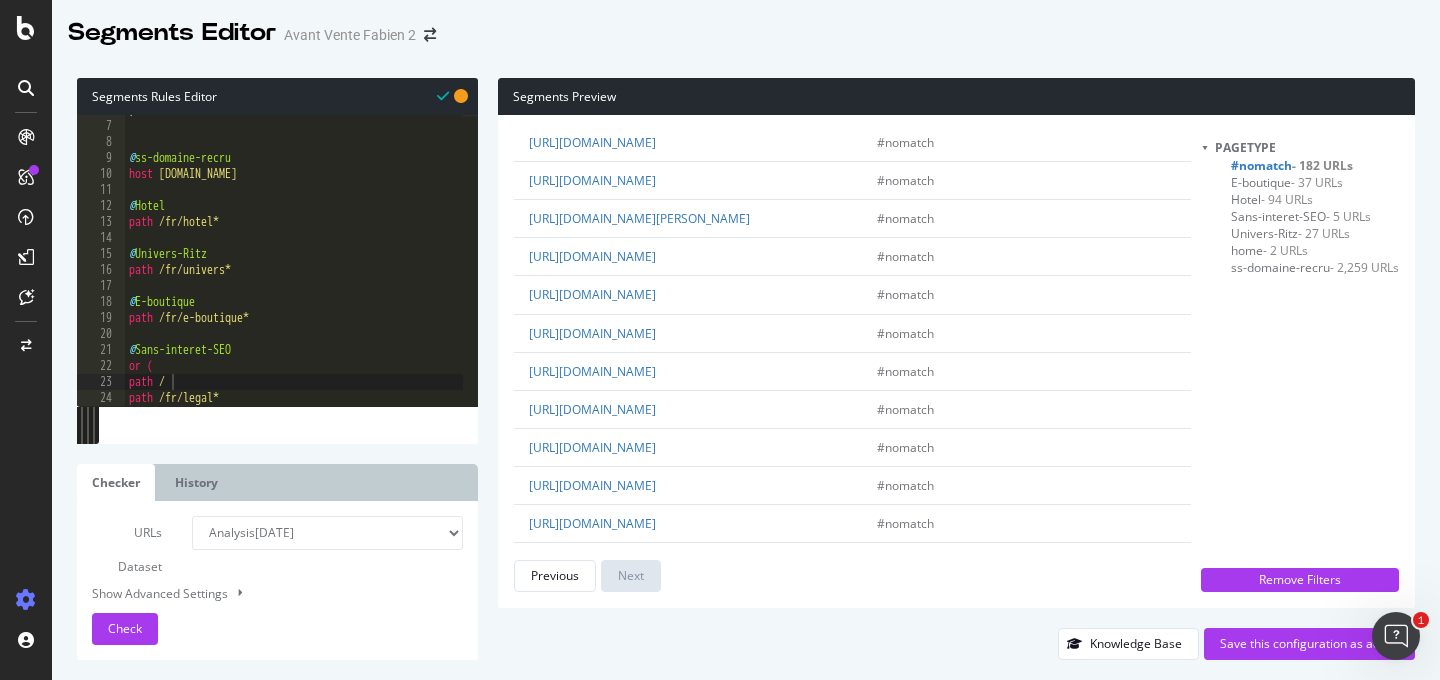 drag, startPoint x: 772, startPoint y: 291, endPoint x: 688, endPoint y: 287, distance: 84.095184 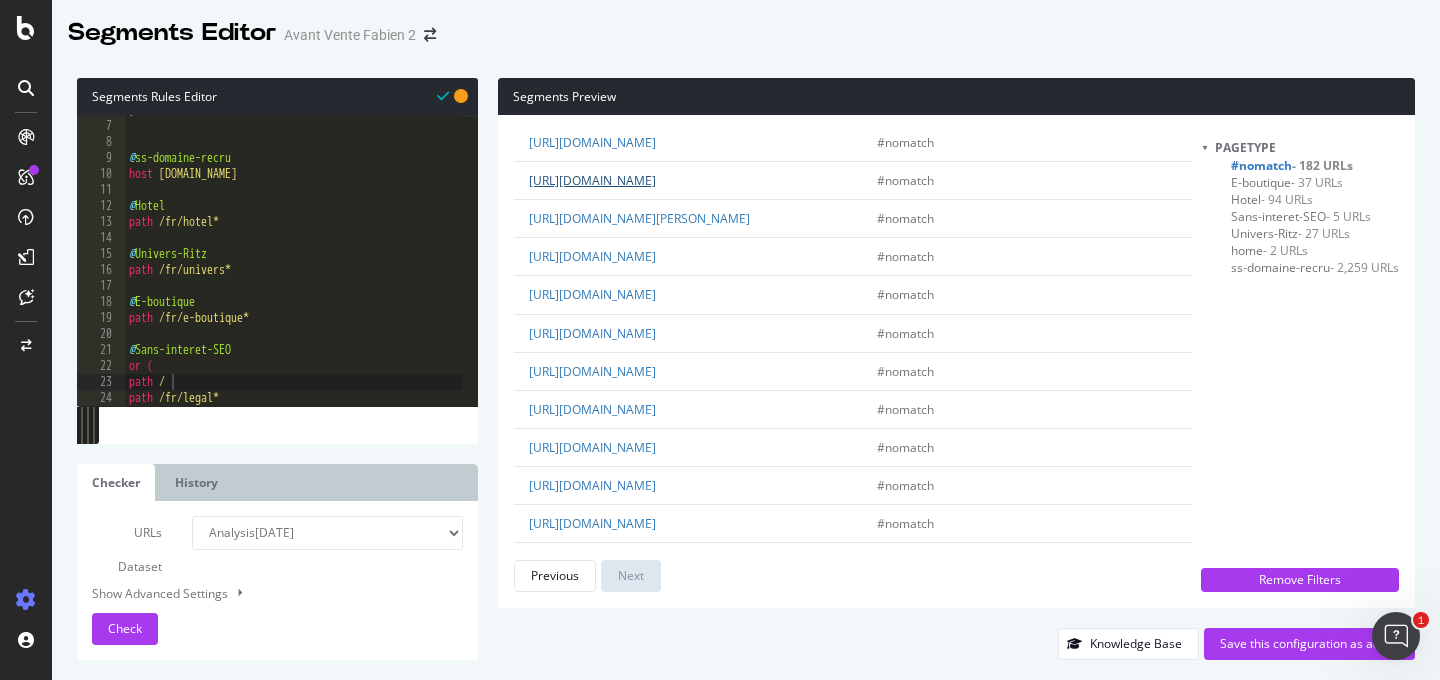 click on "https://www.ritzparis.com/fr/cadeaux" at bounding box center [592, 180] 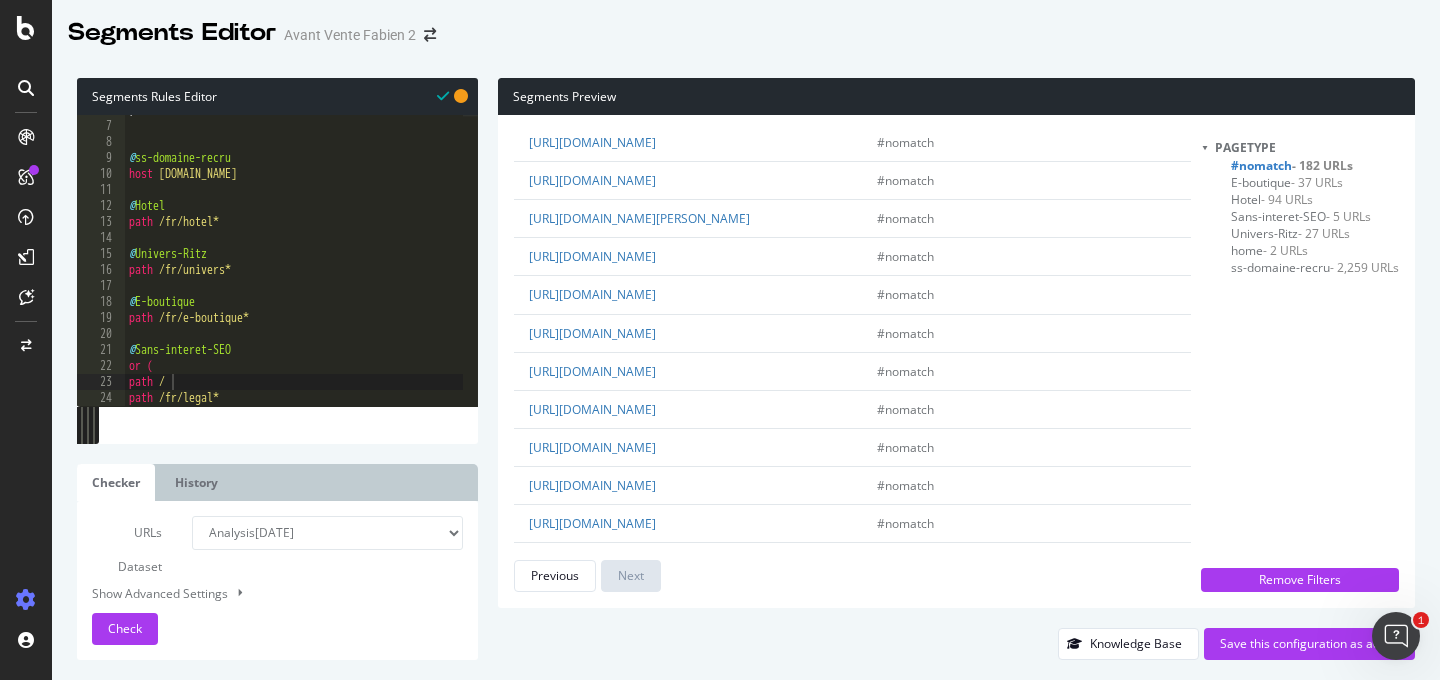 click on ") @ ss-domaine-recru host   www.recrutement.ritzparis.com @ Hotel path   /fr/hotel* @ Univers-Ritz path   /fr/univers* @ E-boutique  path   /fr/e-boutique* @ Sans-interet-SEO or   ( path   / path   /fr/legal*" at bounding box center (294, 263) 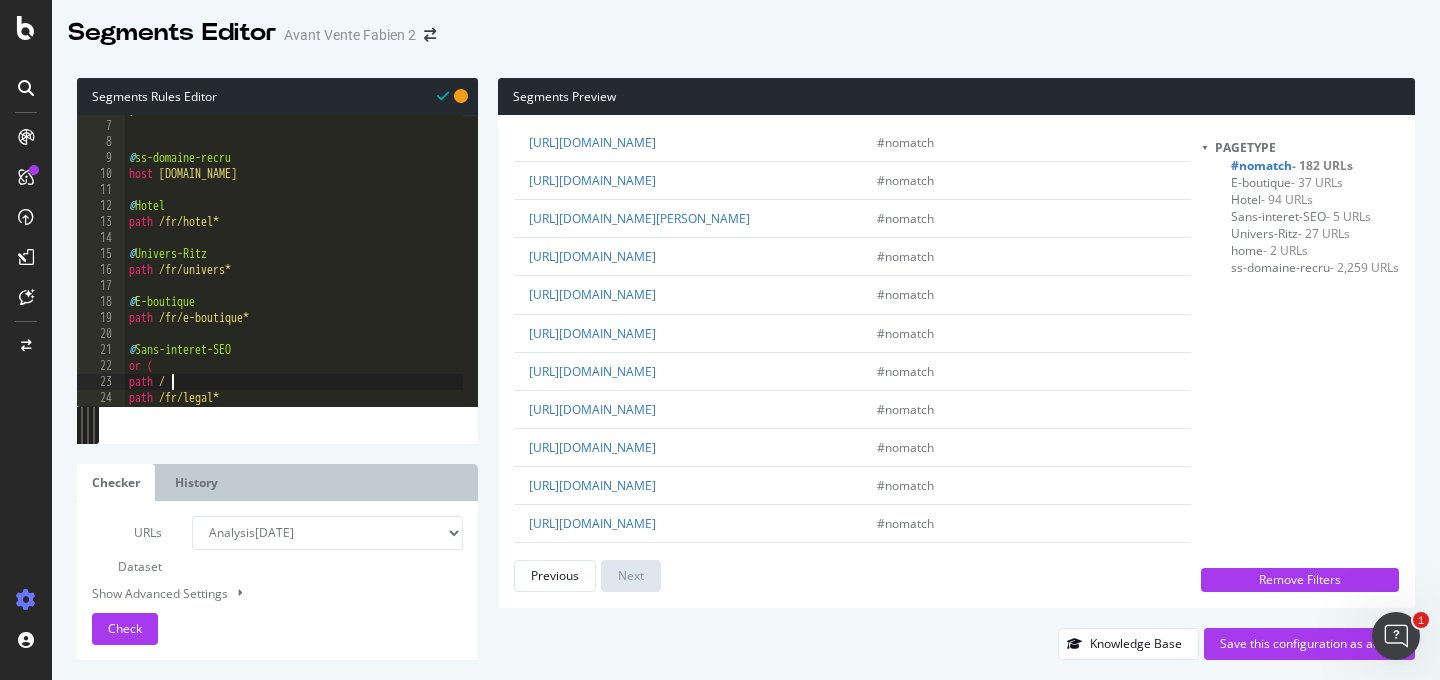 click on ") @ ss-domaine-recru host   www.recrutement.ritzparis.com @ Hotel path   /fr/hotel* @ Univers-Ritz path   /fr/univers* @ E-boutique  path   /fr/e-boutique* @ Sans-interet-SEO or   ( path   / path   /fr/legal*" at bounding box center (294, 263) 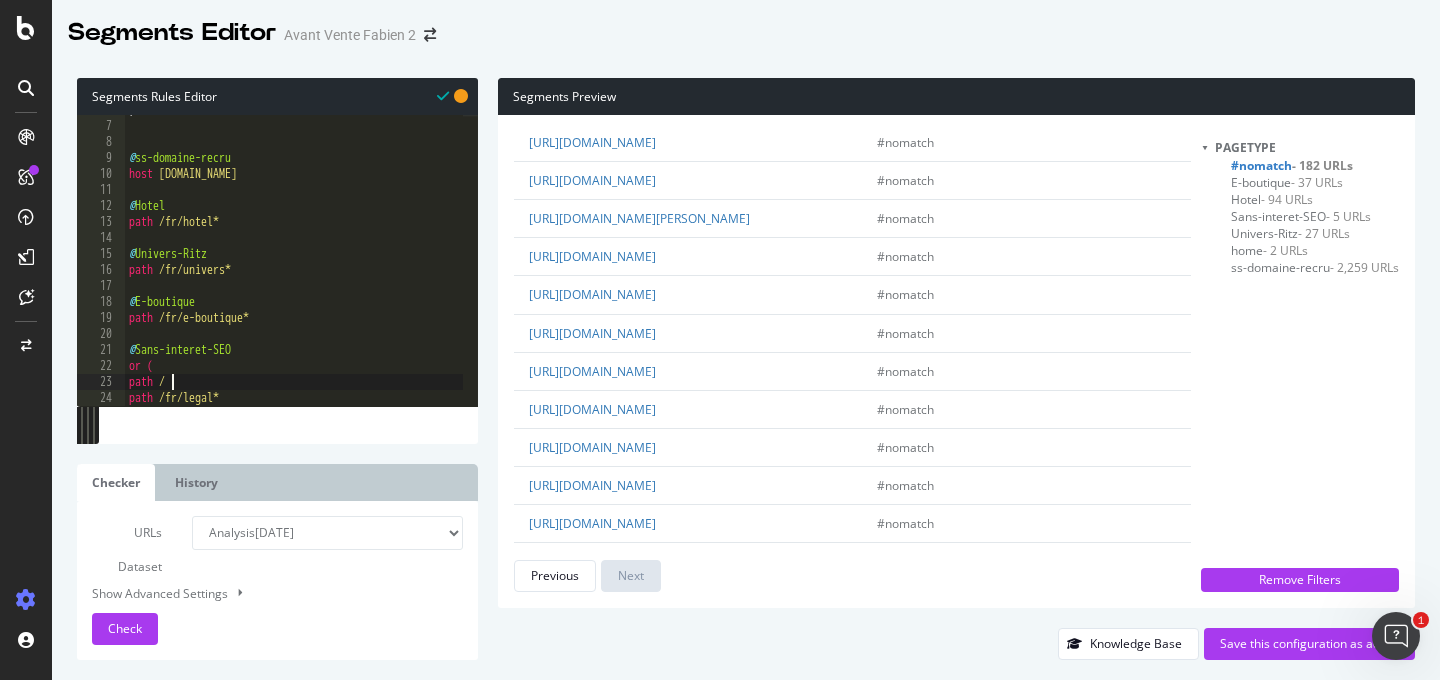 scroll, scrollTop: 0, scrollLeft: 0, axis: both 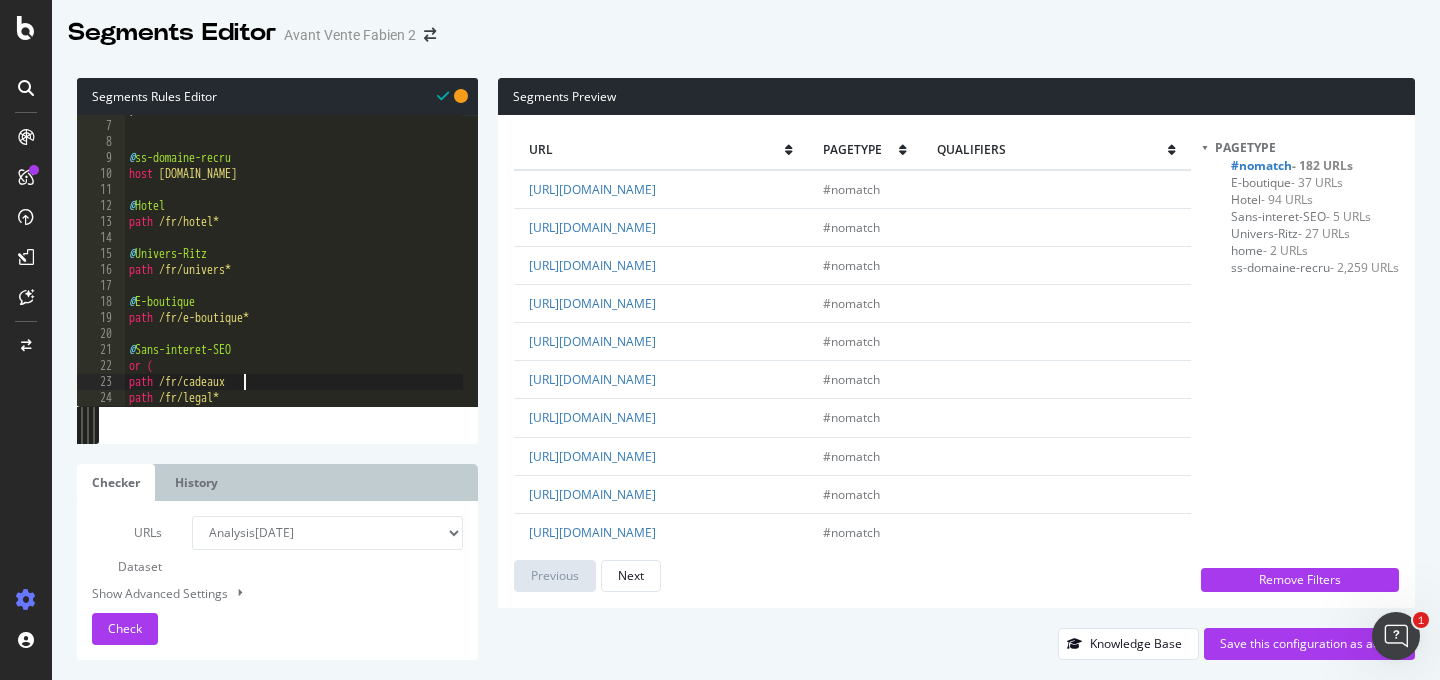 type on "path /fr/cadeaux" 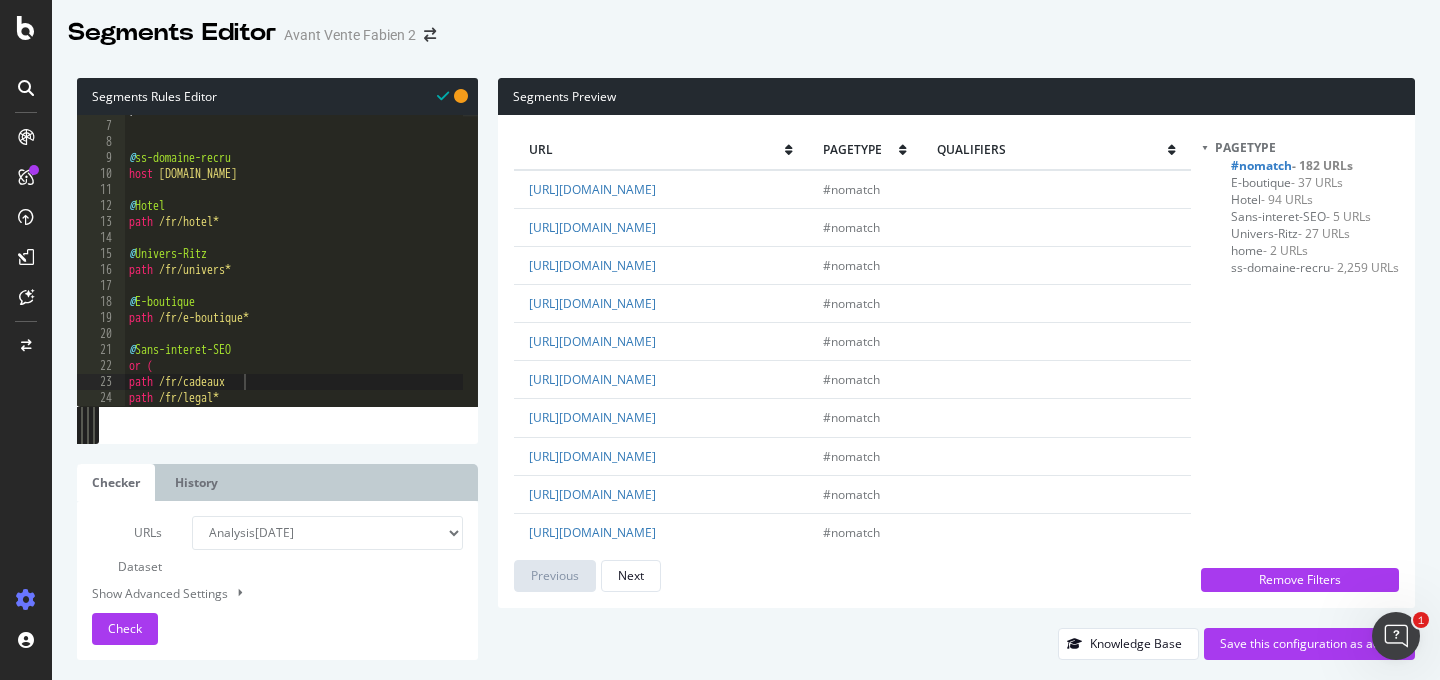 click on "url pagetype qualifiers https://www.ritzparis.com/hotel/booking-bars-restaurants/breakfast #nomatch https://www.ritzparis.com/hotel/booking-bars-restaurants/brunch #nomatch https://www.ritzparis.com/hotel/booking-bars-restaurants/lunch #nomatch https://www.ritzparis.com/hotel/booking-bars-restaurants/tea-time #nomatch https://www.ritzparis.com/hotel/booking-bars-restaurants/apresmidi-afternoon #nomatch https://www.ritzparis.com/hotel/booking-bars-restaurants/dinner #nomatch https://www.ritzparis.com/hotel/booking-bars-restaurants/soireesgatsby-the-gatsby-soirees #nomatch https://www.ritzparis.com/hotel/booking-bars-restaurants/jazzy-wednesdays #nomatch https://www.ritzparis.com/hotel/booking-spa/nailbar-nail-bar #nomatch https://www.ritzparis.com/hotel/booking-spa/day-packages #nomatch https://www.ritzparis.com/hotel/booking-spa/facecare #nomatch https://www.ritzparis.com/hotel/booking-spa/body-care #nomatch https://www.ritzparis.com/hotel/booking-spa/beauty-services #nomatch #nomatch #nomatch #nomatch Next" at bounding box center (956, 361) 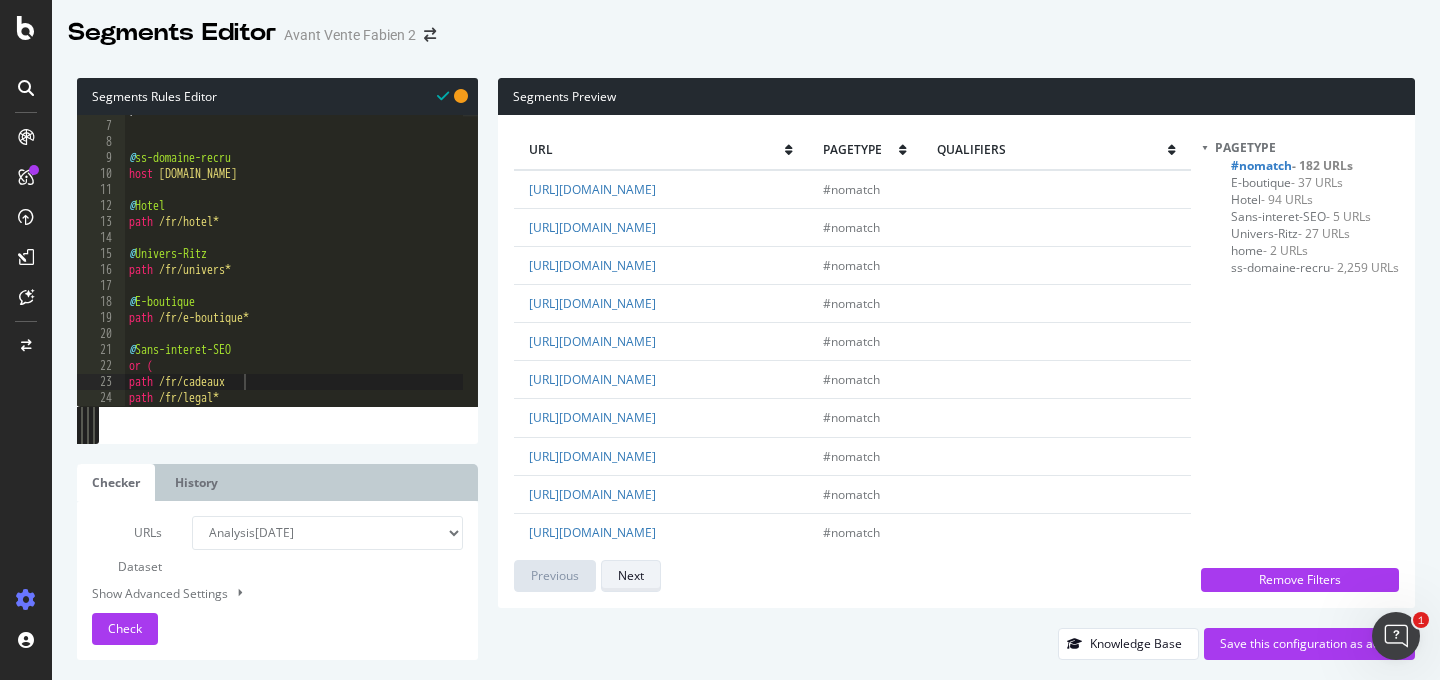 click on "Next" at bounding box center (631, 576) 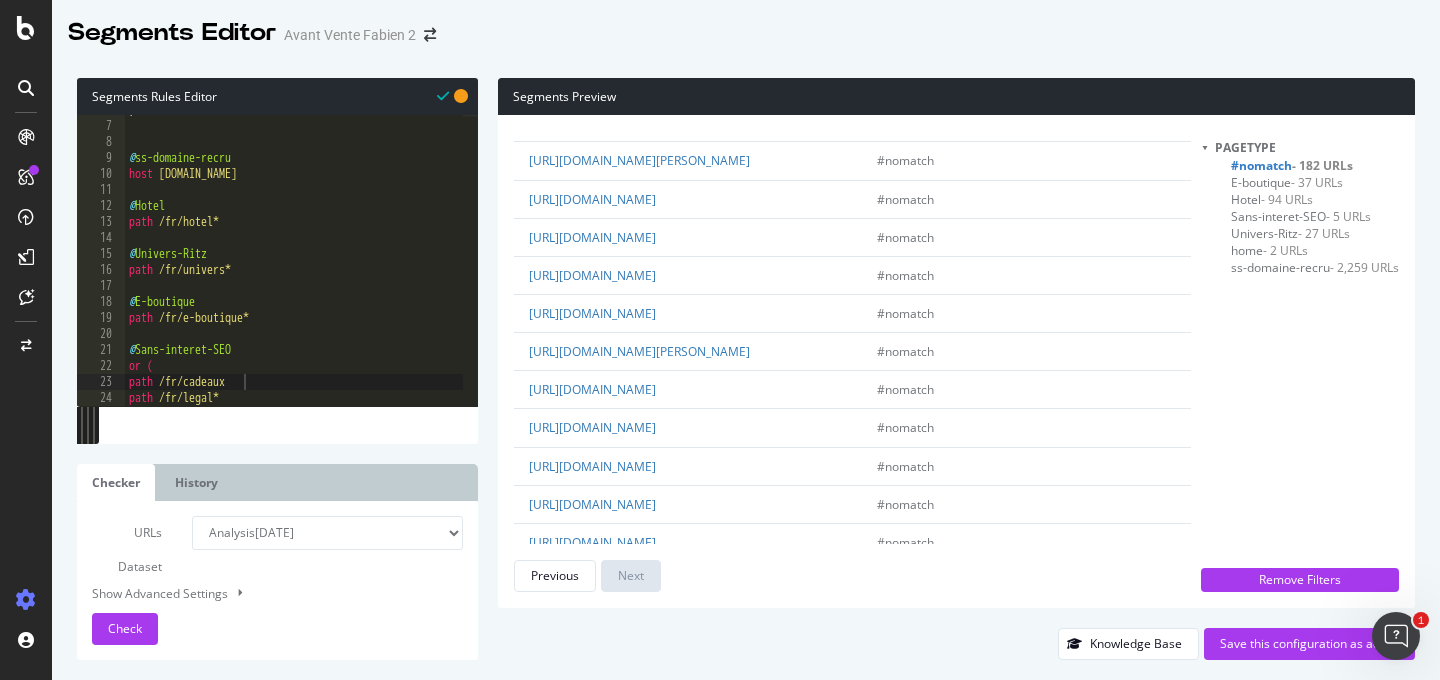 scroll, scrollTop: 570, scrollLeft: 0, axis: vertical 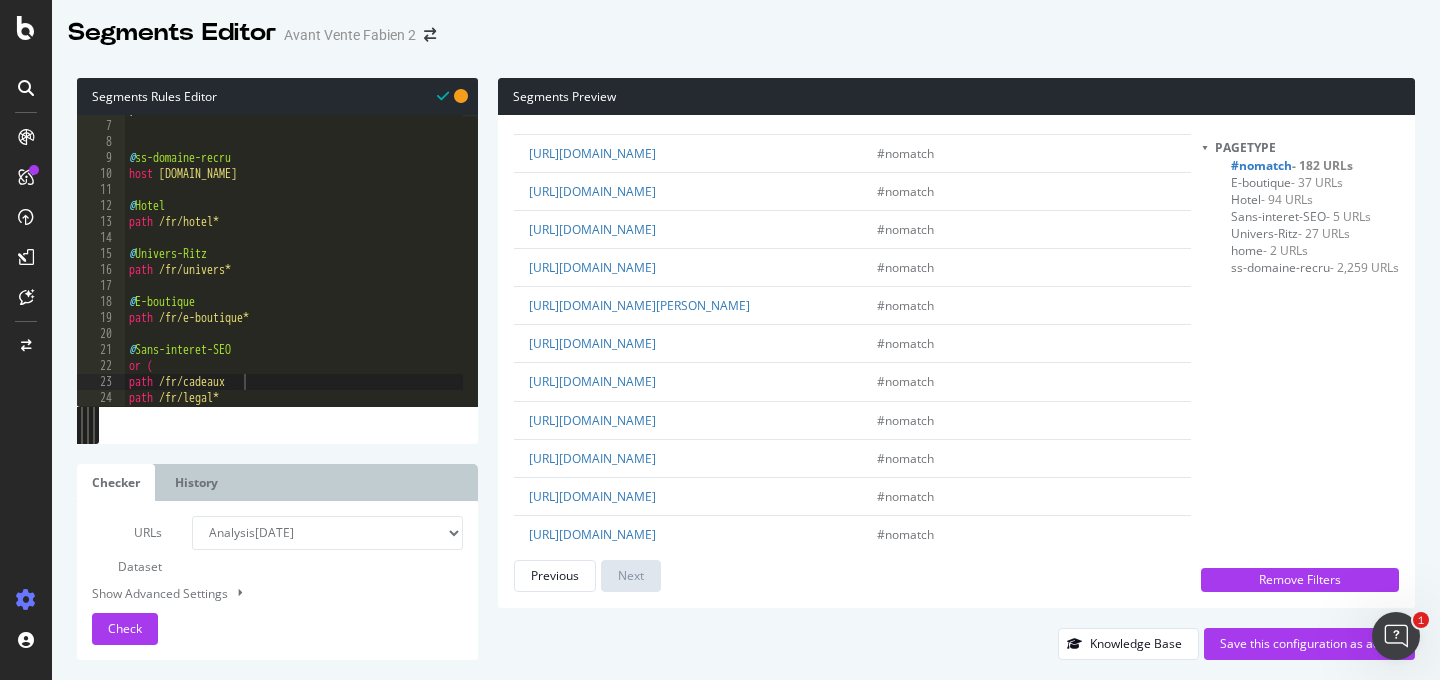 click on ") @ ss-domaine-recru host   www.recrutement.ritzparis.com @ Hotel path   /fr/hotel* @ Univers-Ritz path   /fr/univers* @ E-boutique  path   /fr/e-boutique* @ Sans-interet-SEO or   ( path   /fr/cadeaux path   /fr/legal*" at bounding box center [294, 263] 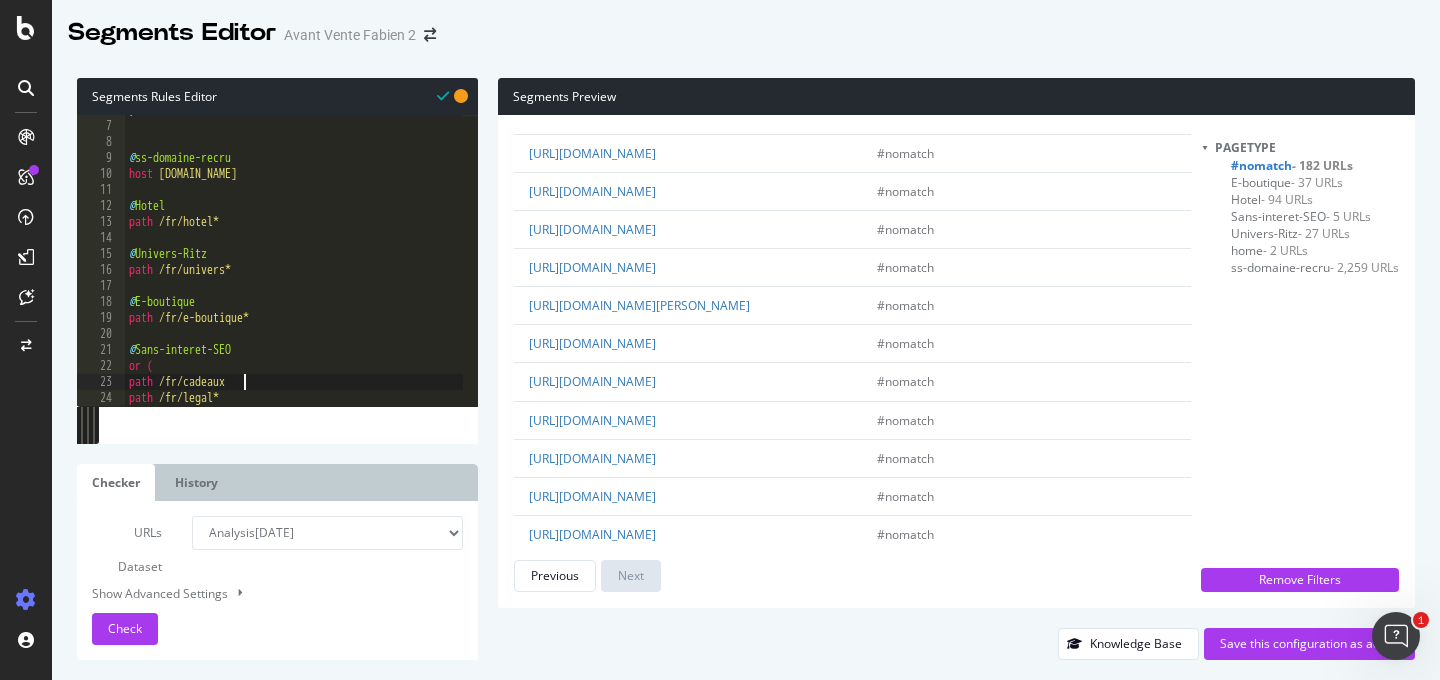 scroll, scrollTop: 0, scrollLeft: 0, axis: both 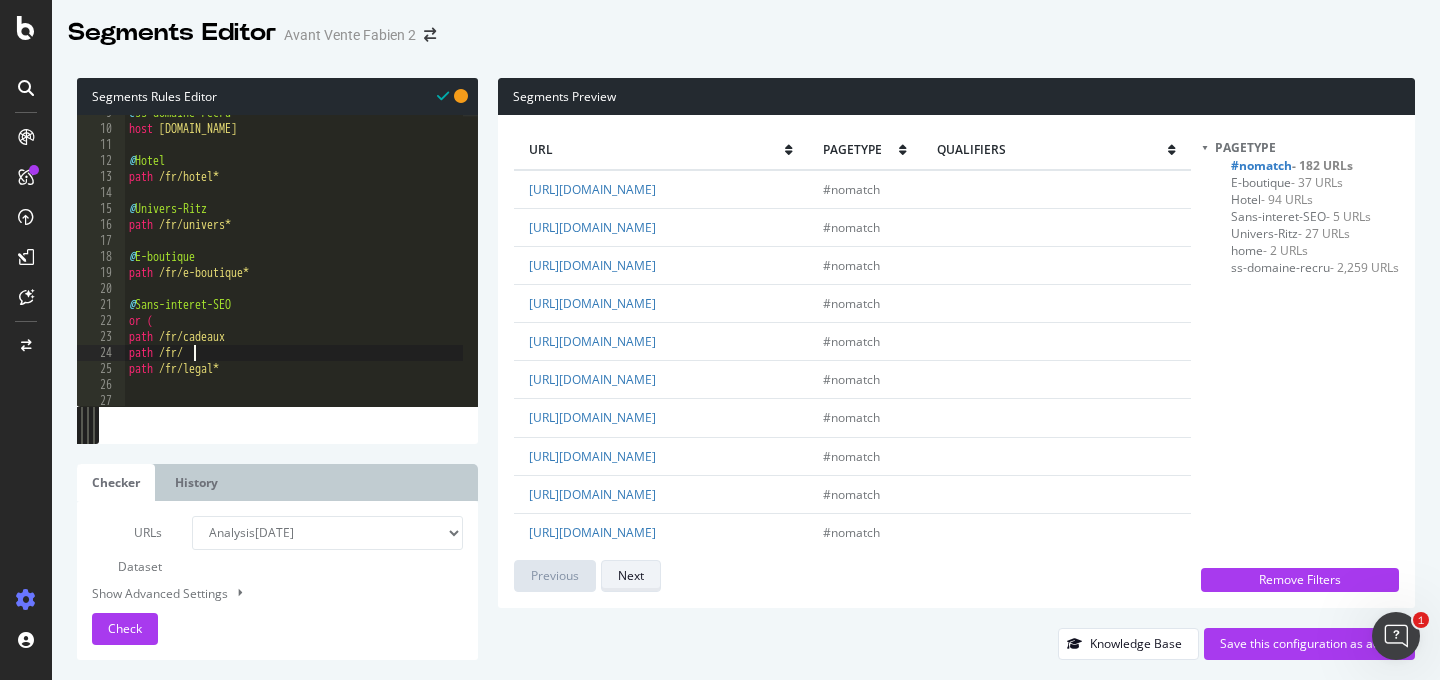 click on "Next" at bounding box center (631, 576) 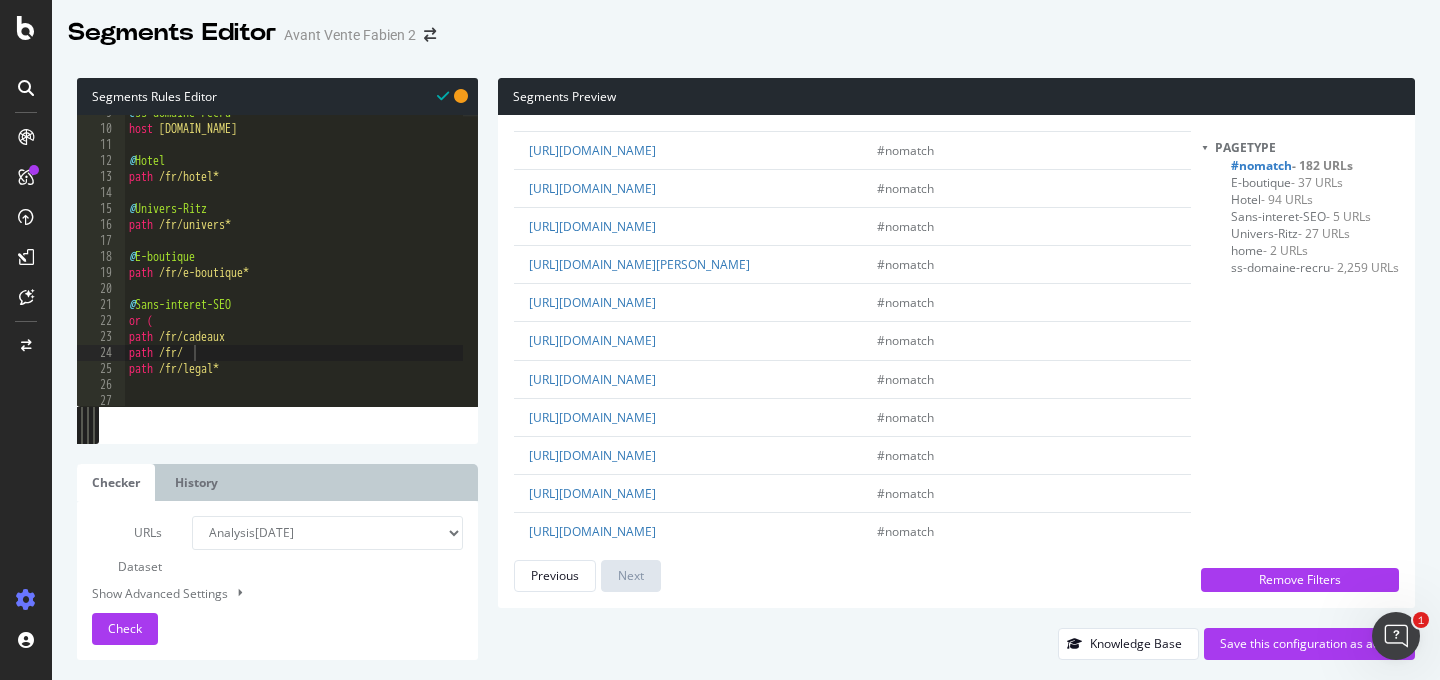 scroll, scrollTop: 631, scrollLeft: 0, axis: vertical 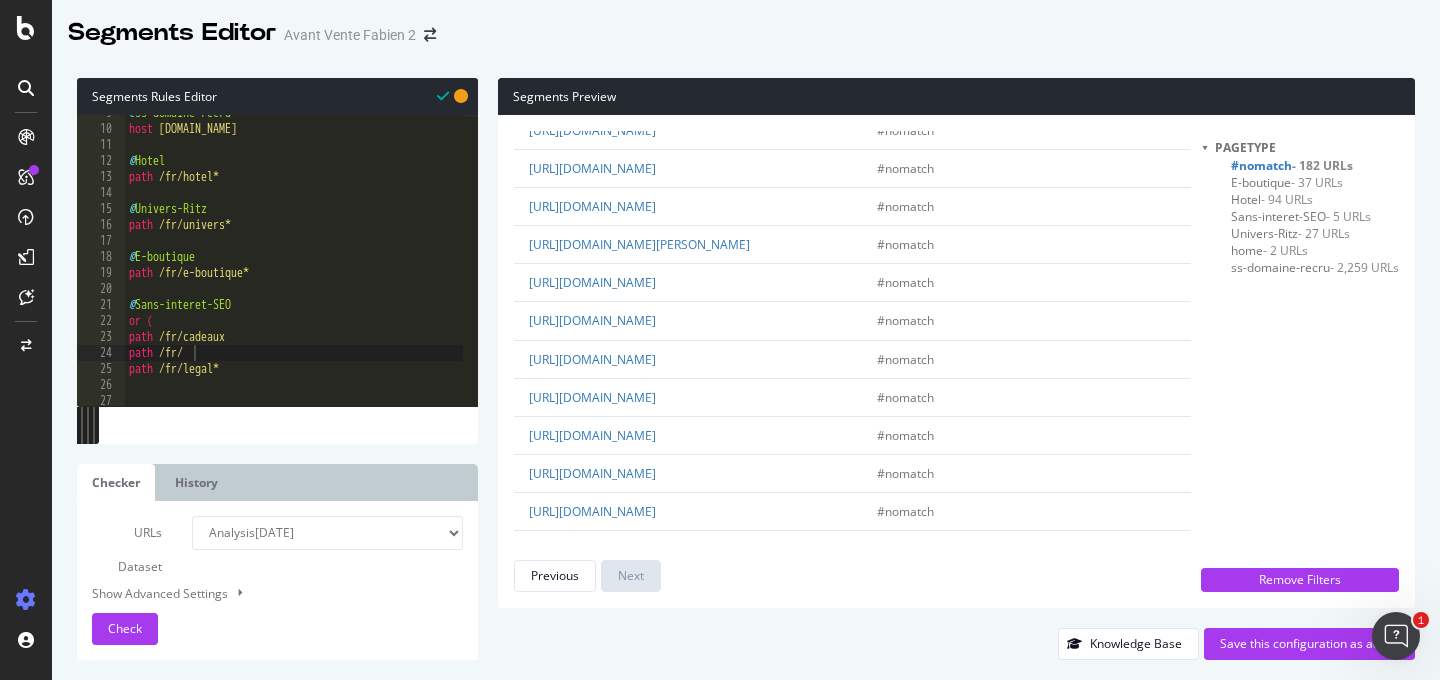 click on "@ ss-domaine-recru host   www.recrutement.ritzparis.com @ Hotel path   /fr/hotel* @ Univers-Ritz path   /fr/univers* @ E-boutique  path   /fr/e-boutique* @ Sans-interet-SEO or   ( path   /fr/cadeaux path   /fr/ path   /fr/legal*" at bounding box center [294, 266] 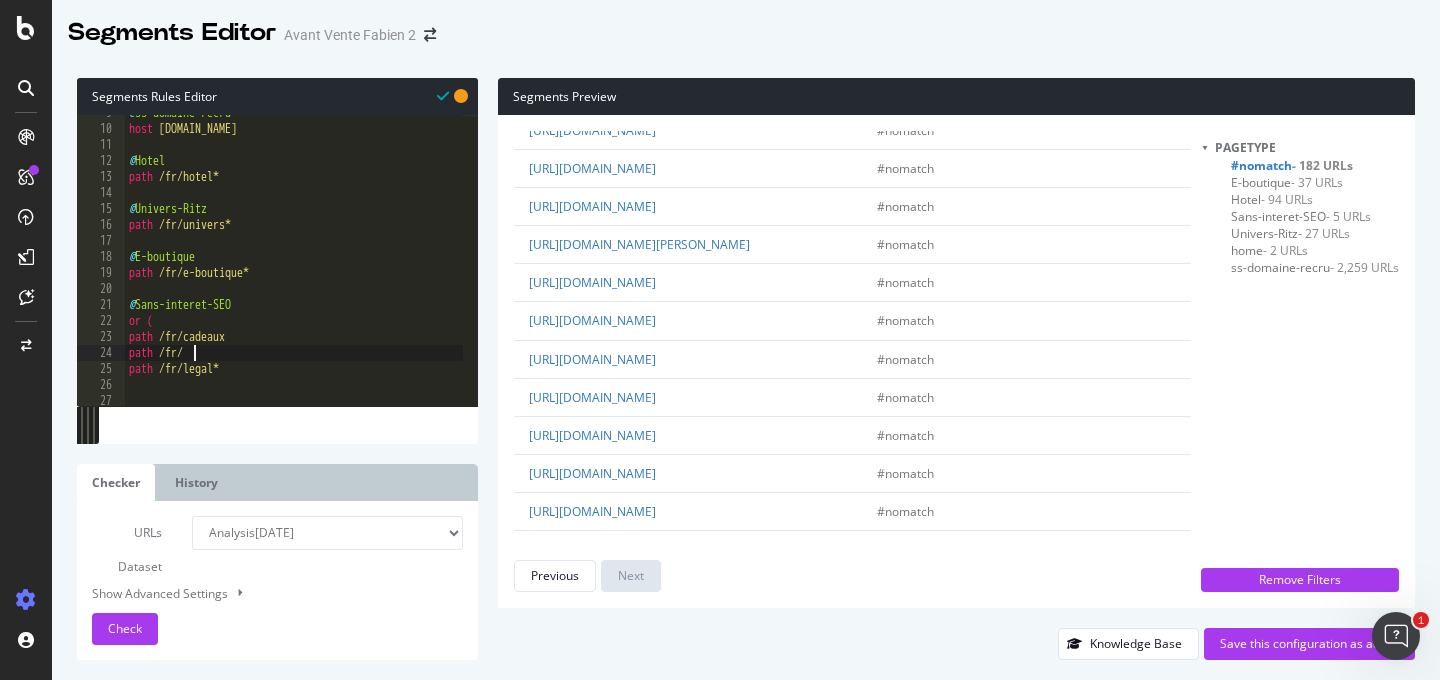 scroll, scrollTop: 0, scrollLeft: 0, axis: both 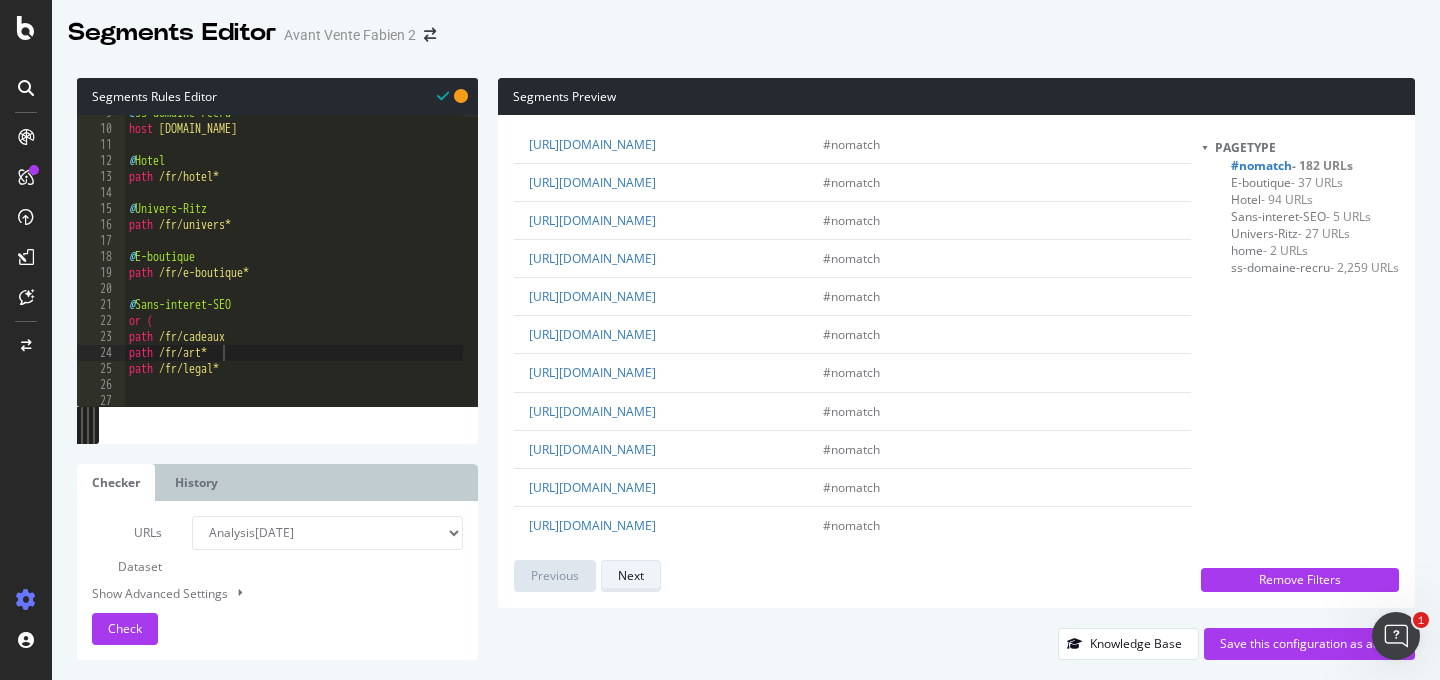 click on "Next" at bounding box center (631, 576) 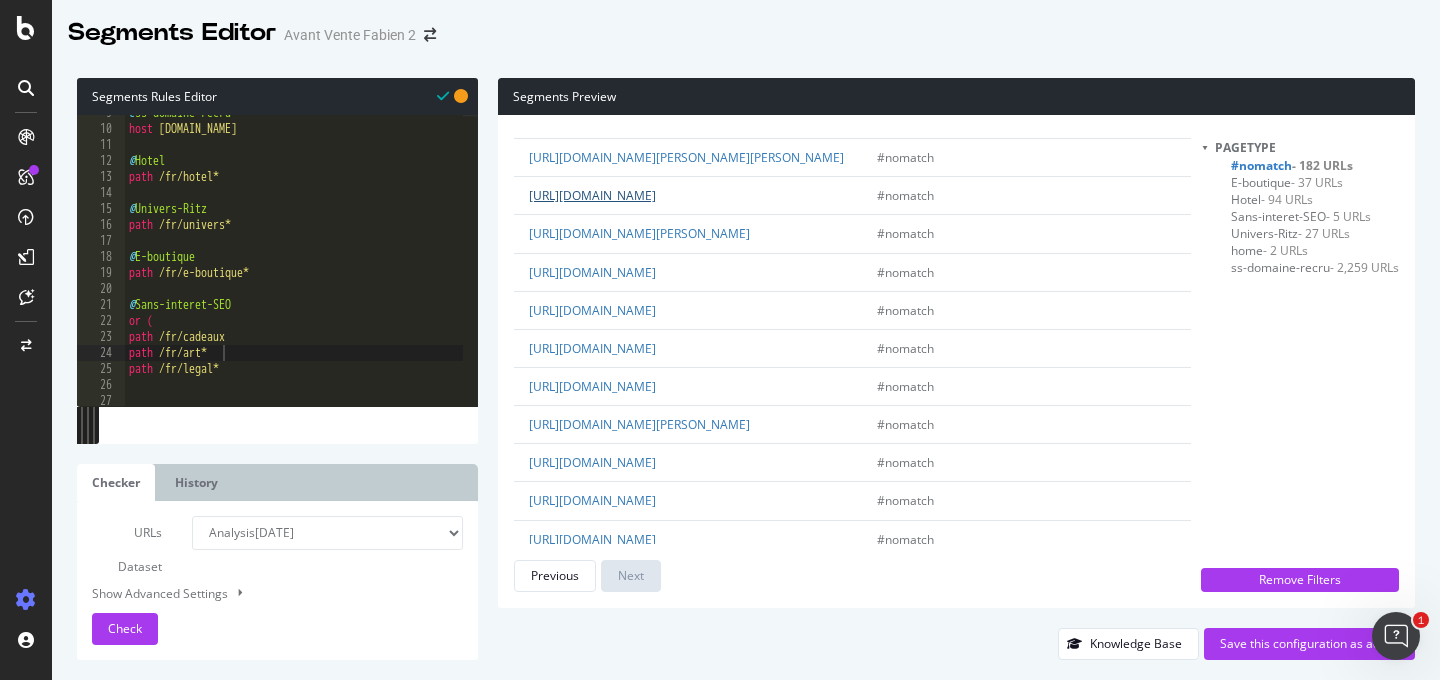 scroll, scrollTop: 670, scrollLeft: 0, axis: vertical 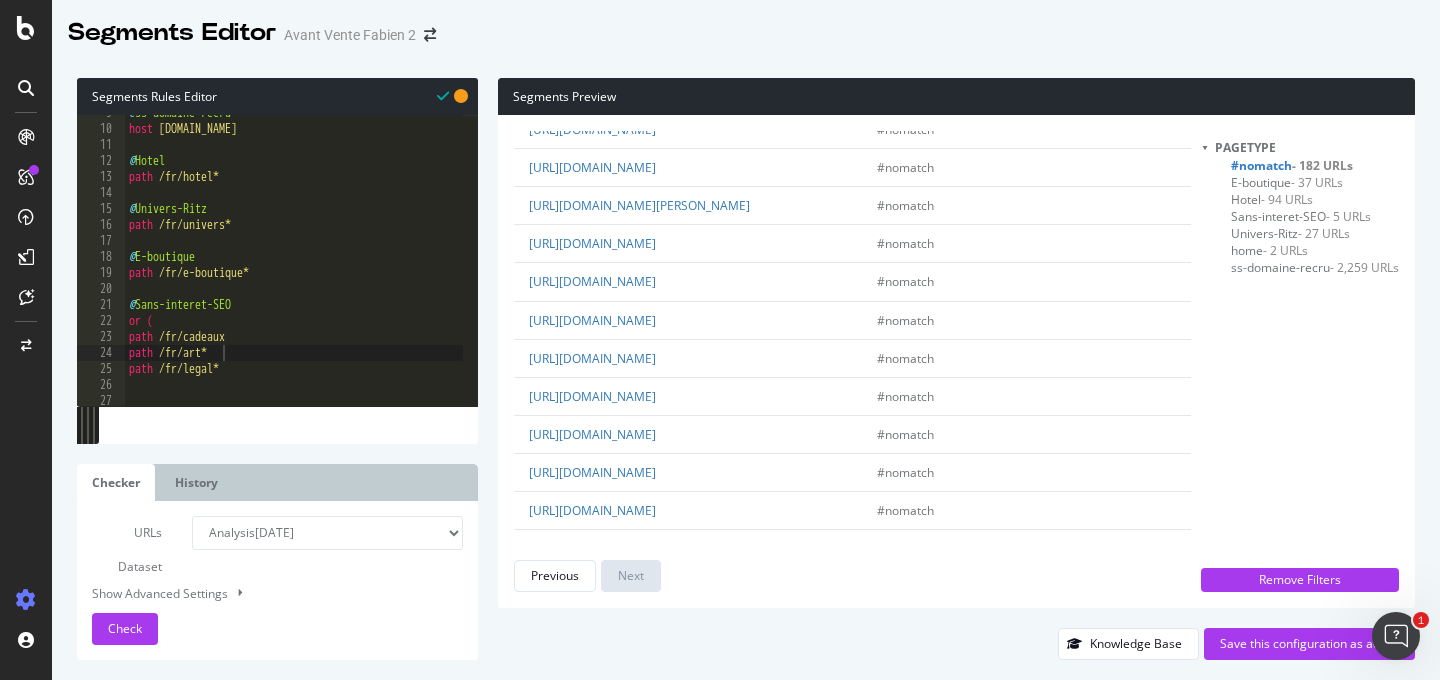 type on "path /fr/legal*" 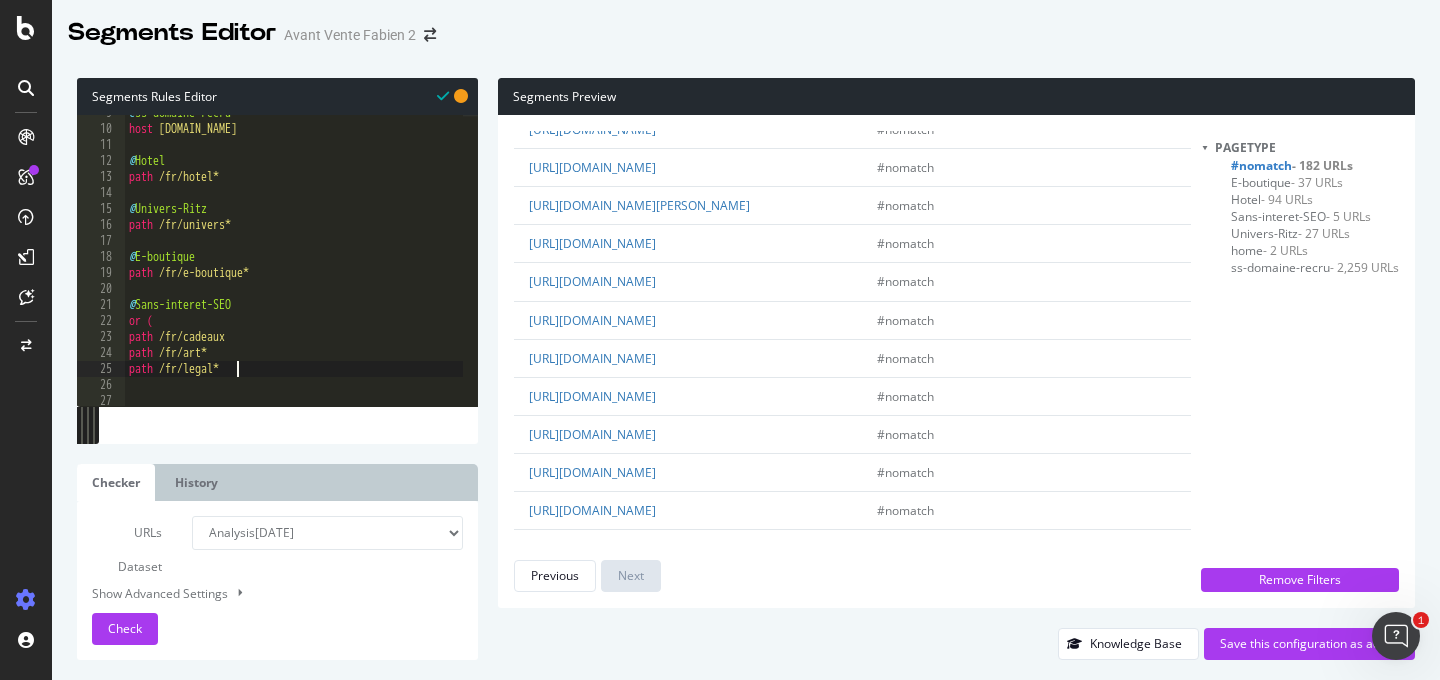 click on "@ ss-domaine-recru host   www.recrutement.ritzparis.com @ Hotel path   /fr/hotel* @ Univers-Ritz path   /fr/univers* @ E-boutique  path   /fr/e-boutique* @ Sans-interet-SEO or   ( path   /fr/cadeaux path   /fr/art* path   /fr/legal*" at bounding box center (294, 266) 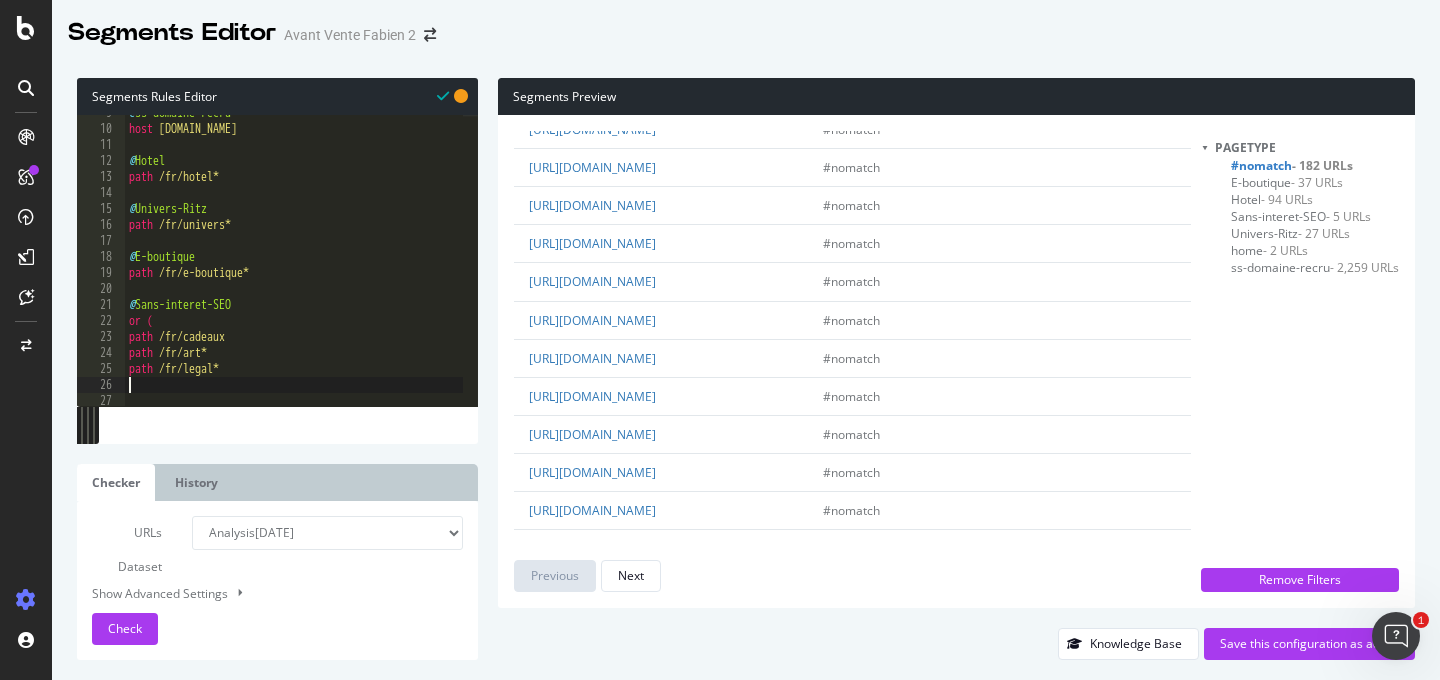 scroll, scrollTop: 0, scrollLeft: 0, axis: both 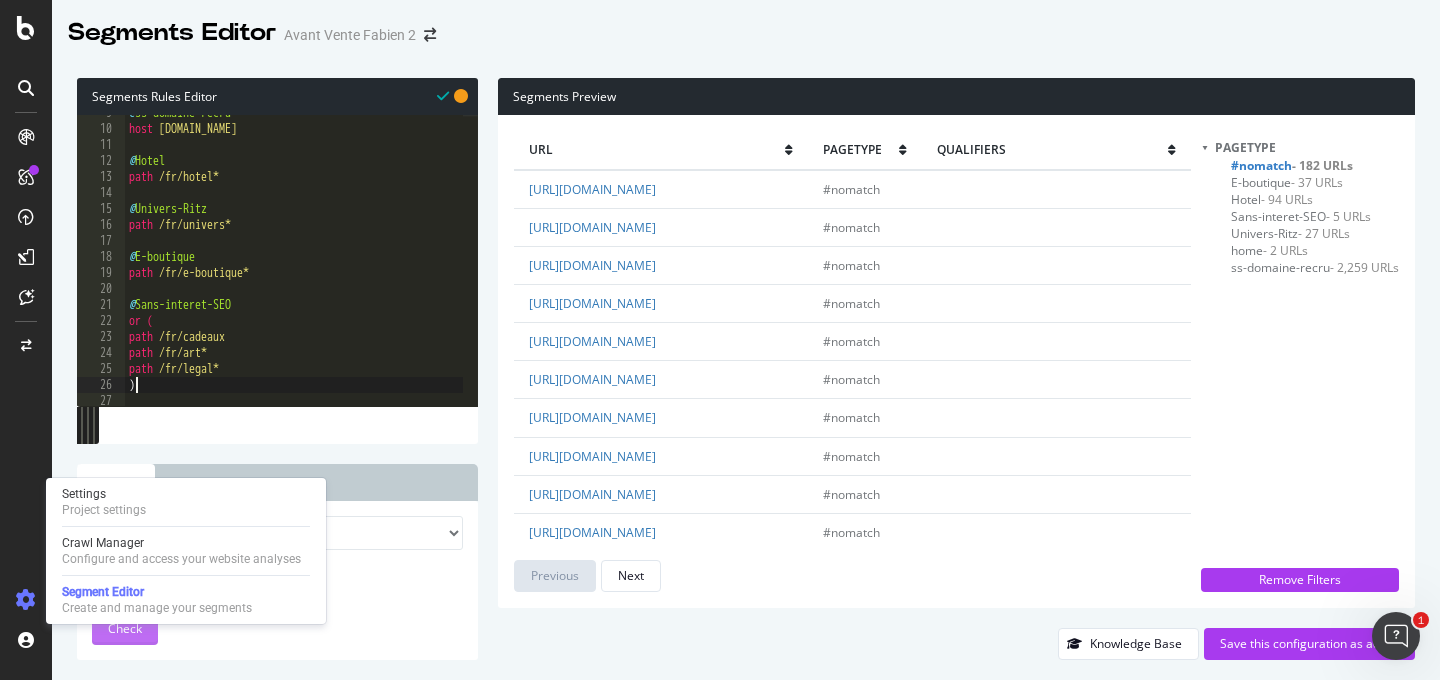 click on "Check" at bounding box center [125, 628] 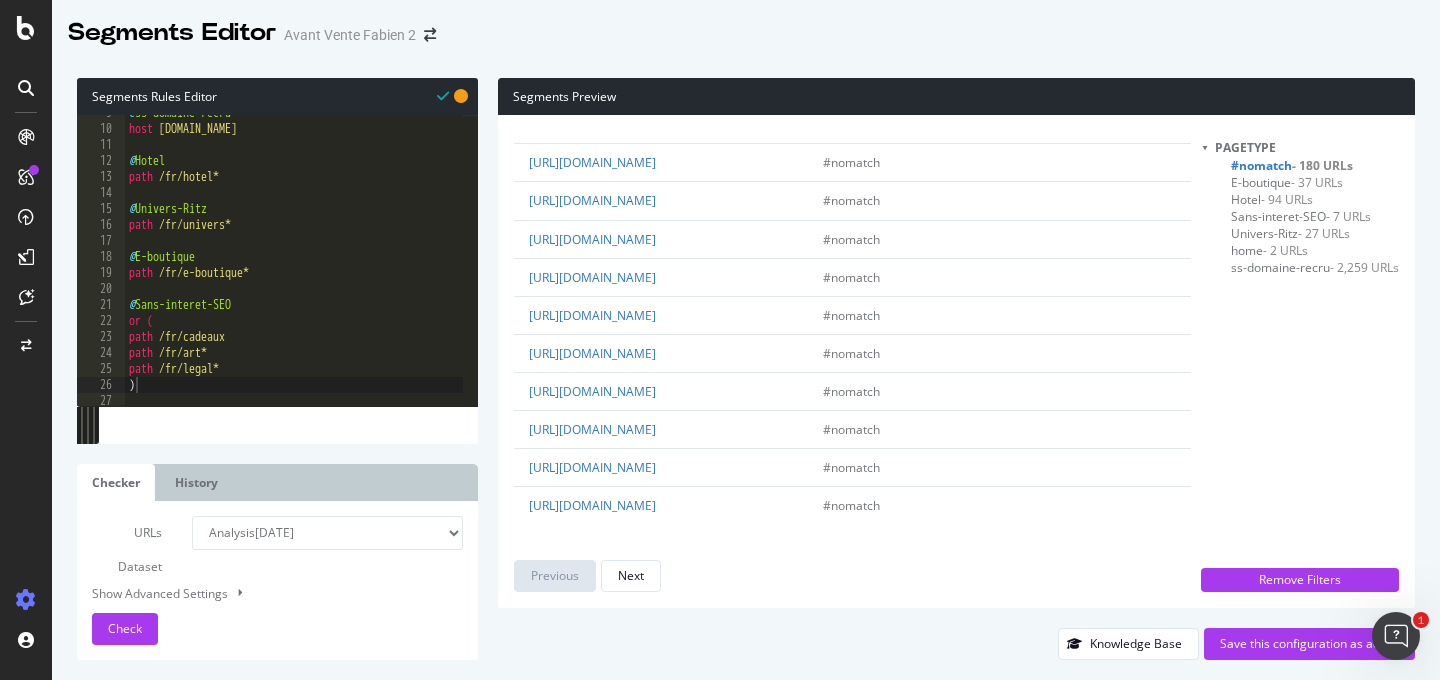 scroll, scrollTop: 4642, scrollLeft: 0, axis: vertical 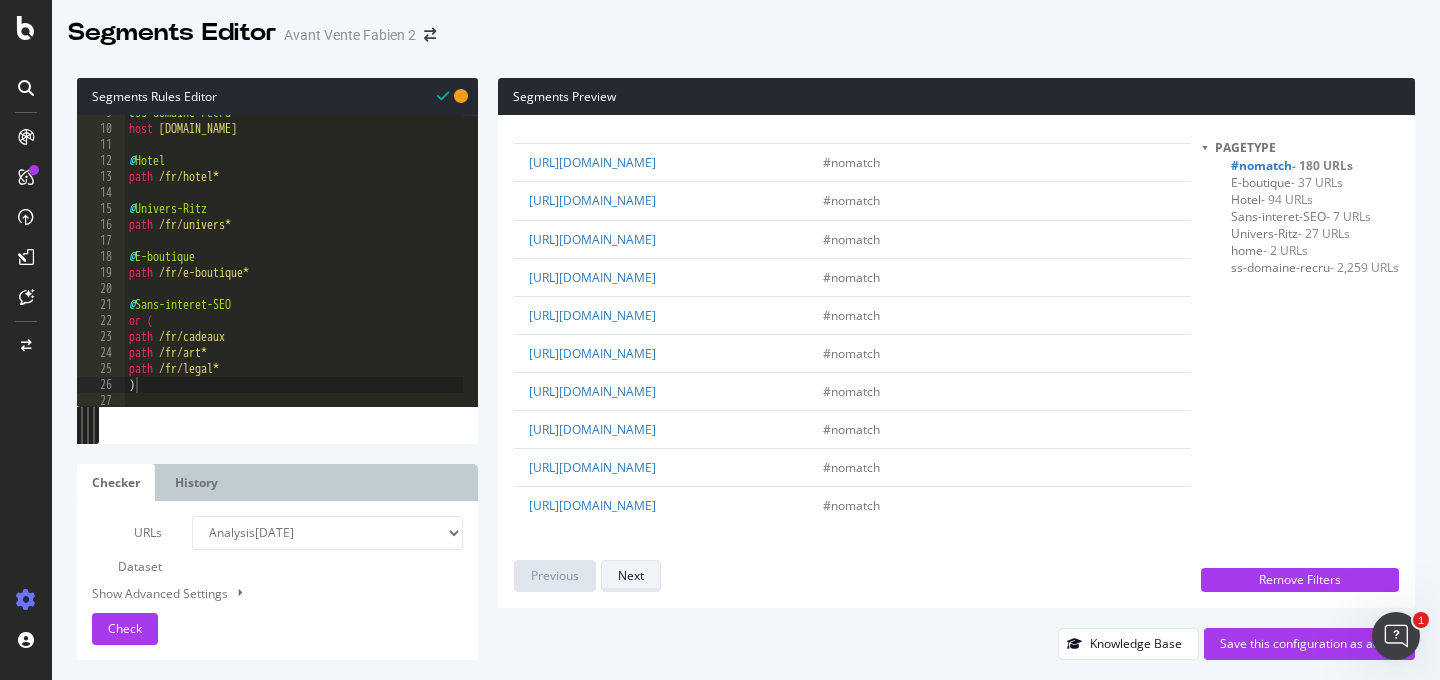 click on "Next" at bounding box center [631, 576] 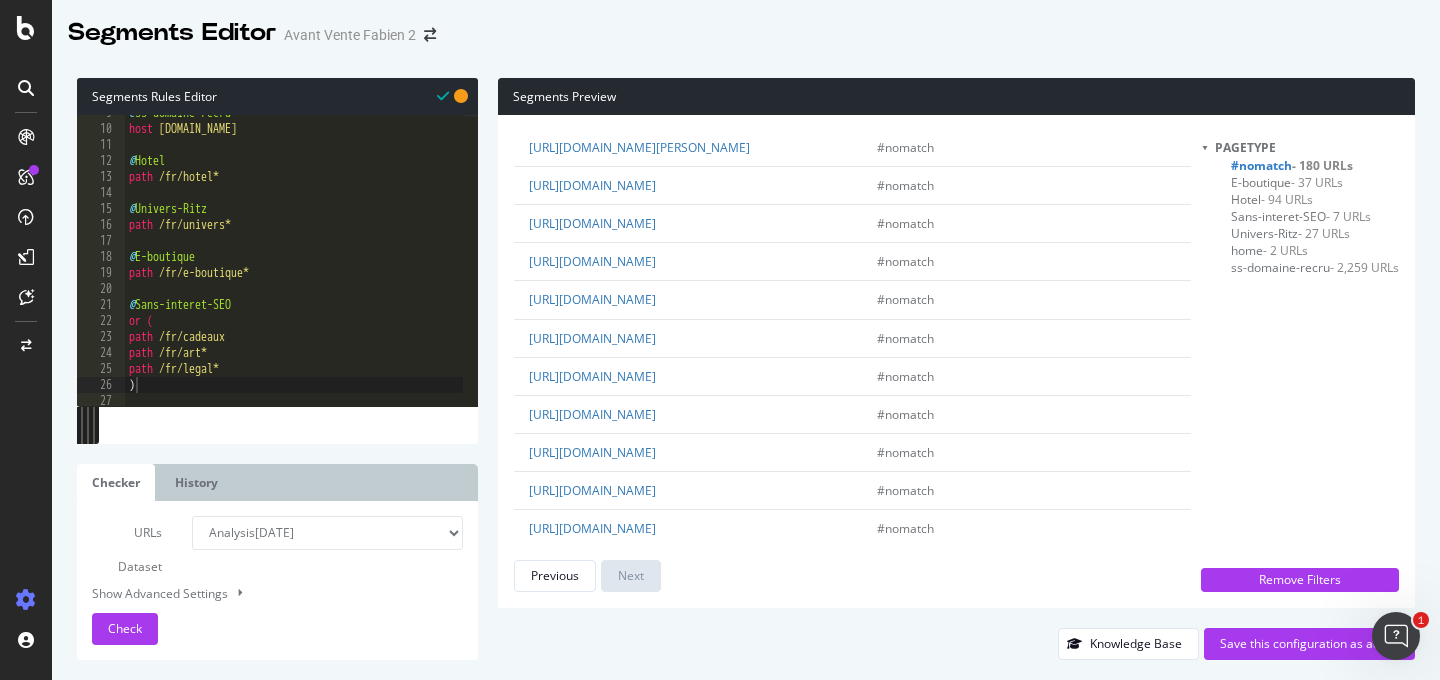 scroll, scrollTop: 729, scrollLeft: 0, axis: vertical 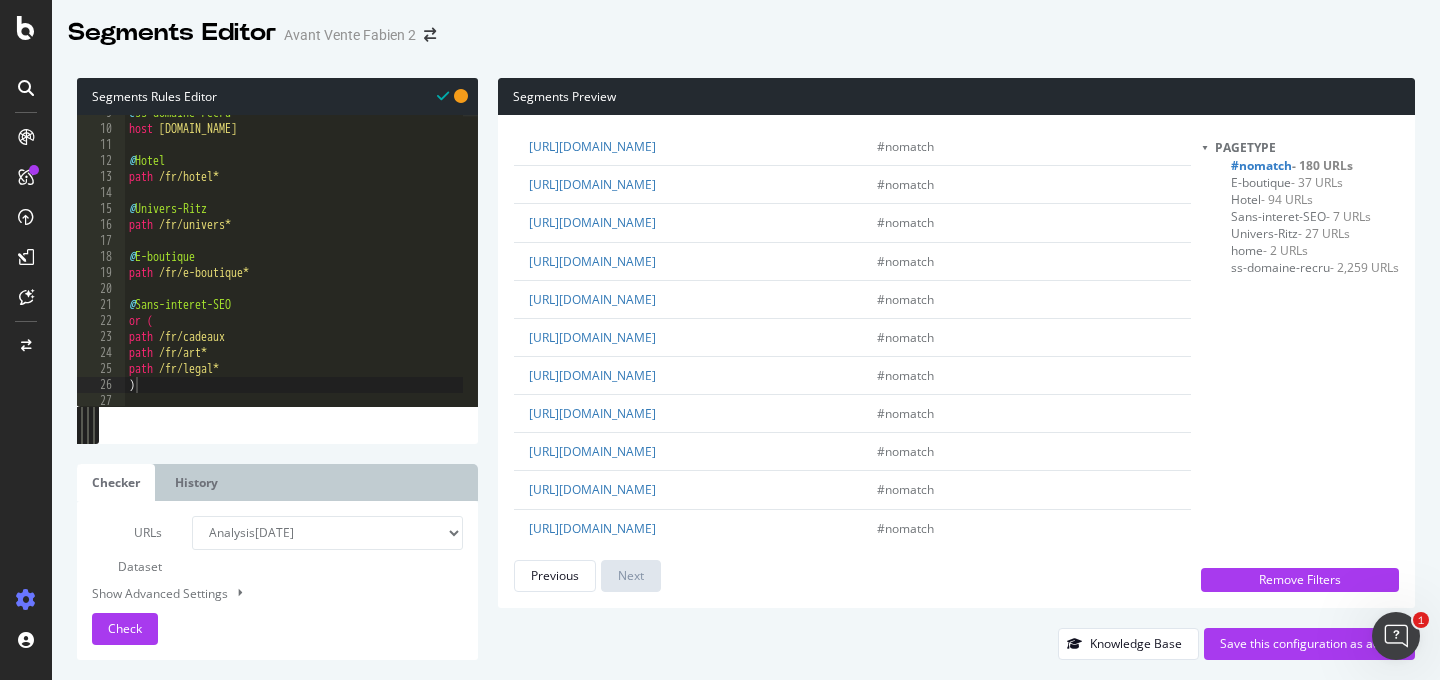 type on "path /fr/legal*" 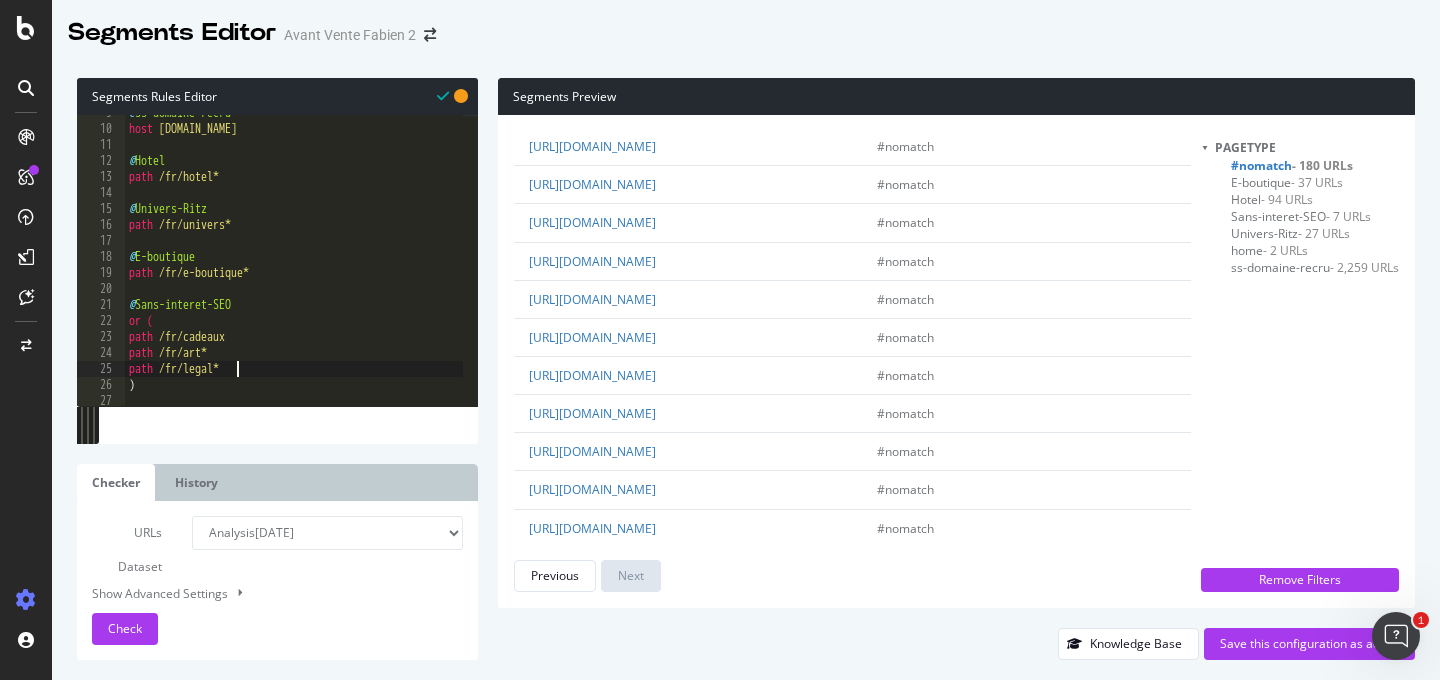 scroll, scrollTop: 0, scrollLeft: 0, axis: both 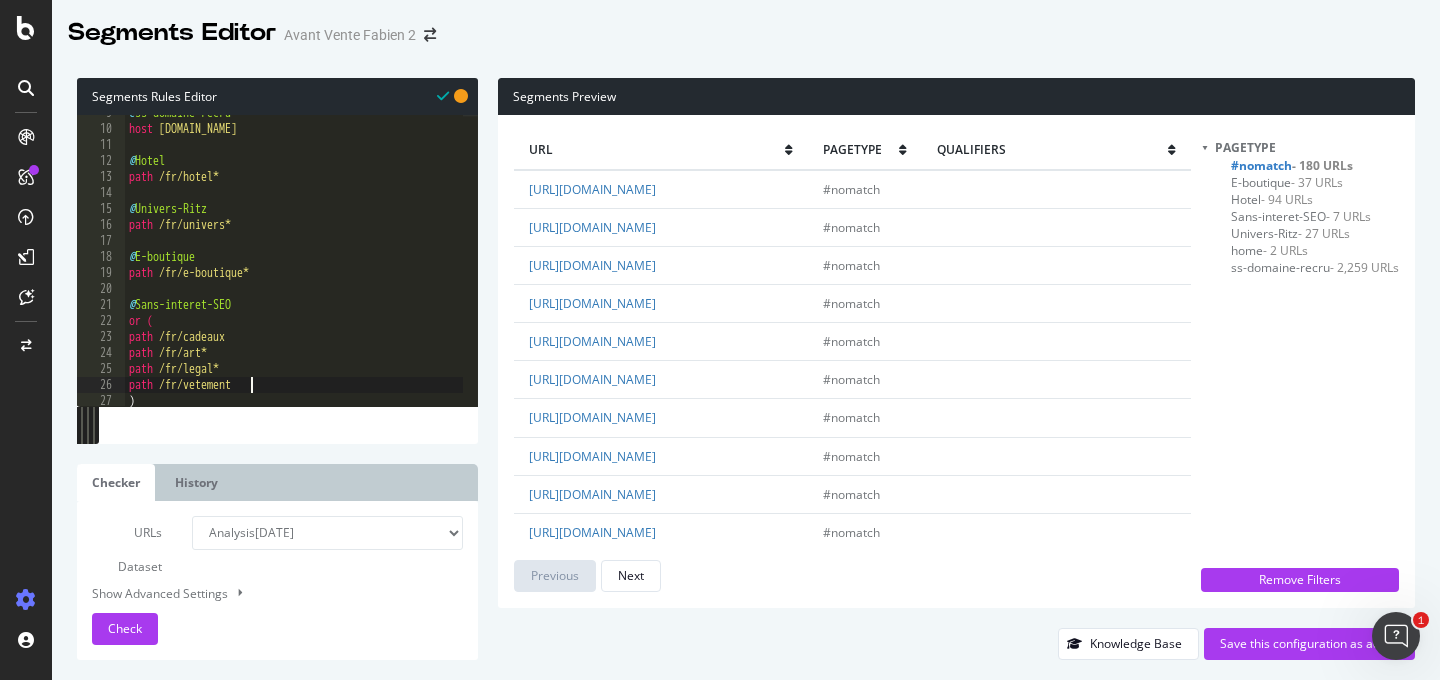 type on "path /fr/vetement*" 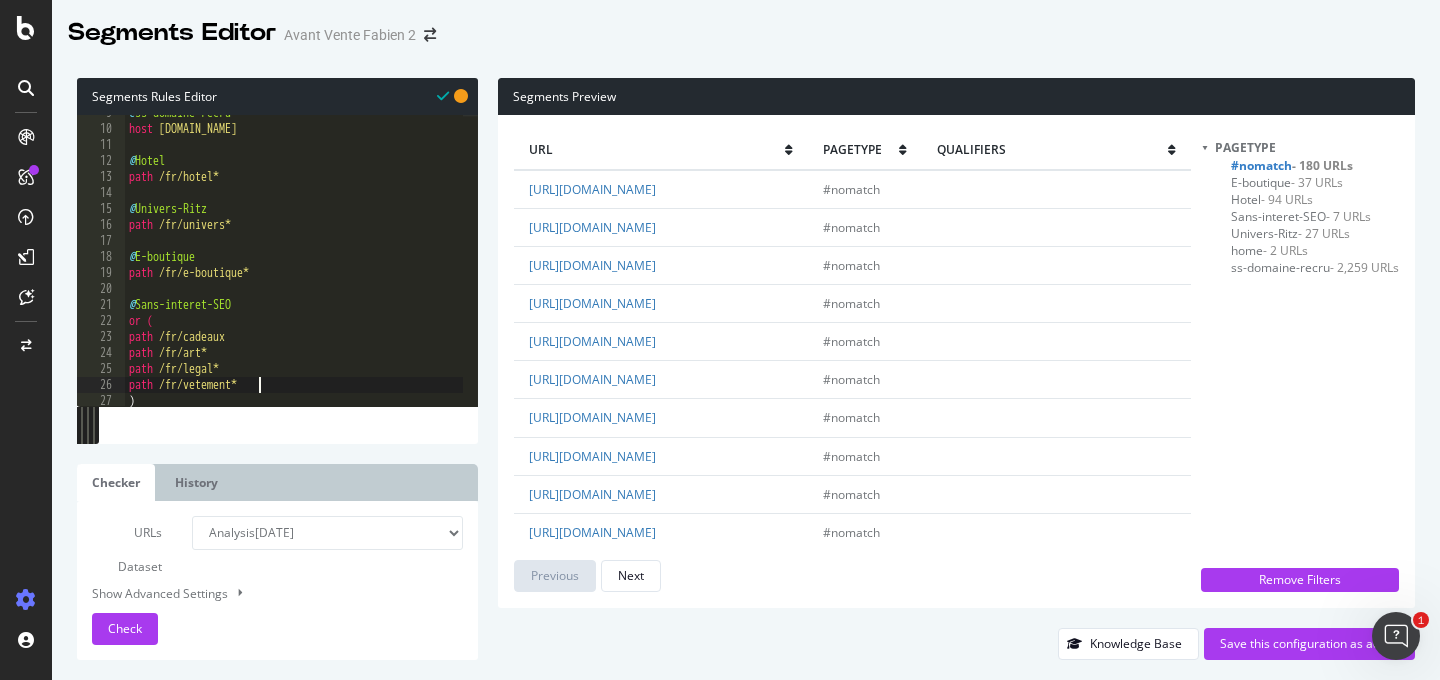 scroll, scrollTop: 0, scrollLeft: 0, axis: both 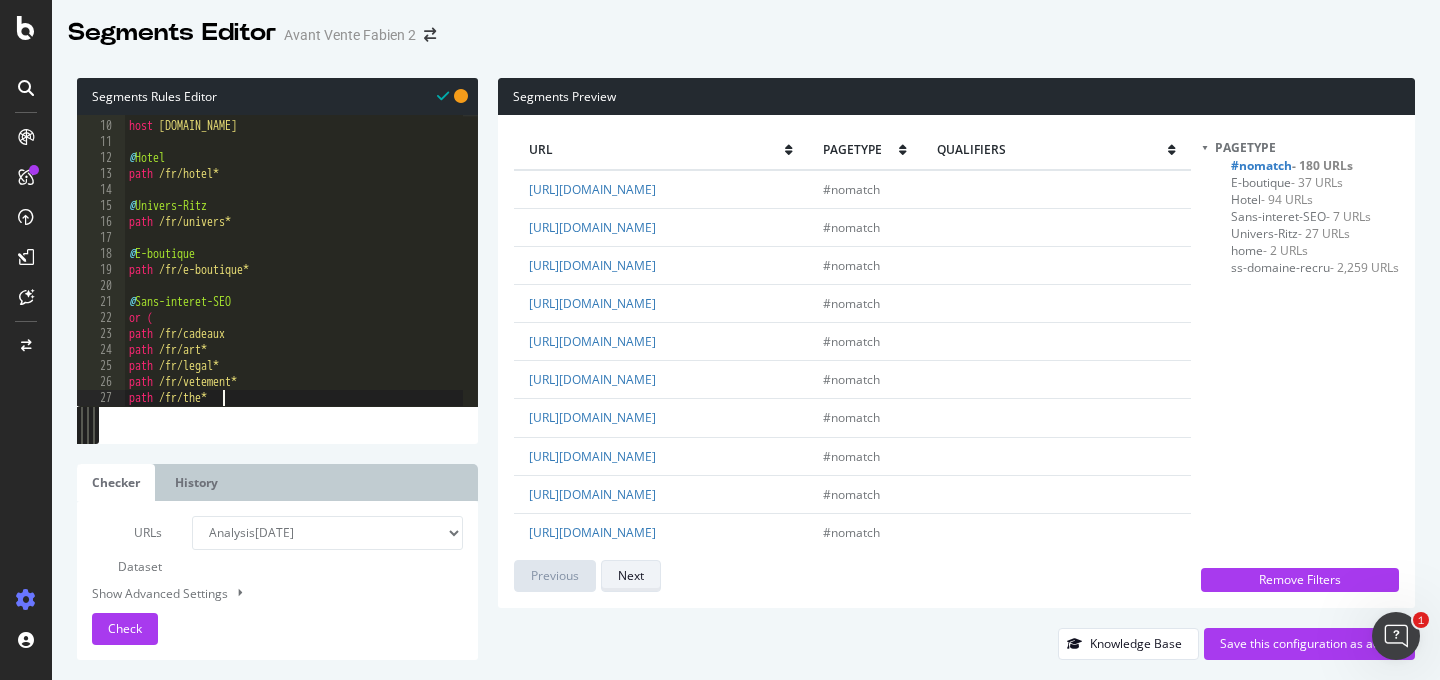 type on "path /fr/the*" 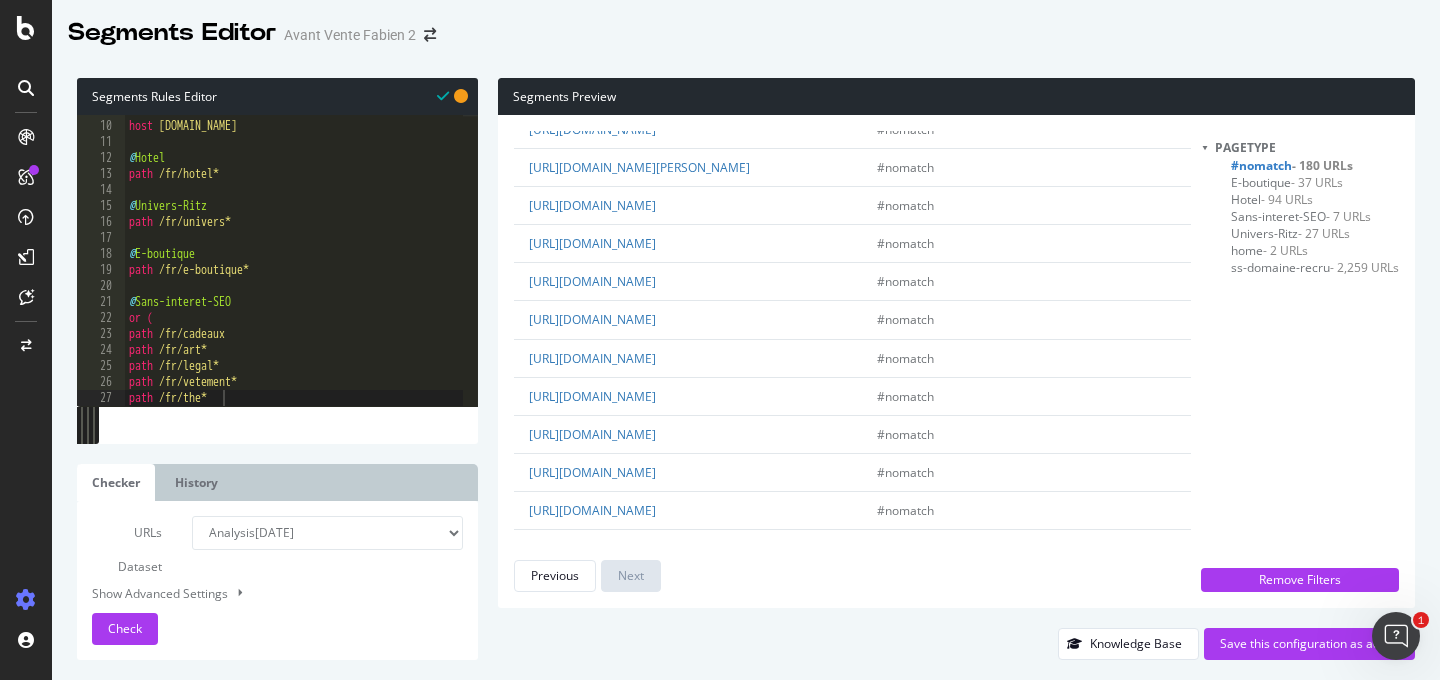 scroll, scrollTop: 644, scrollLeft: 0, axis: vertical 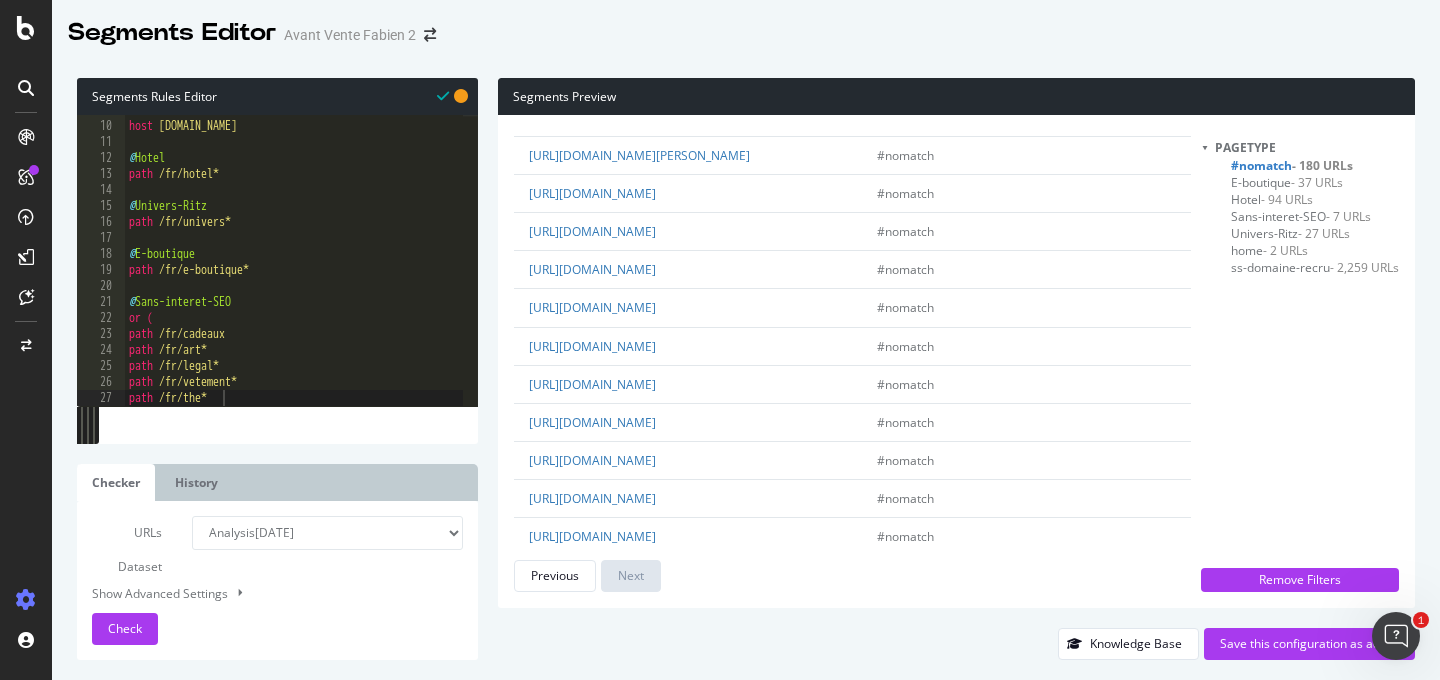 click on "https://www.ritzparis.com/fr/the" at bounding box center (592, 117) 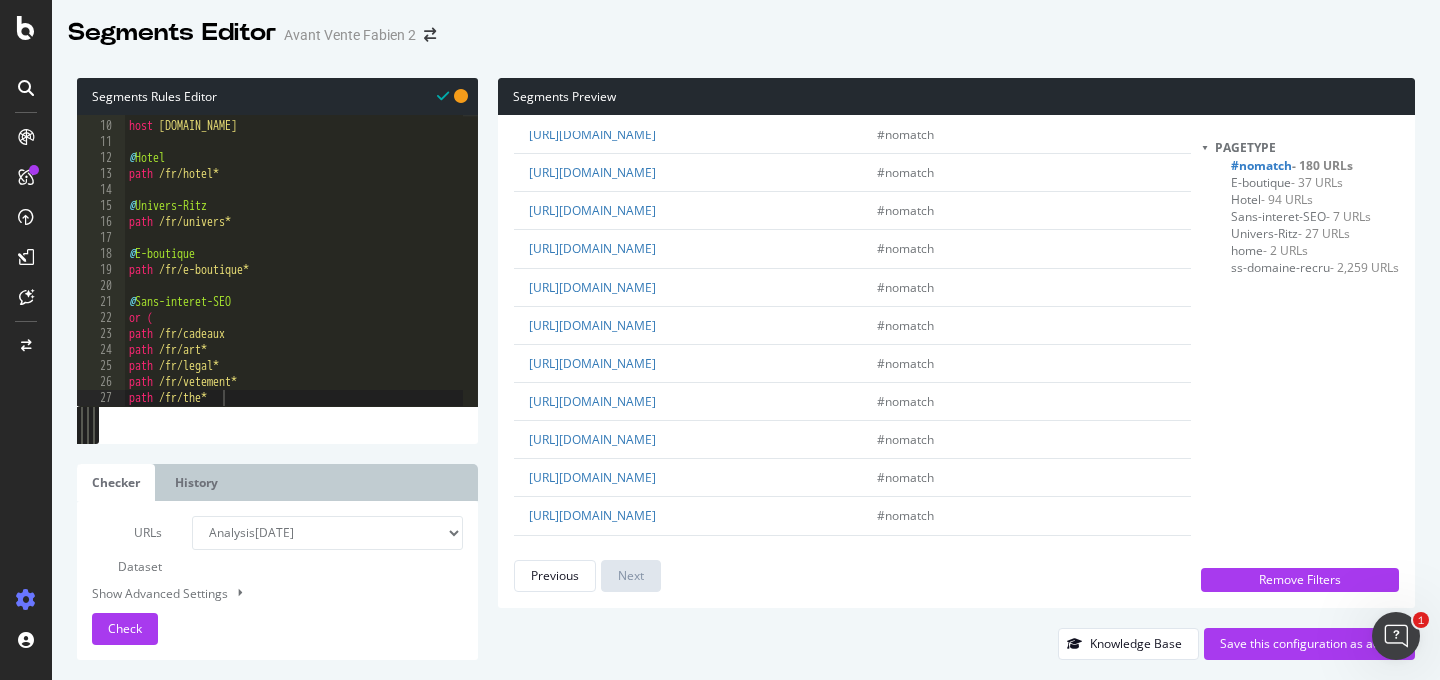 scroll, scrollTop: 704, scrollLeft: 0, axis: vertical 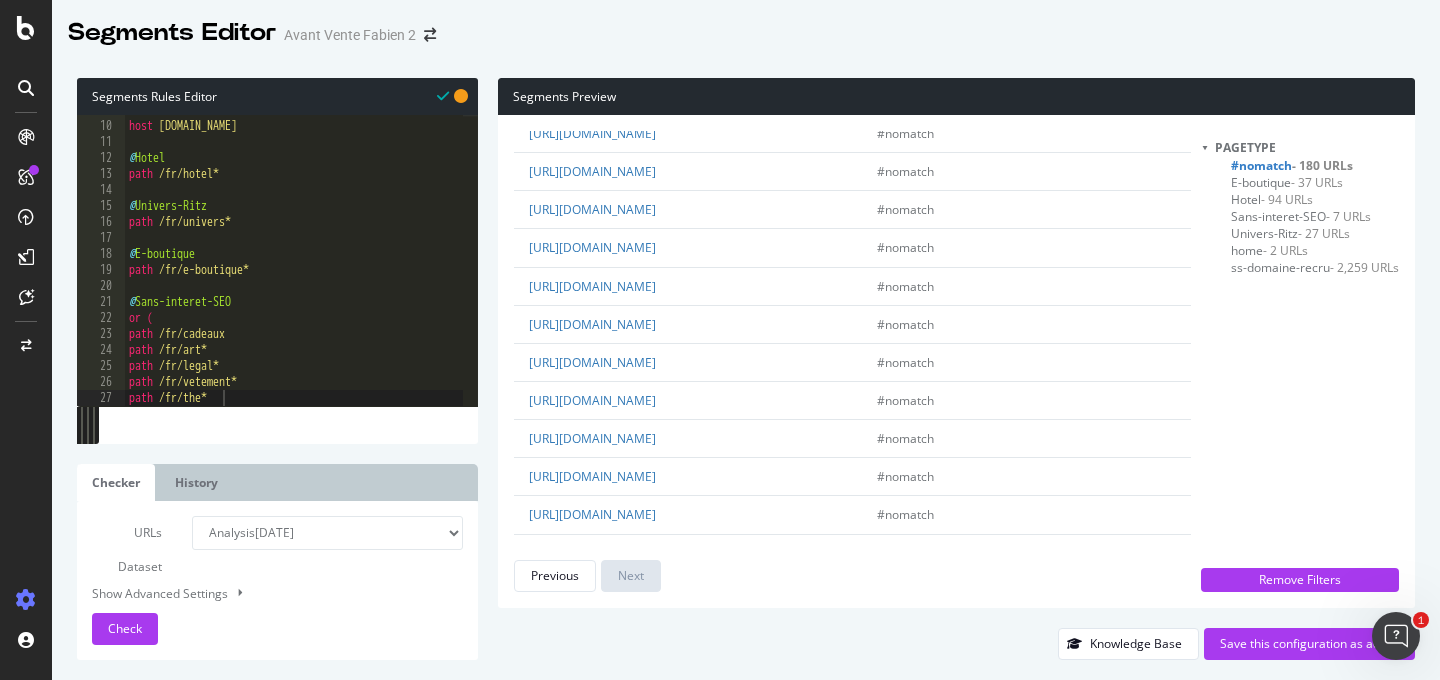 click on "https://www.ritzparis.com/hotel/paris/suite-charlie-chaplin" at bounding box center [687, 95] 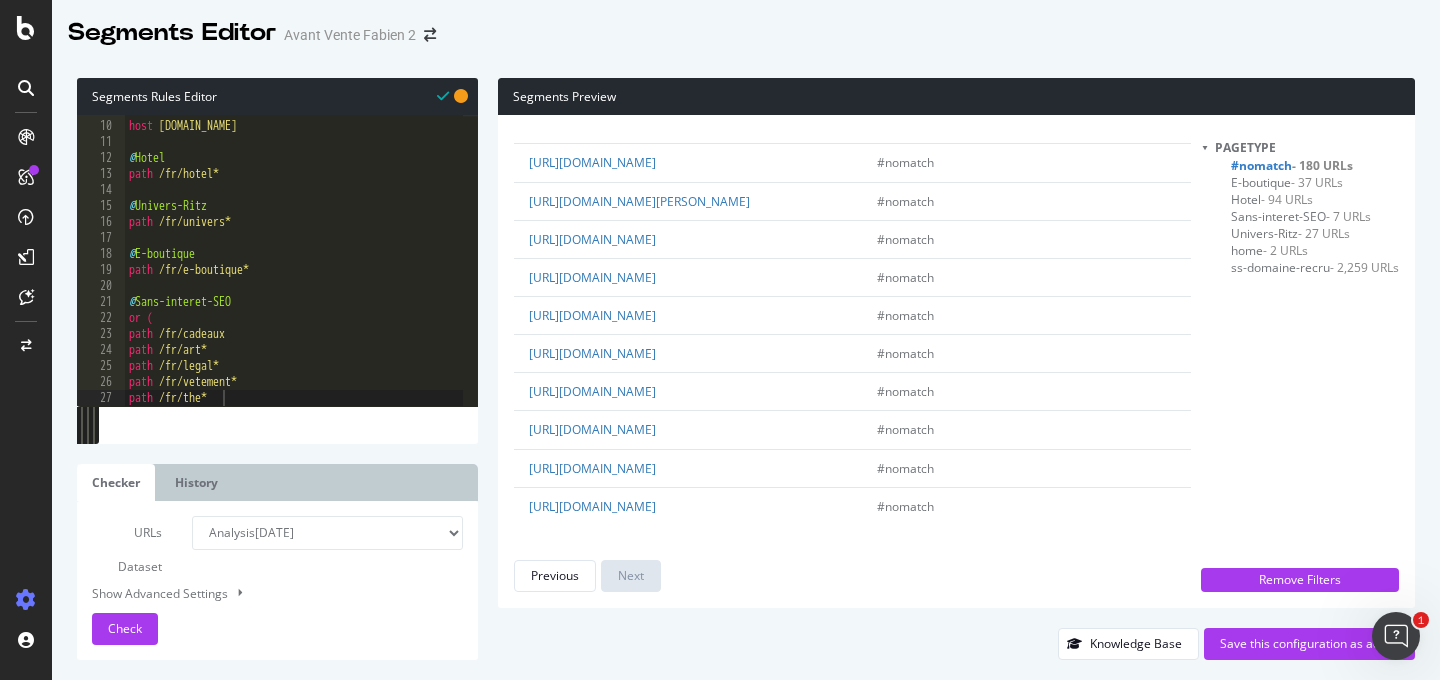 scroll, scrollTop: 3473, scrollLeft: 0, axis: vertical 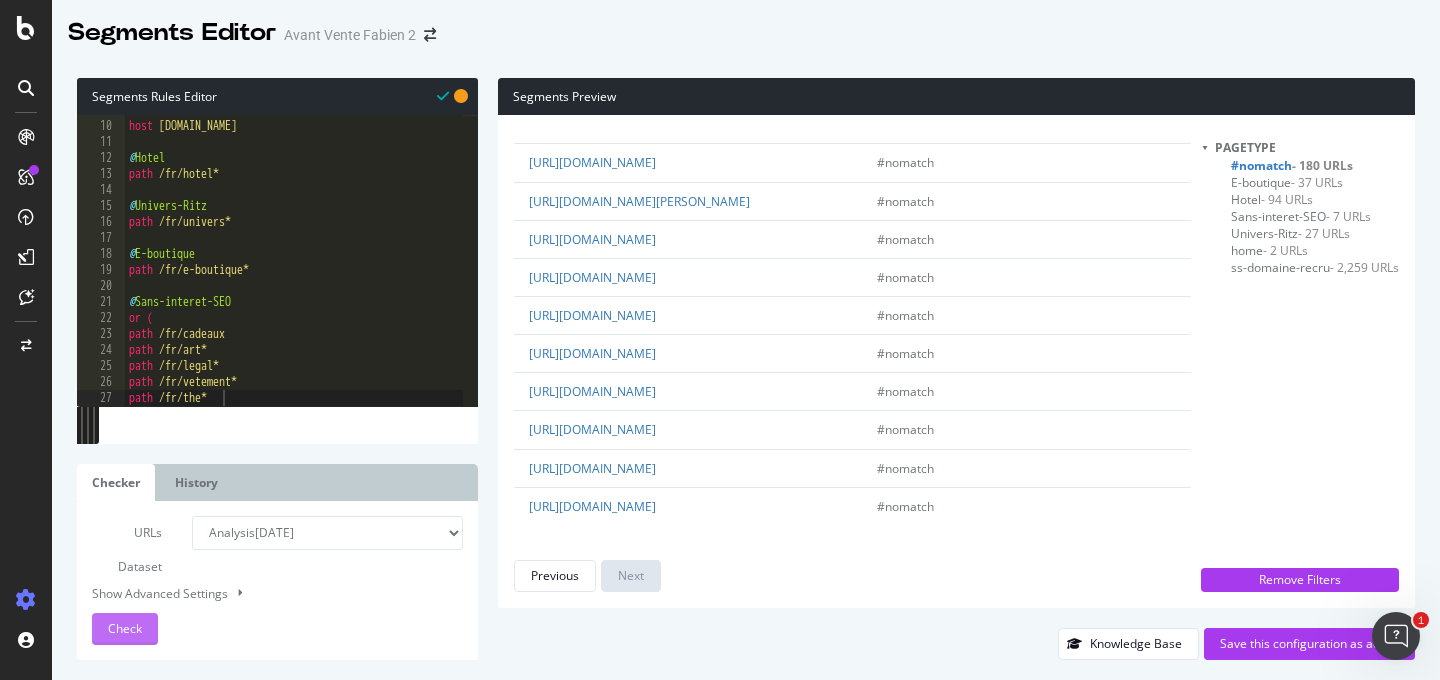 click on "Check" at bounding box center (125, 628) 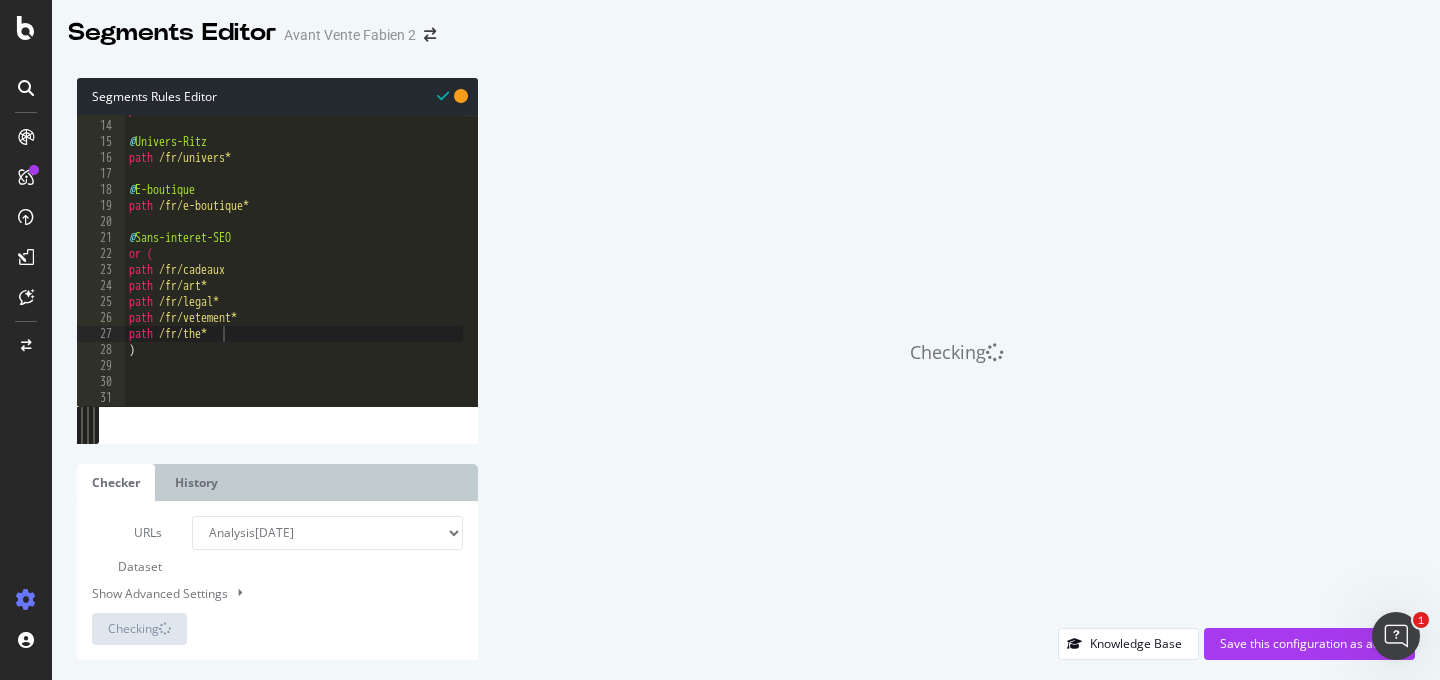 scroll, scrollTop: 205, scrollLeft: 0, axis: vertical 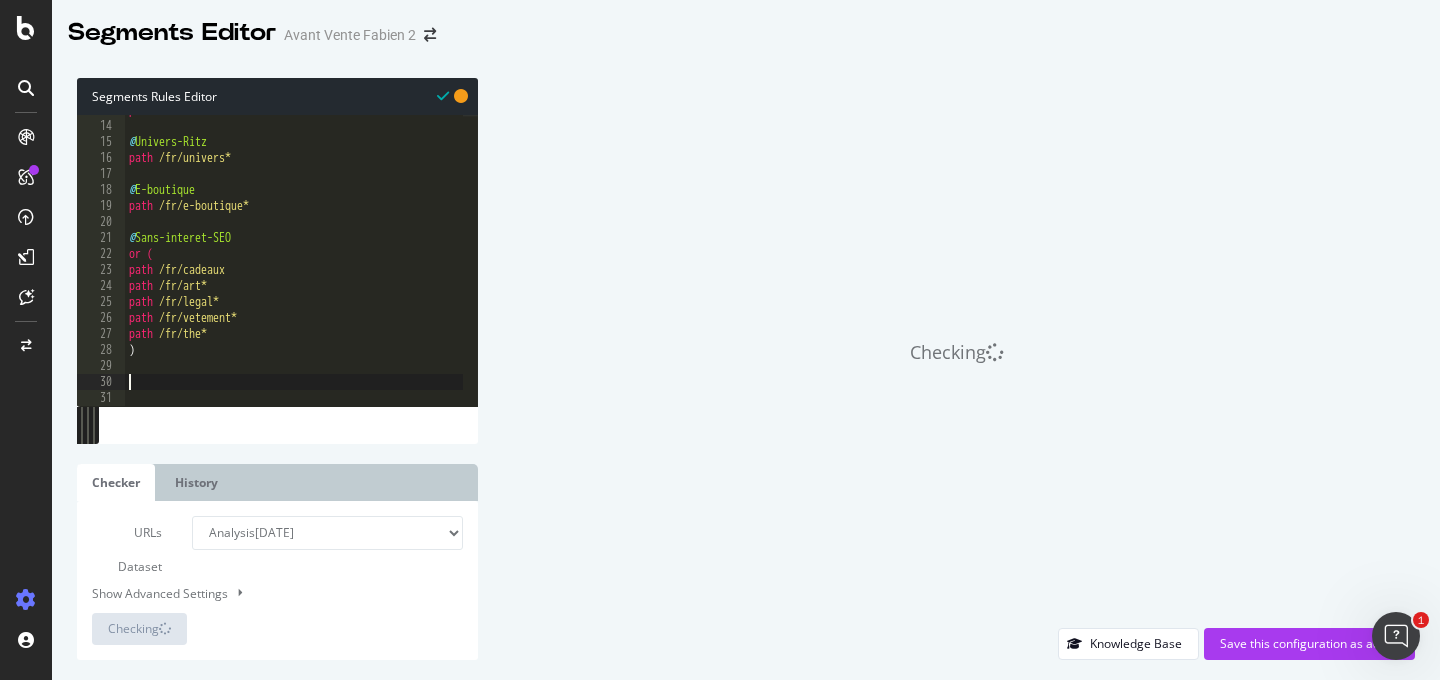 click on "path   /fr/hotel* @ Univers-Ritz path   /fr/univers* @ E-boutique  path   /fr/e-boutique* @ Sans-interet-SEO or   ( path   /fr/cadeaux path   /fr/art* path   /fr/legal* path   /fr/vetement* path   /fr/the* )" at bounding box center (294, 263) 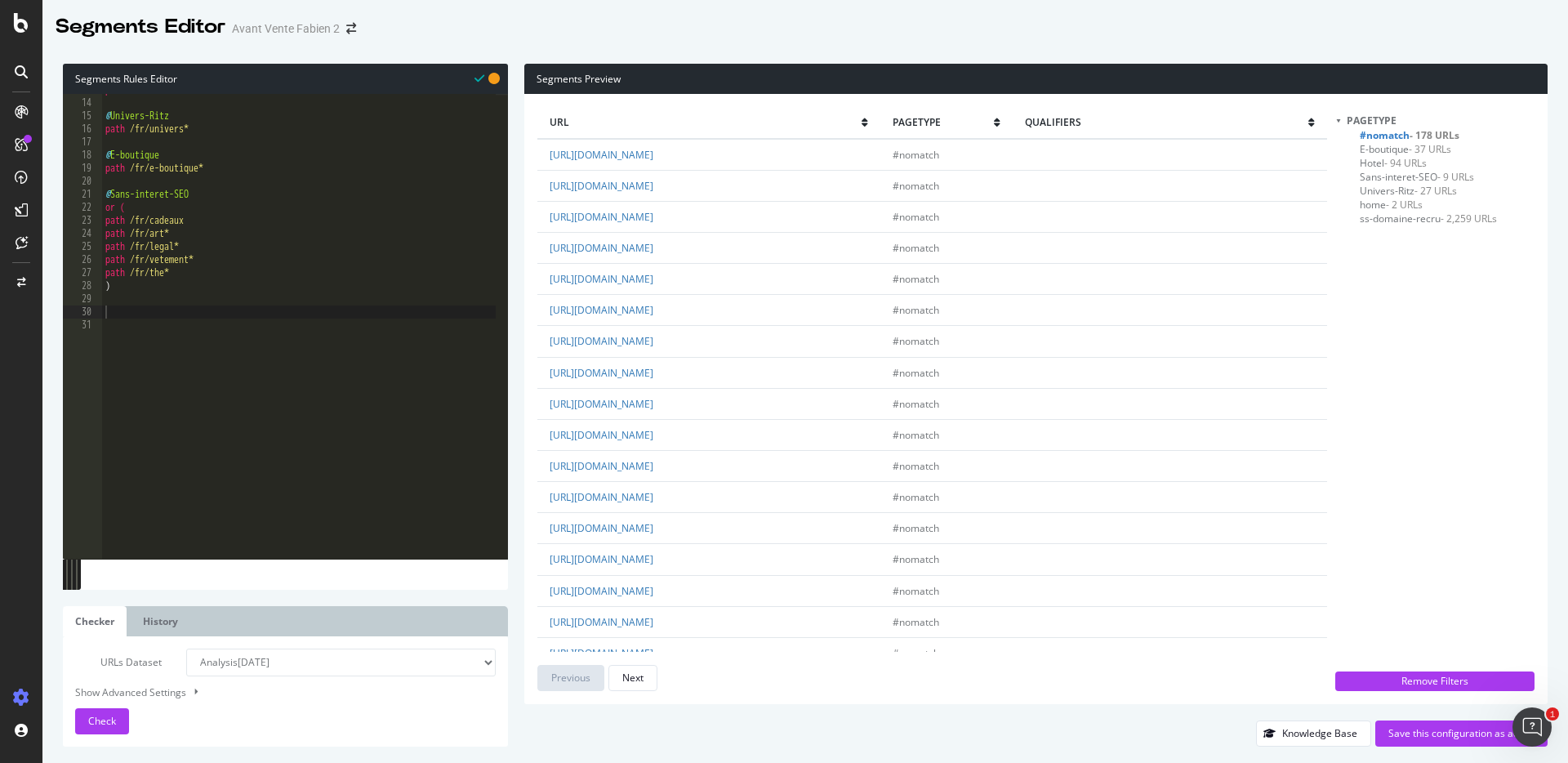 scroll, scrollTop: 167, scrollLeft: 0, axis: vertical 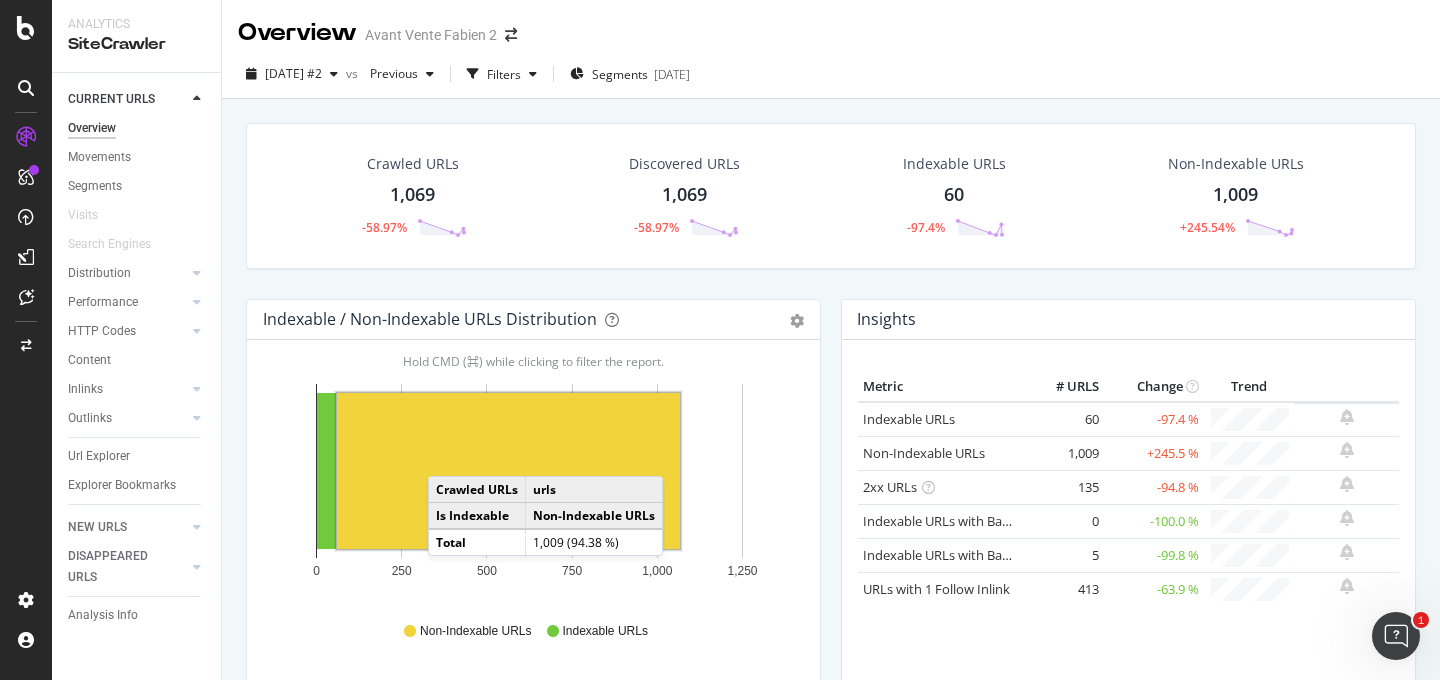 click 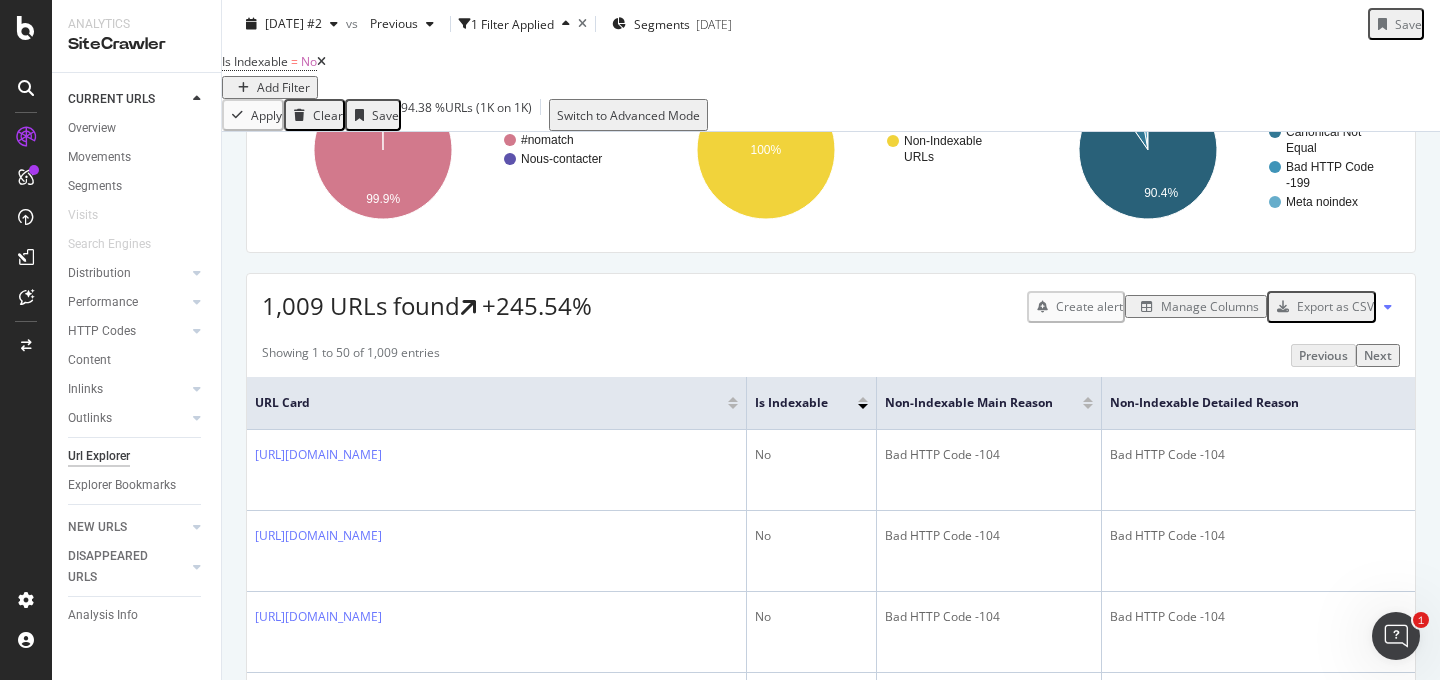 scroll, scrollTop: 190, scrollLeft: 0, axis: vertical 